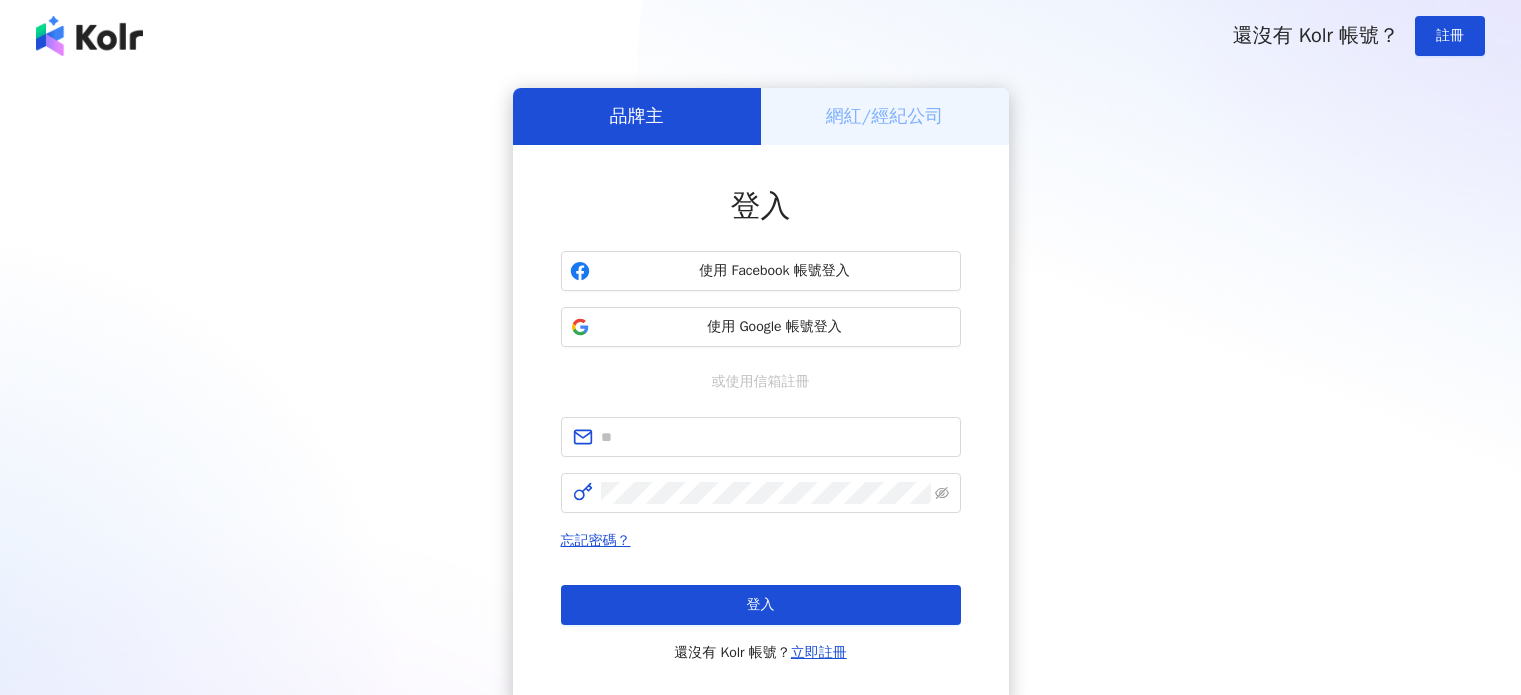 scroll, scrollTop: 0, scrollLeft: 0, axis: both 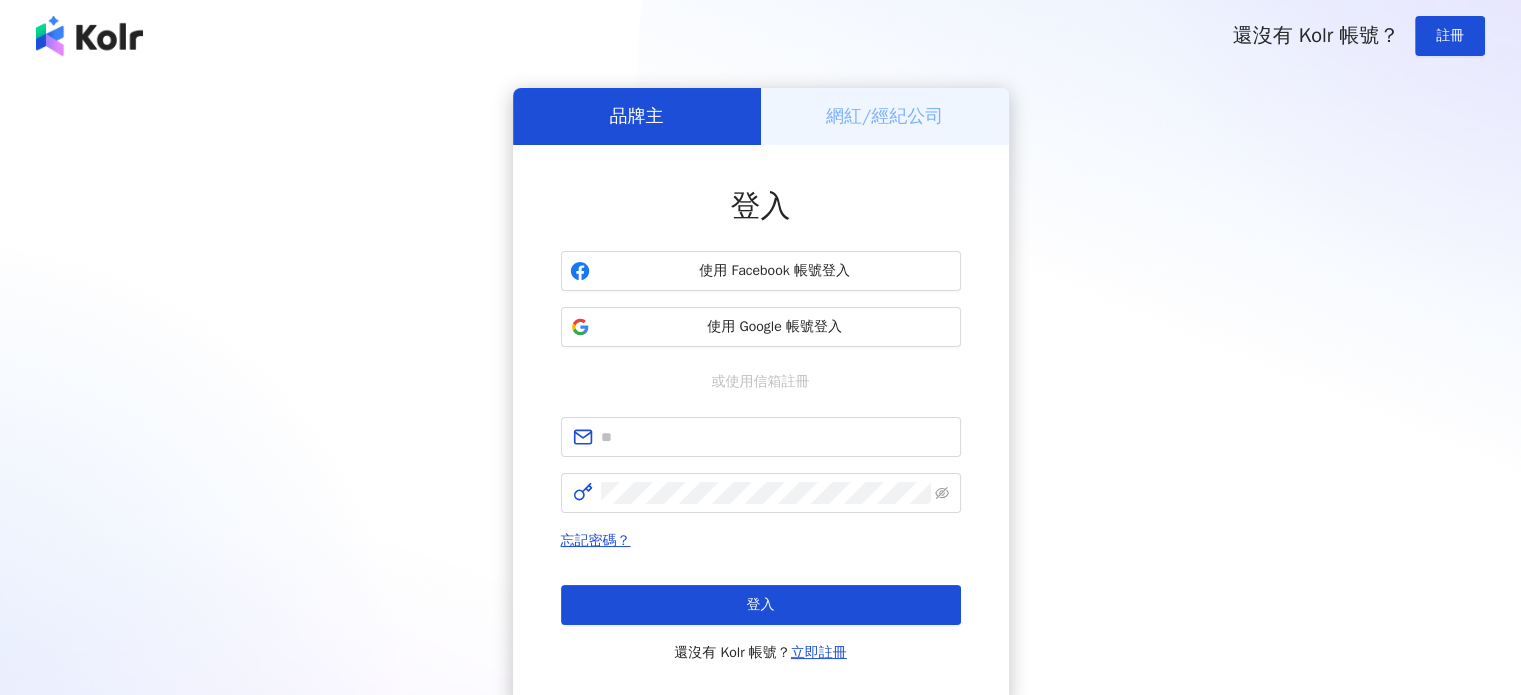 click on "登入 使用 Facebook 帳號登入 使用 Google 帳號登入 或使用信箱註冊 忘記密碼？ 登入 還沒有 Kolr 帳號？ 立即註冊" at bounding box center (761, 425) 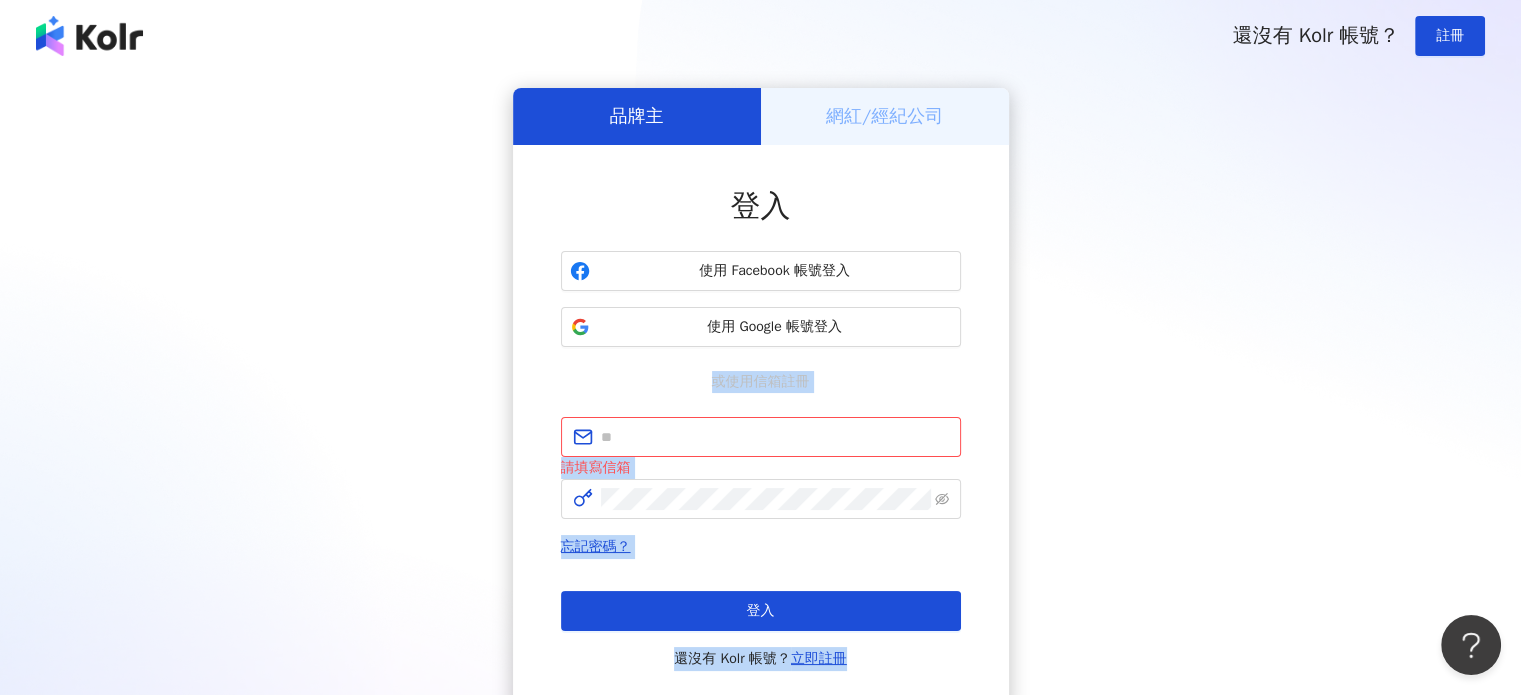 scroll, scrollTop: 0, scrollLeft: 0, axis: both 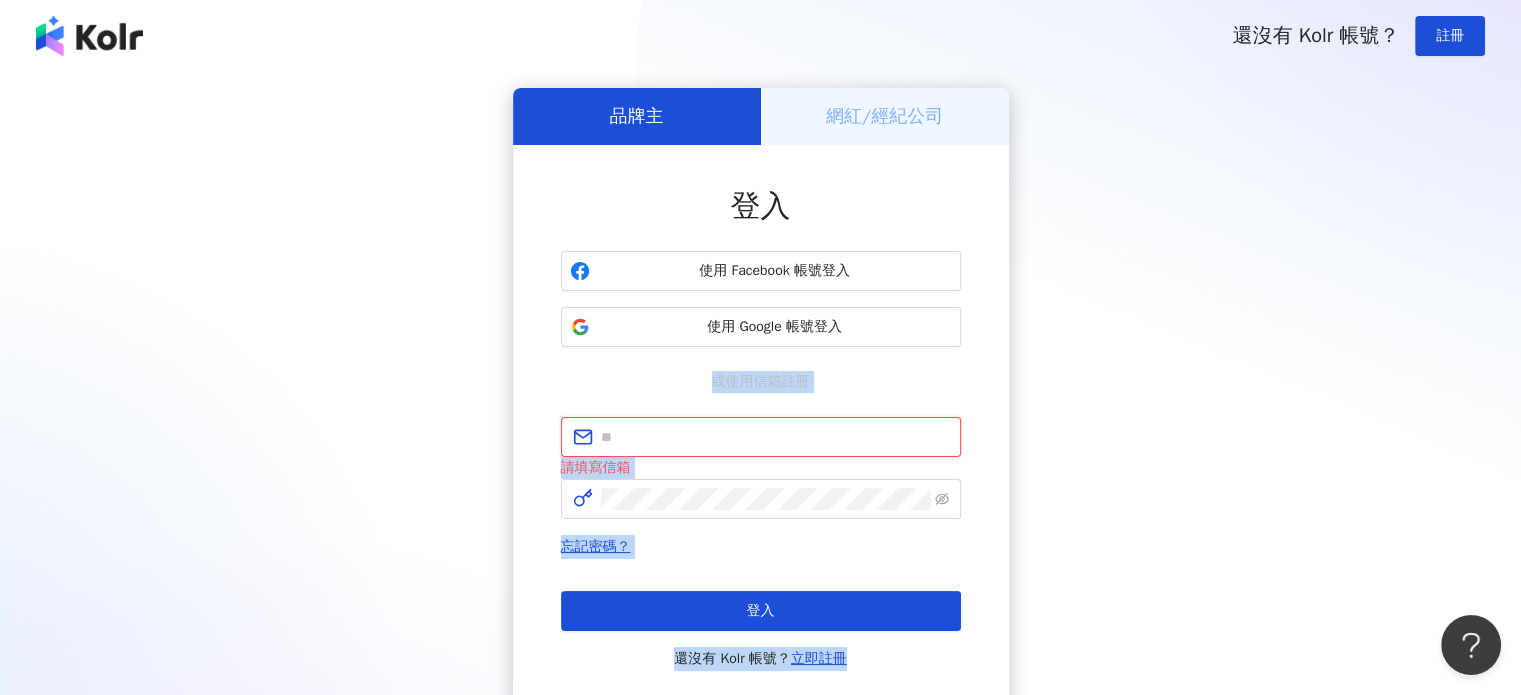 click at bounding box center [775, 437] 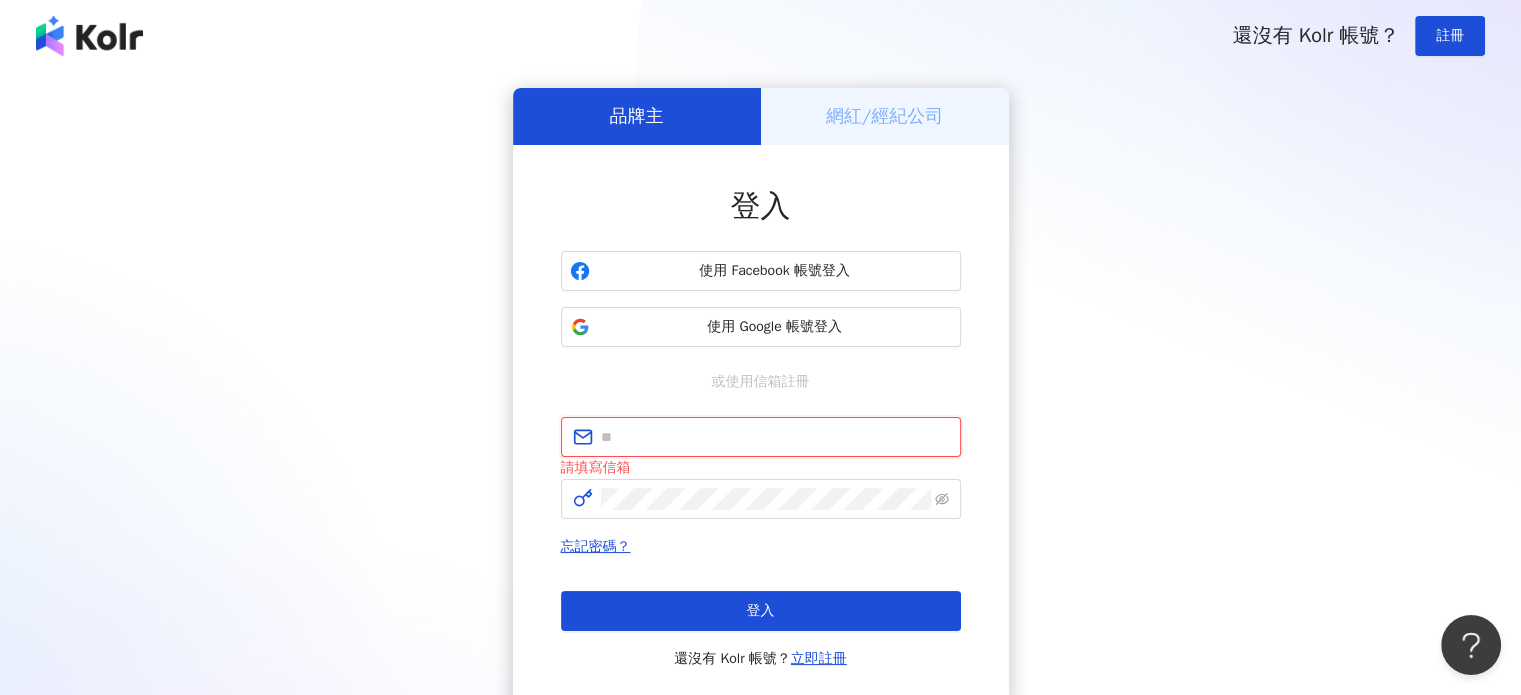 type on "**********" 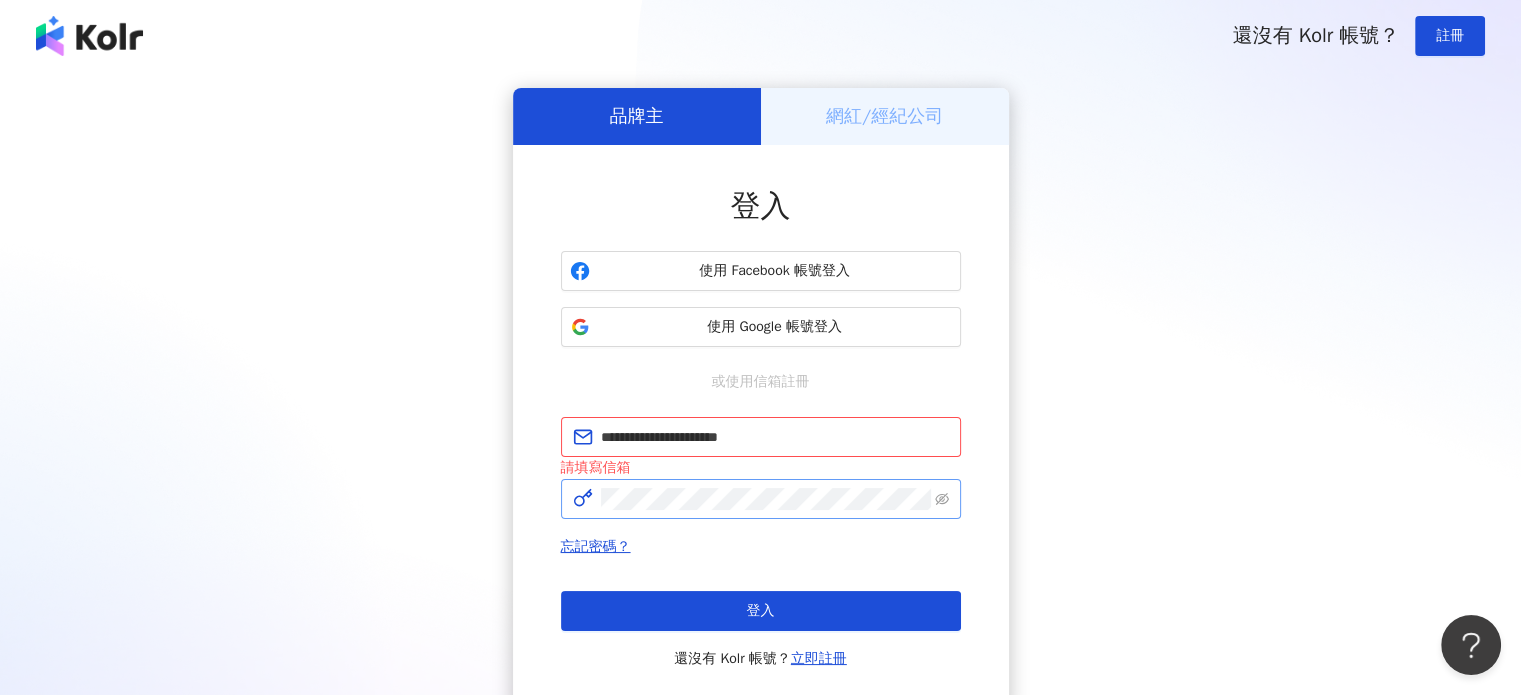 click at bounding box center [761, 499] 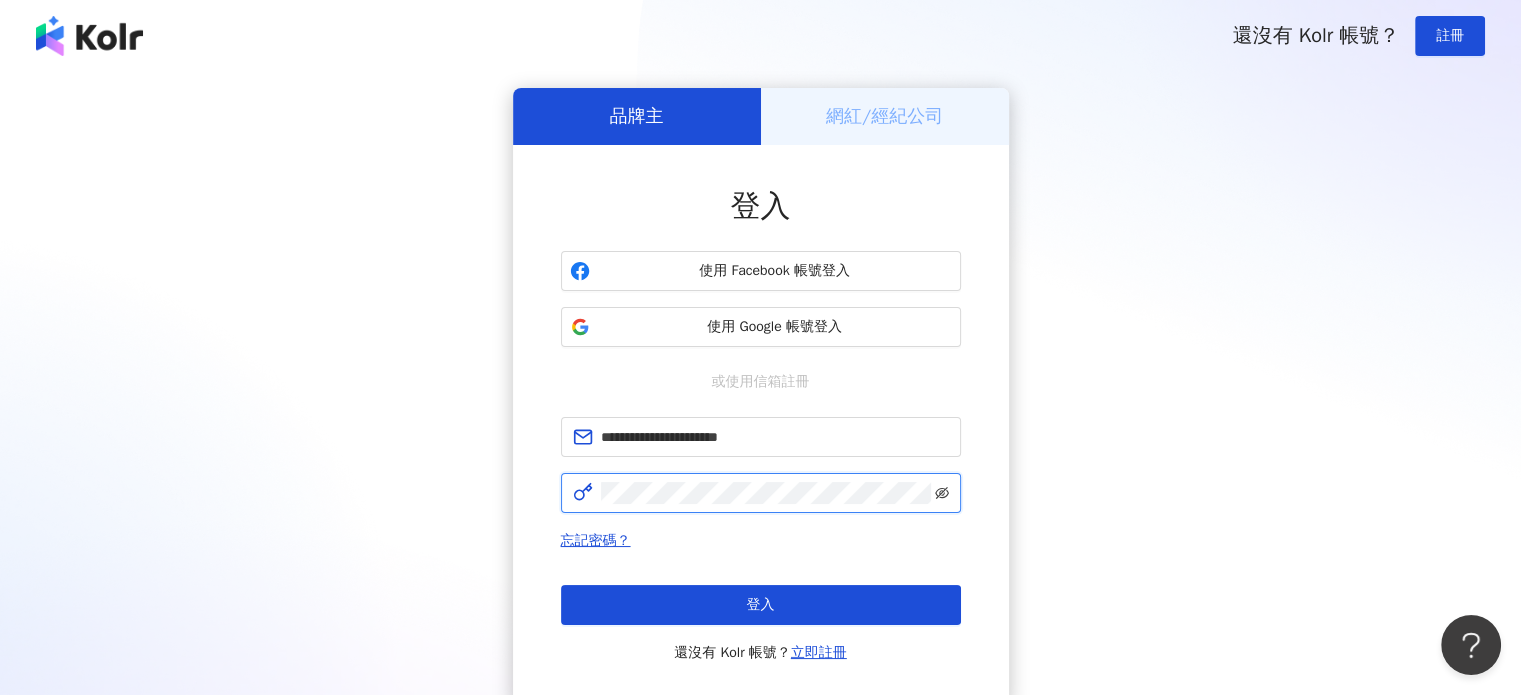 click 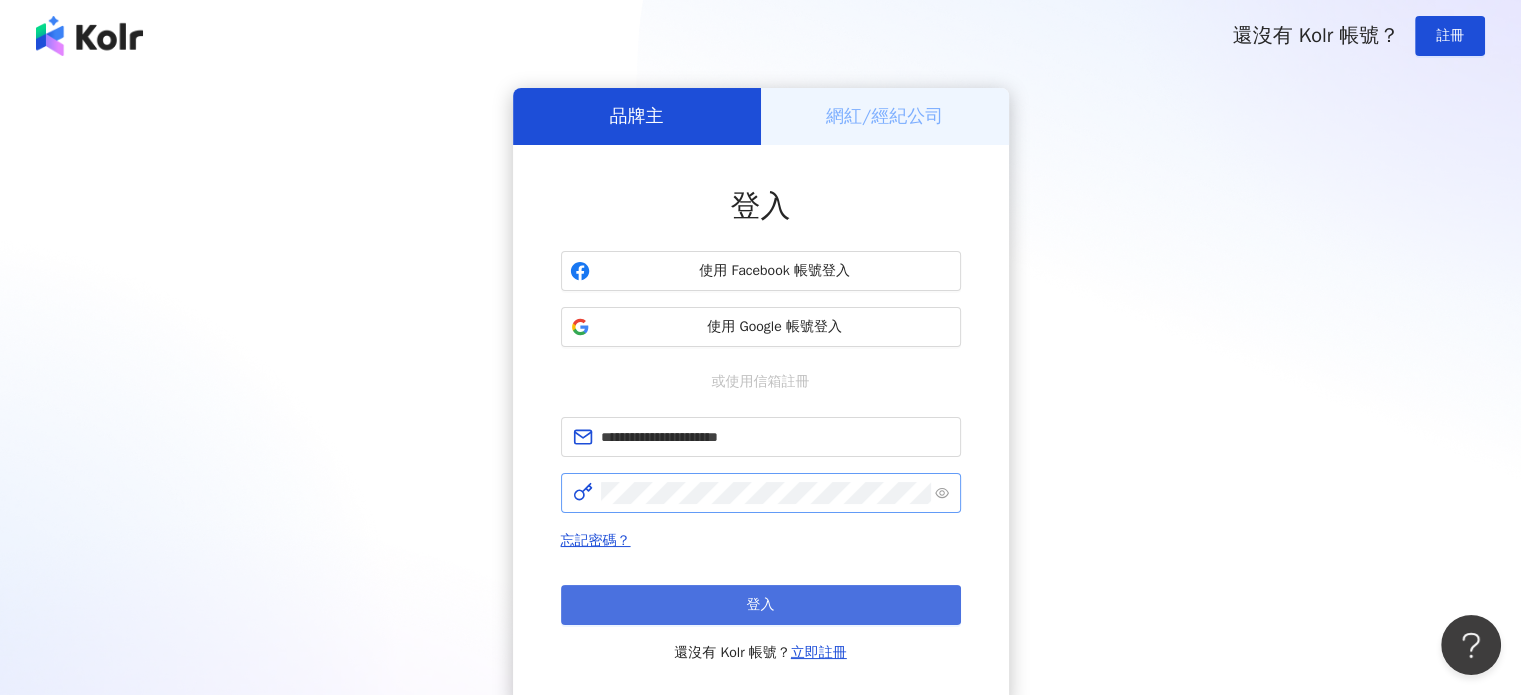 click on "登入" at bounding box center [761, 605] 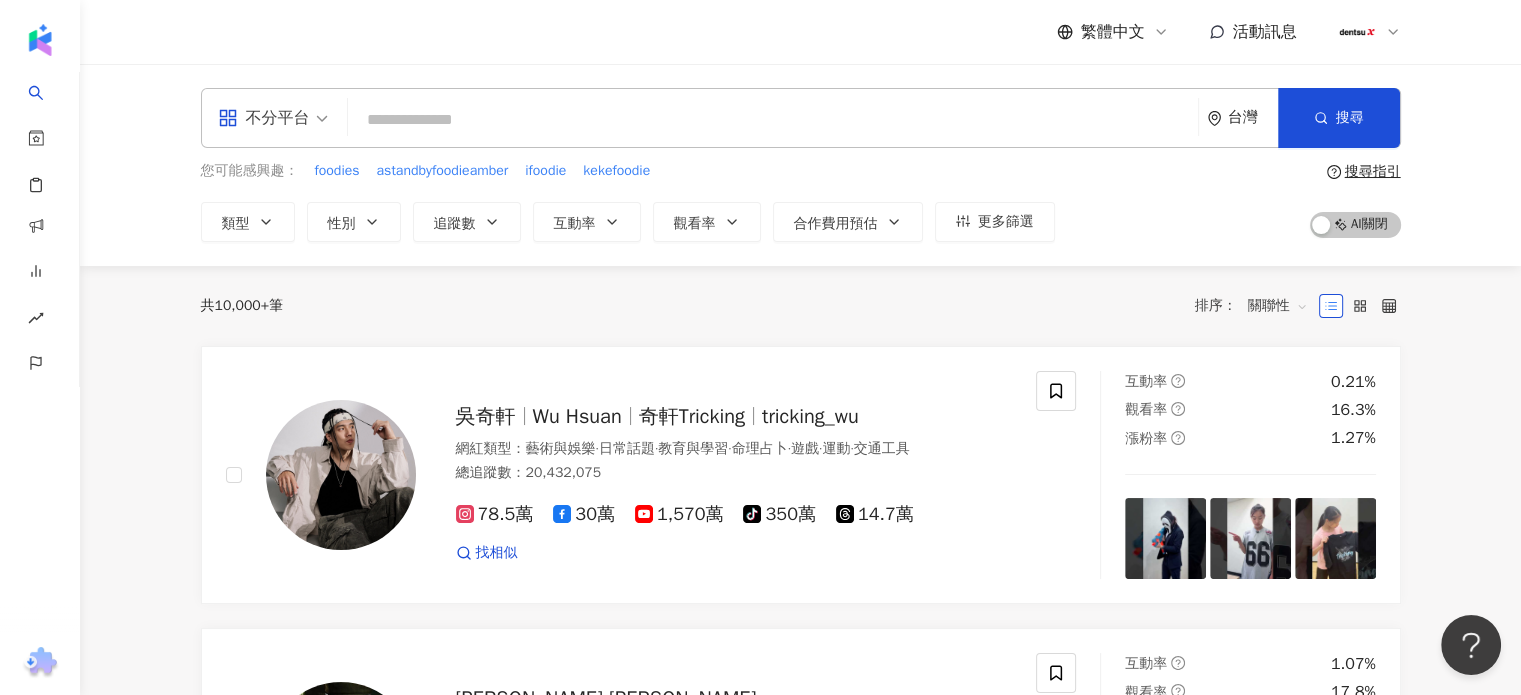 paste on "**********" 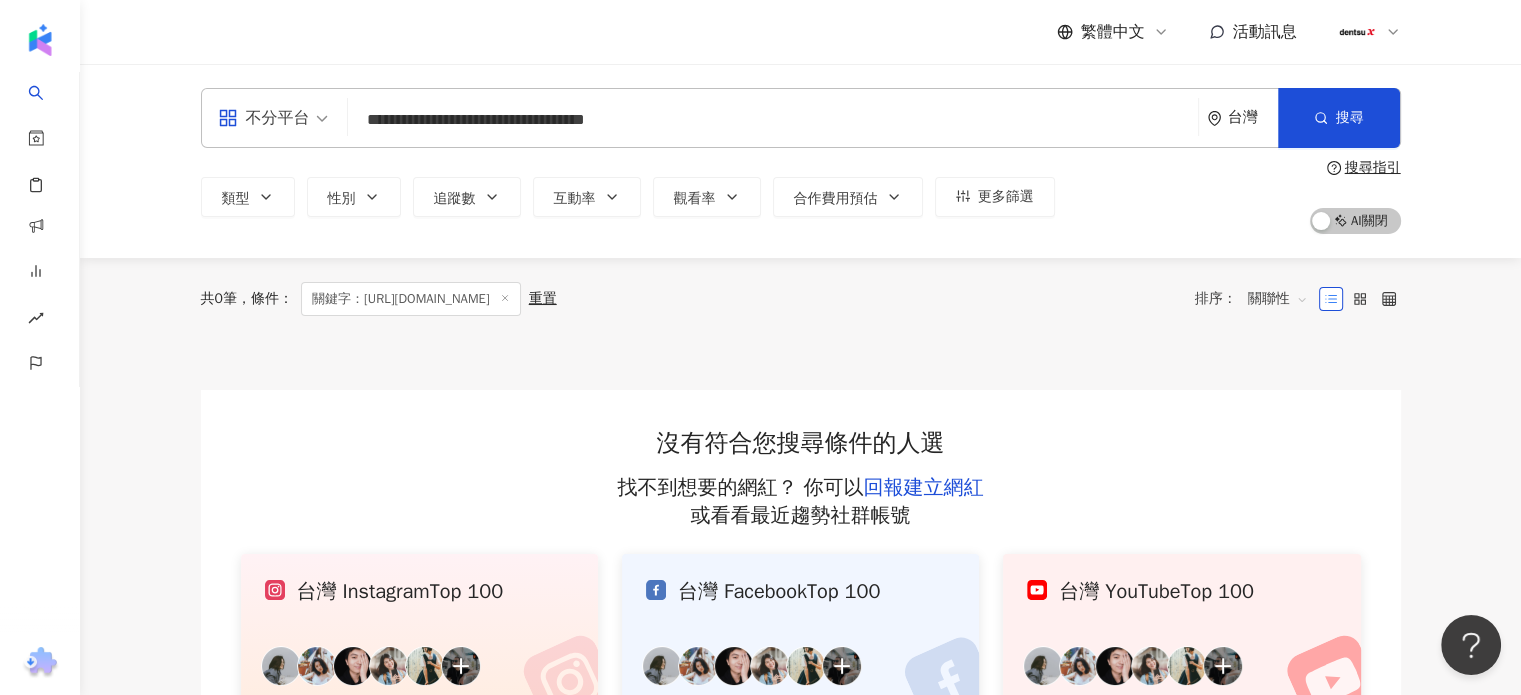 type on "**********" 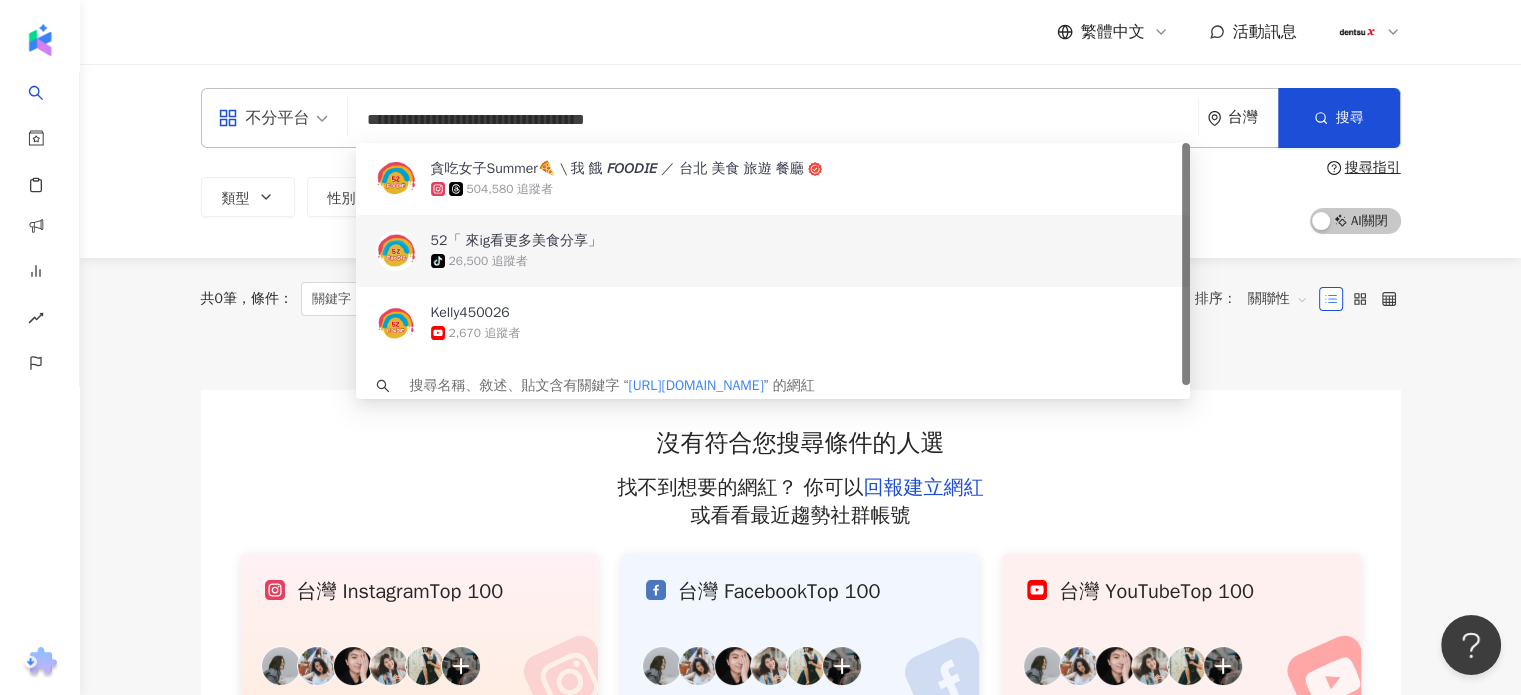 click on "tiktok-icon 26,500   追蹤者" at bounding box center [801, 261] 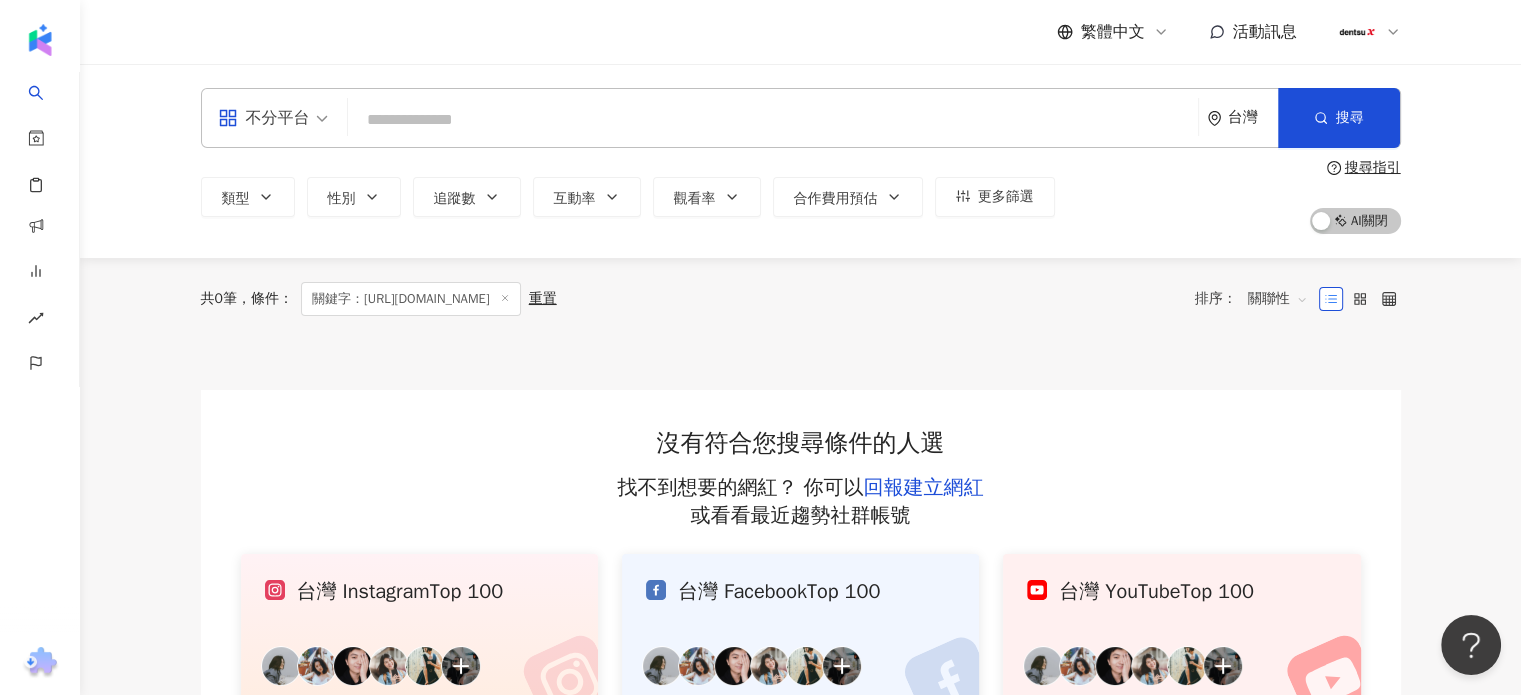 paste on "*********" 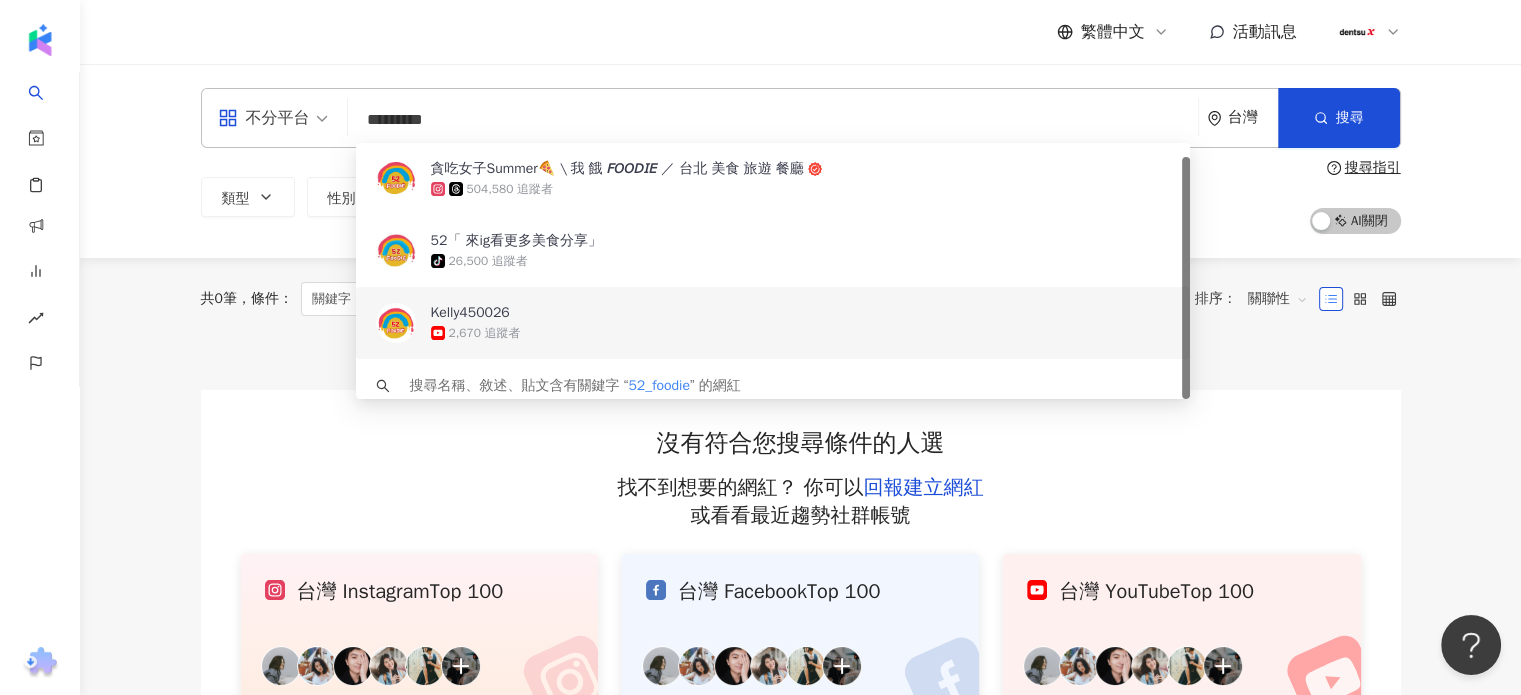 scroll, scrollTop: 14, scrollLeft: 0, axis: vertical 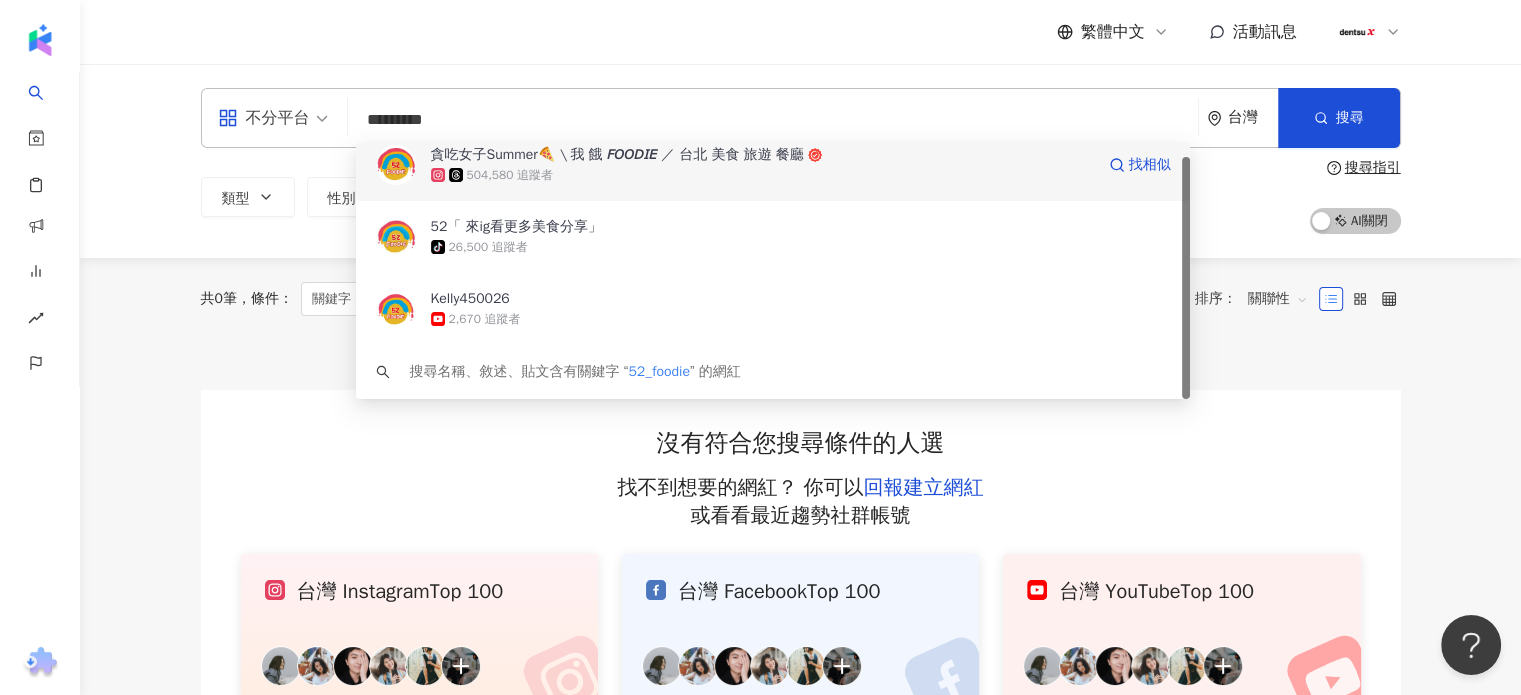 click on "504,580   追蹤者" at bounding box center (510, 175) 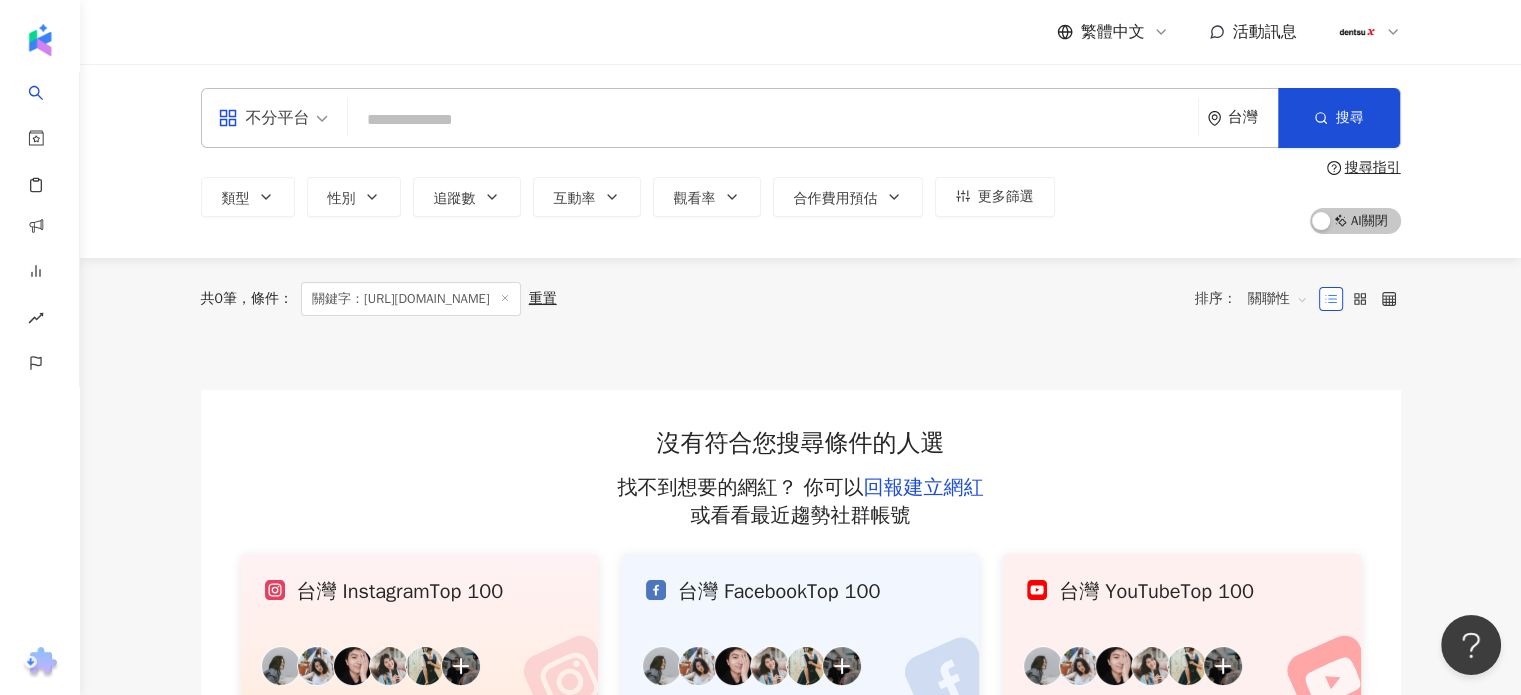 click at bounding box center [773, 120] 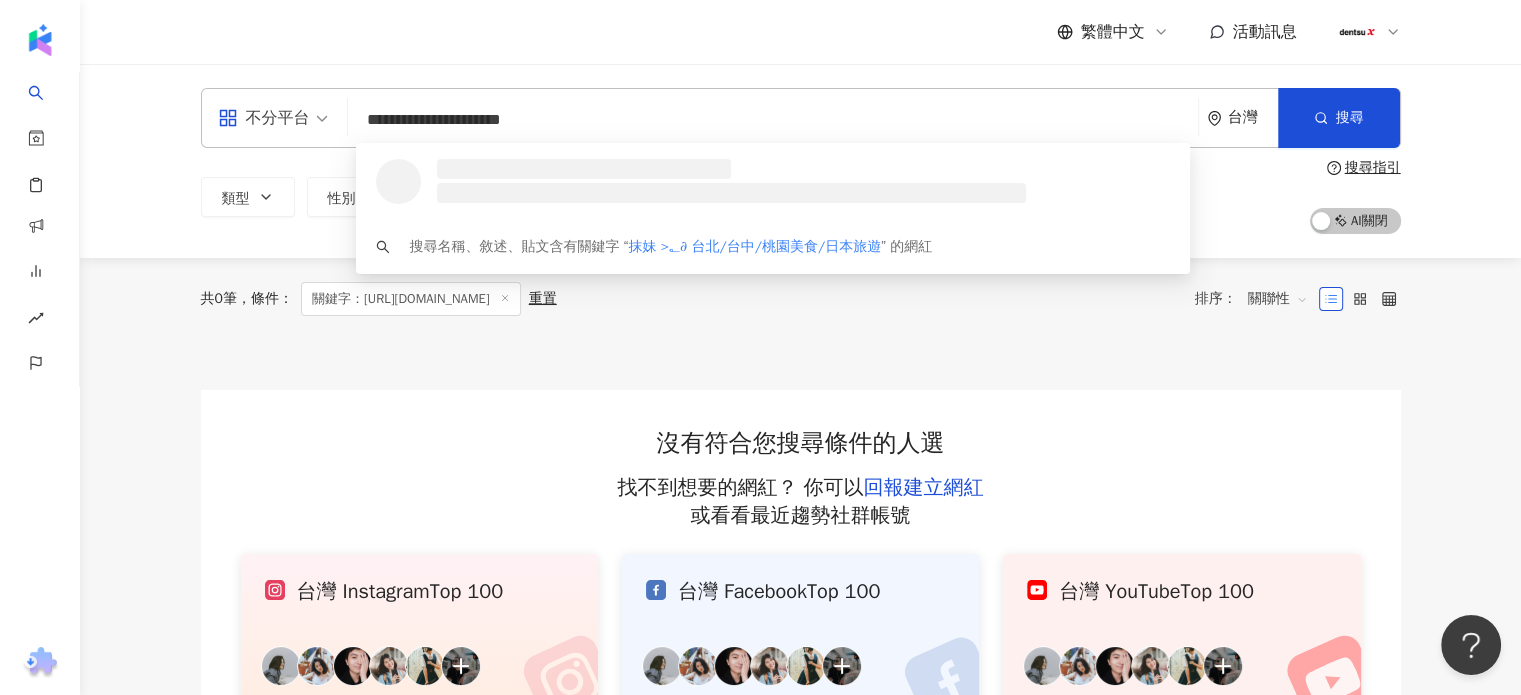 scroll, scrollTop: 0, scrollLeft: 0, axis: both 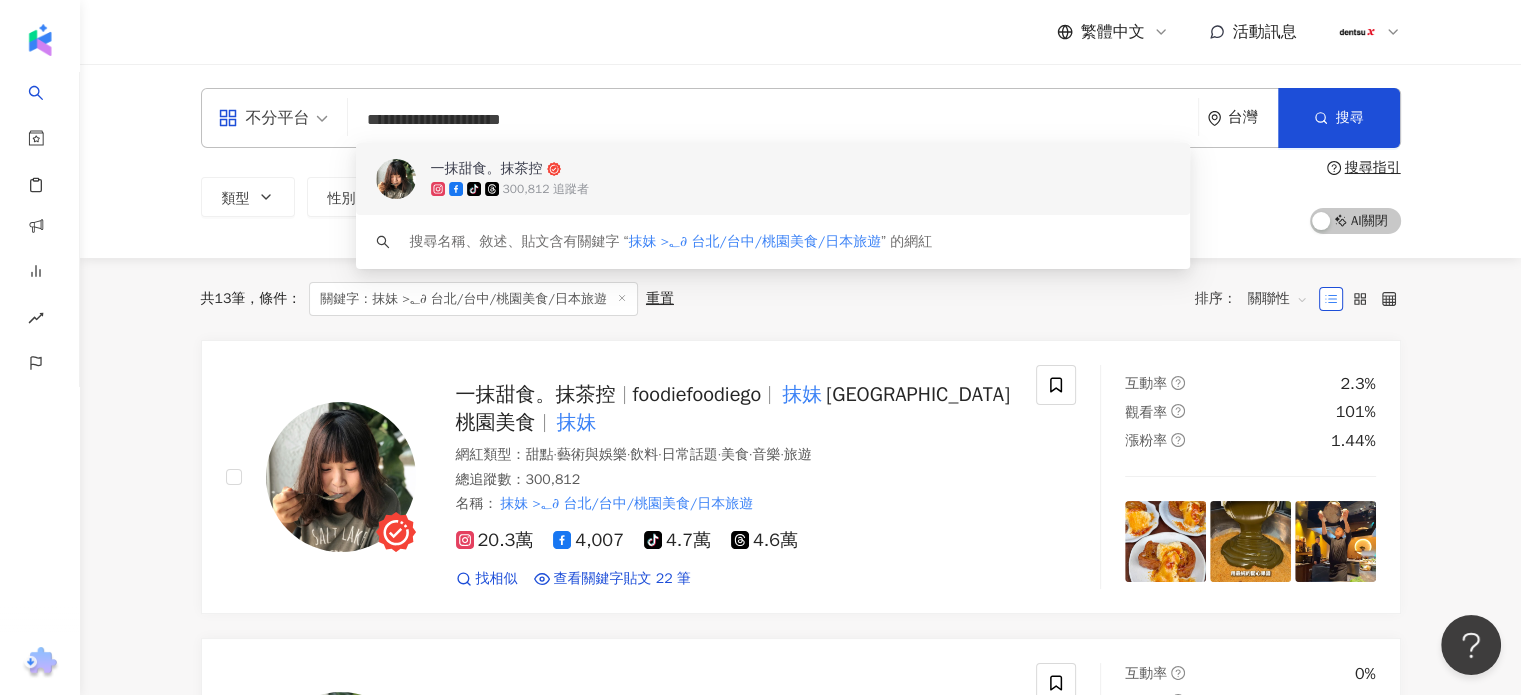 click on "**********" at bounding box center [773, 120] 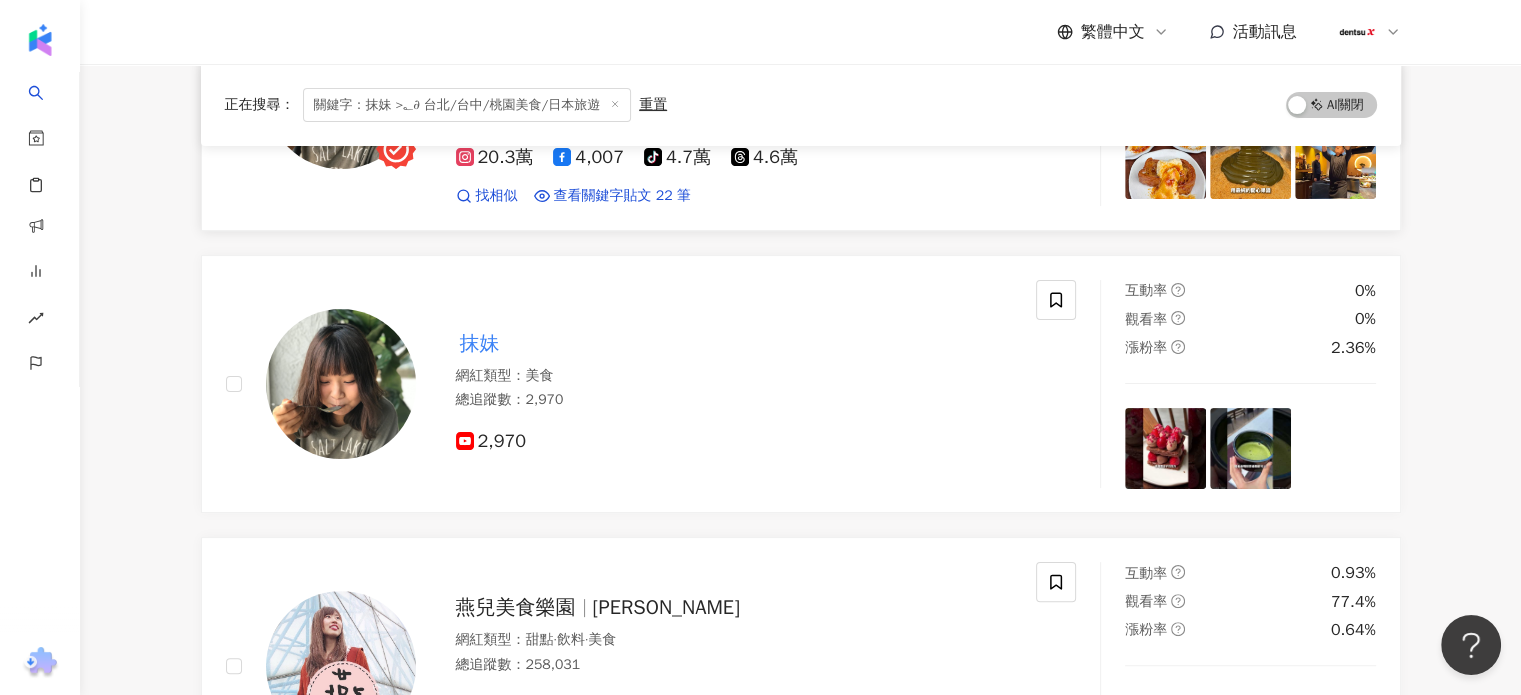 scroll, scrollTop: 200, scrollLeft: 0, axis: vertical 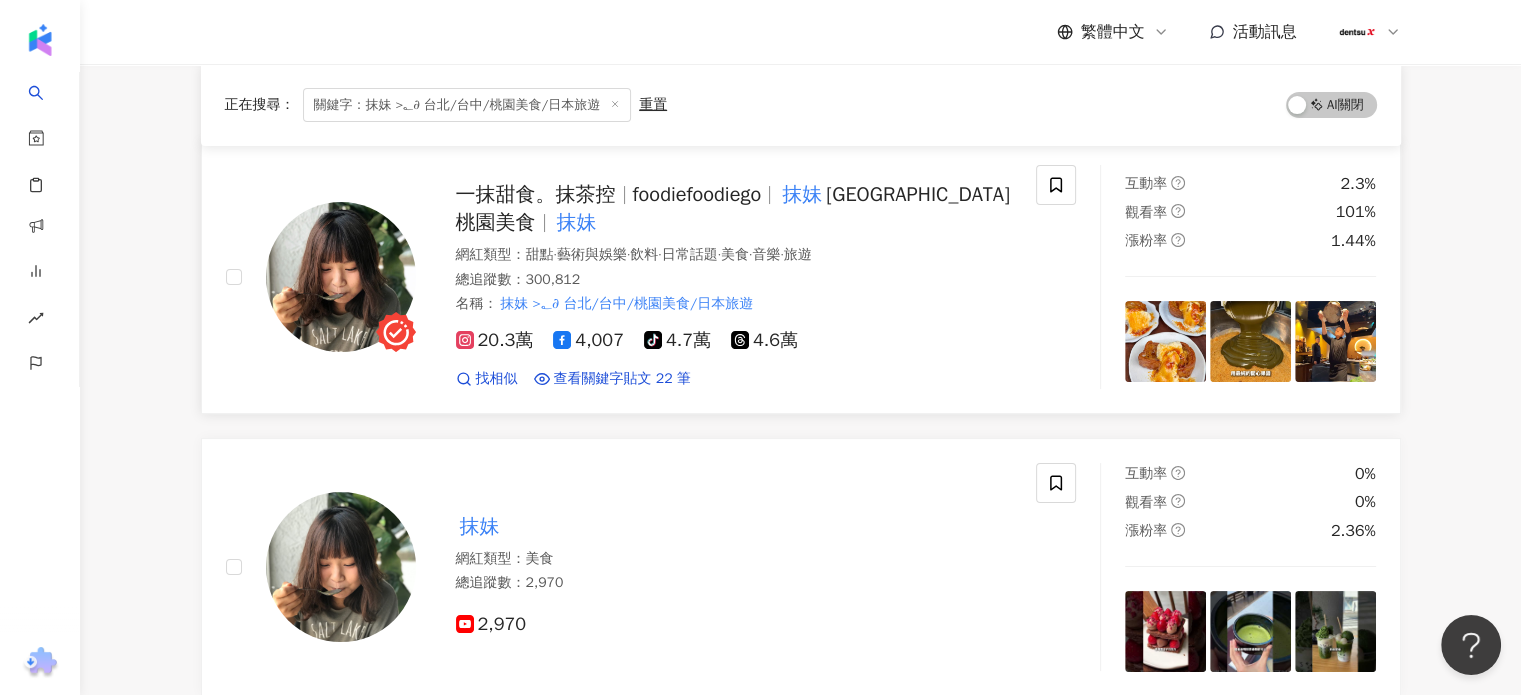 click on "20.3萬" at bounding box center (495, 340) 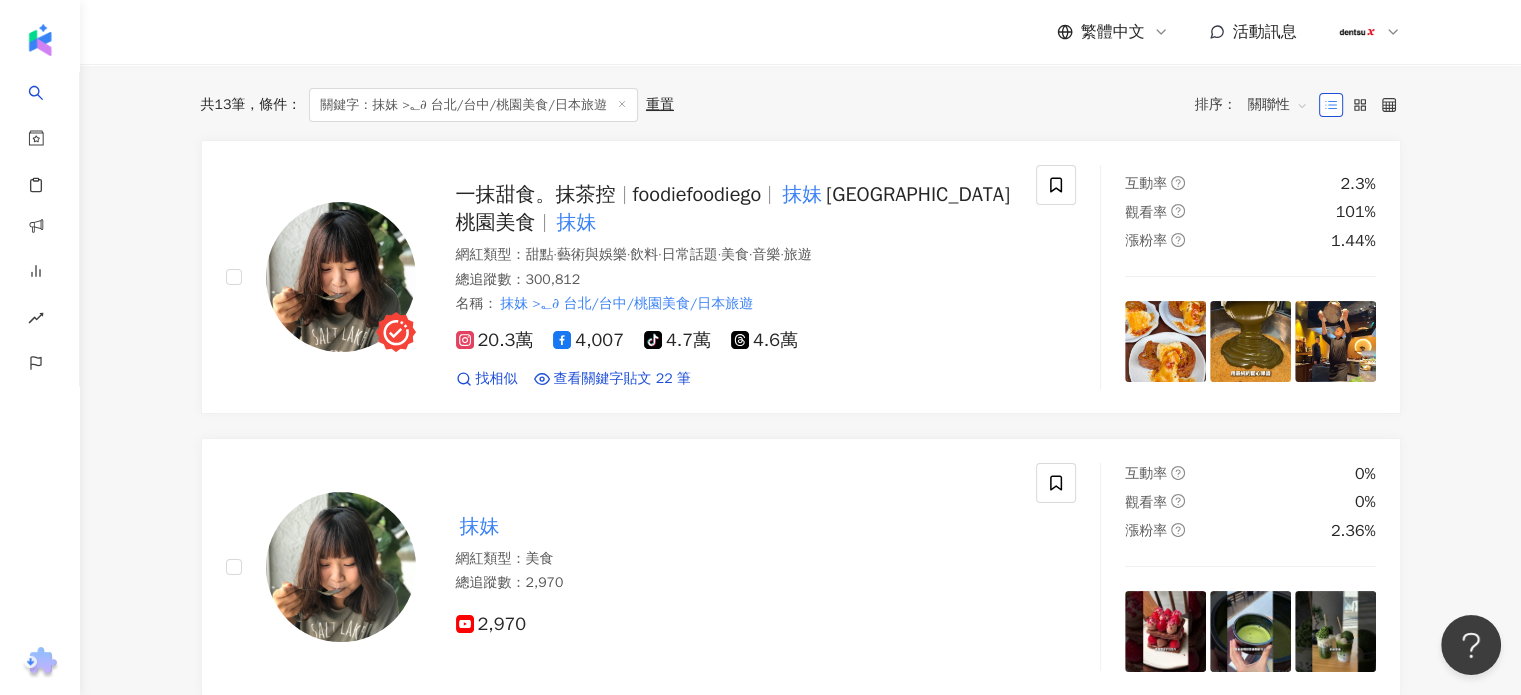 scroll, scrollTop: 0, scrollLeft: 0, axis: both 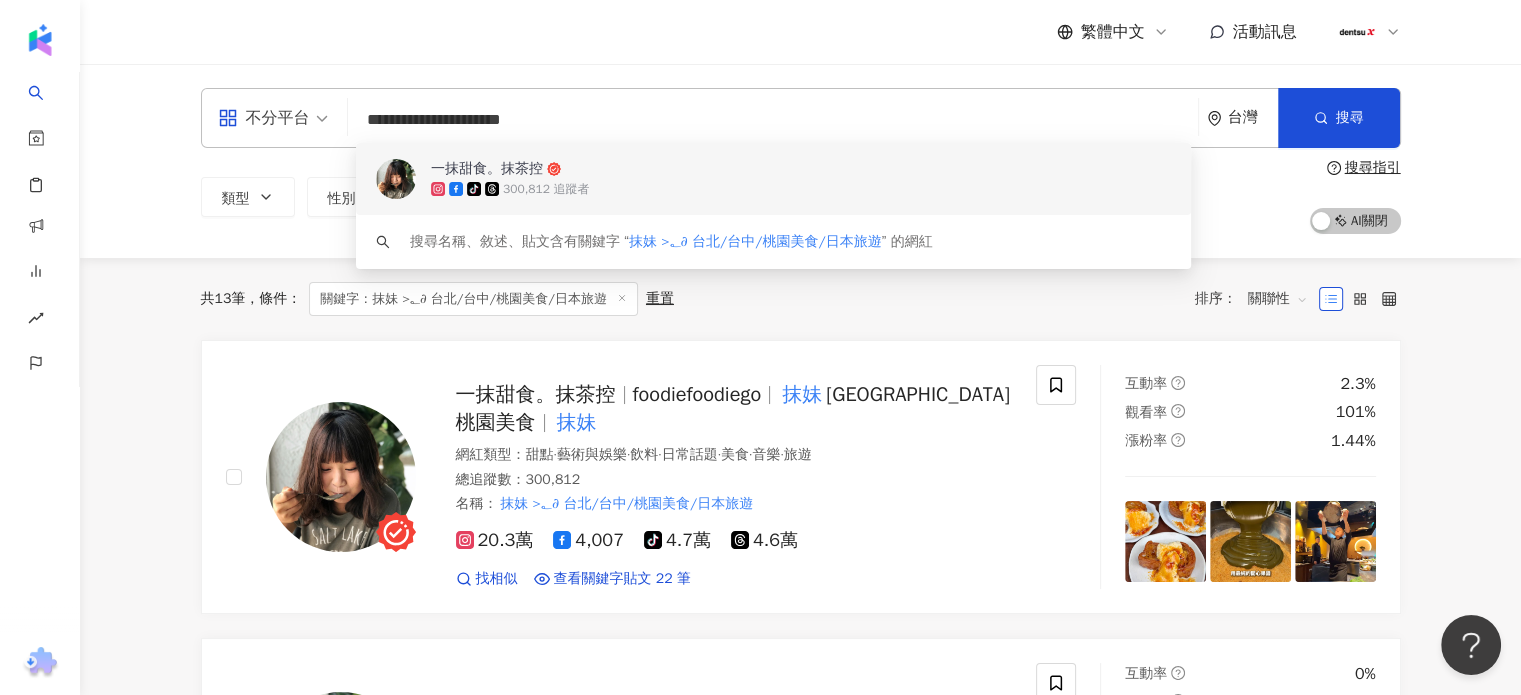 drag, startPoint x: 364, startPoint y: 120, endPoint x: 1022, endPoint y: 121, distance: 658.00073 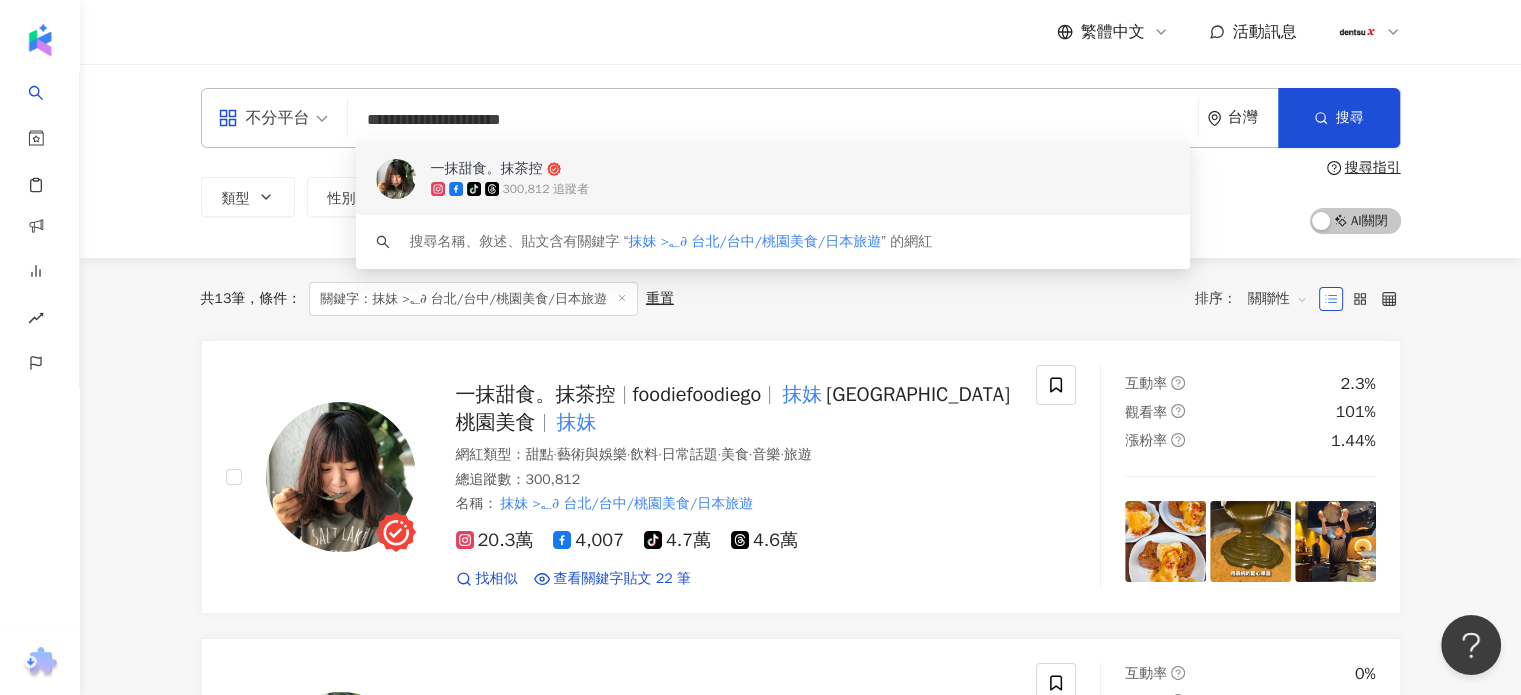 paste on "*******" 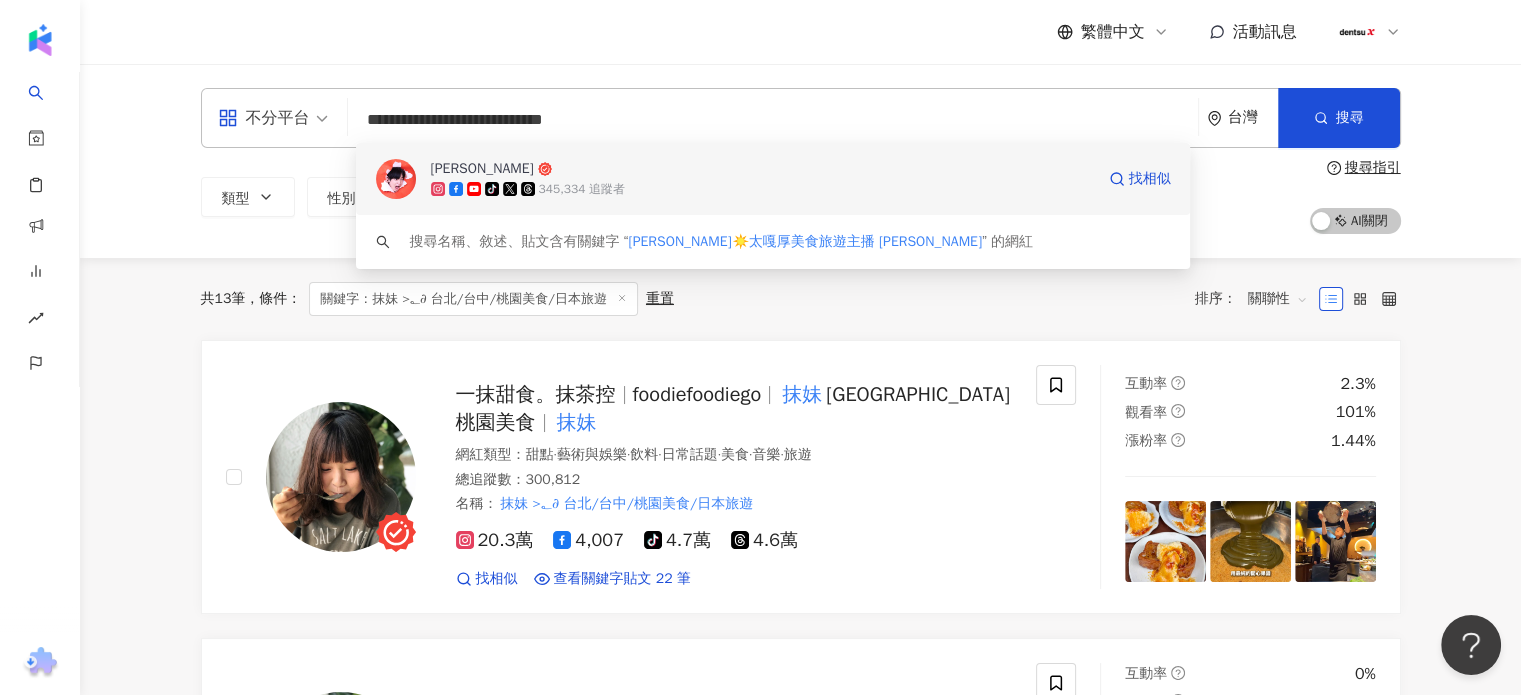 click on "梅森" at bounding box center [482, 169] 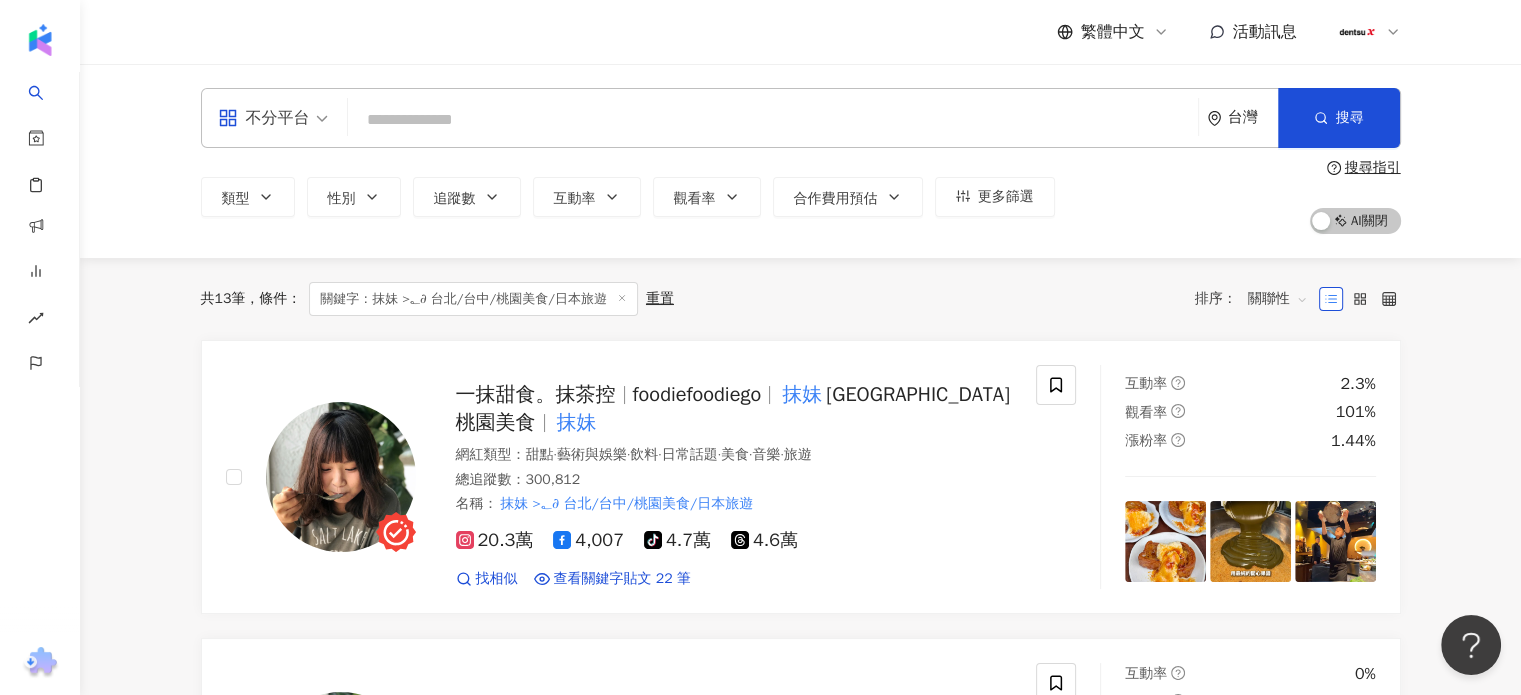 paste on "*******" 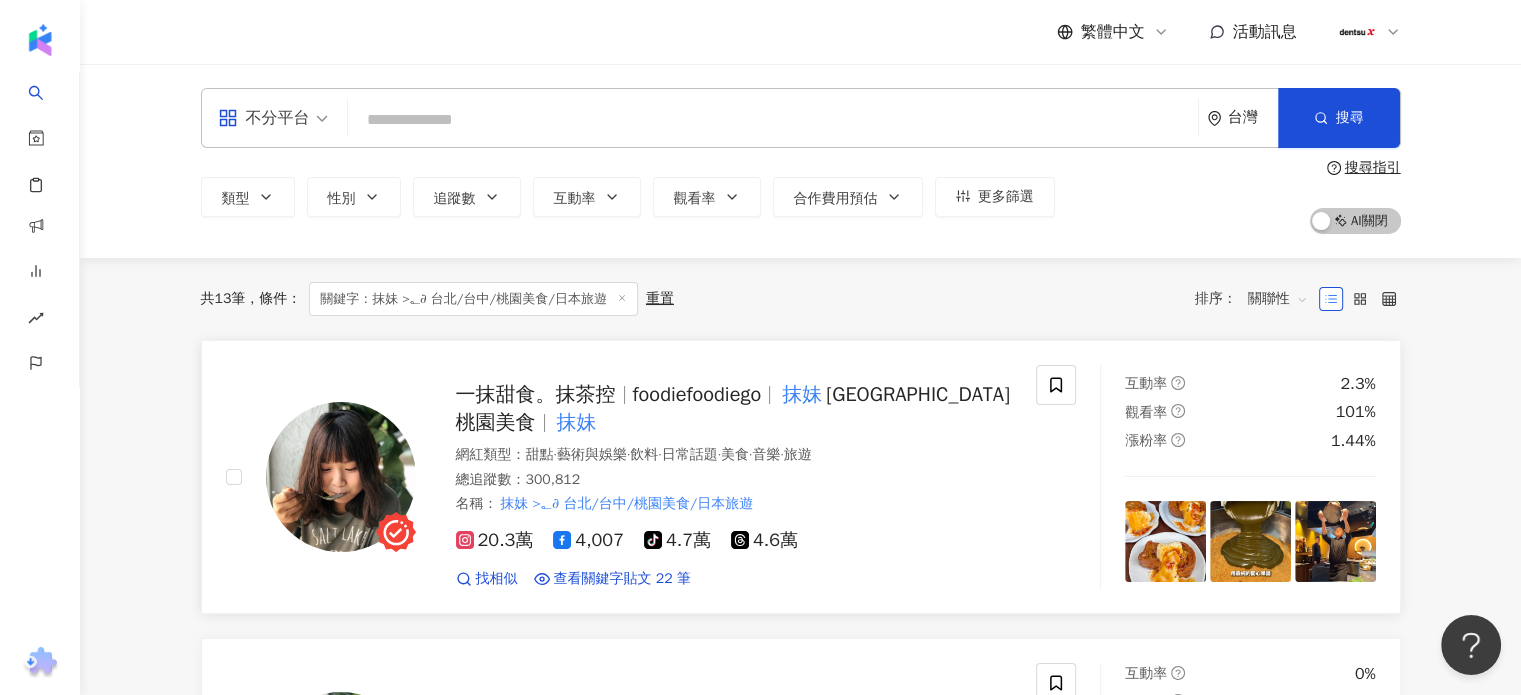 type on "*******" 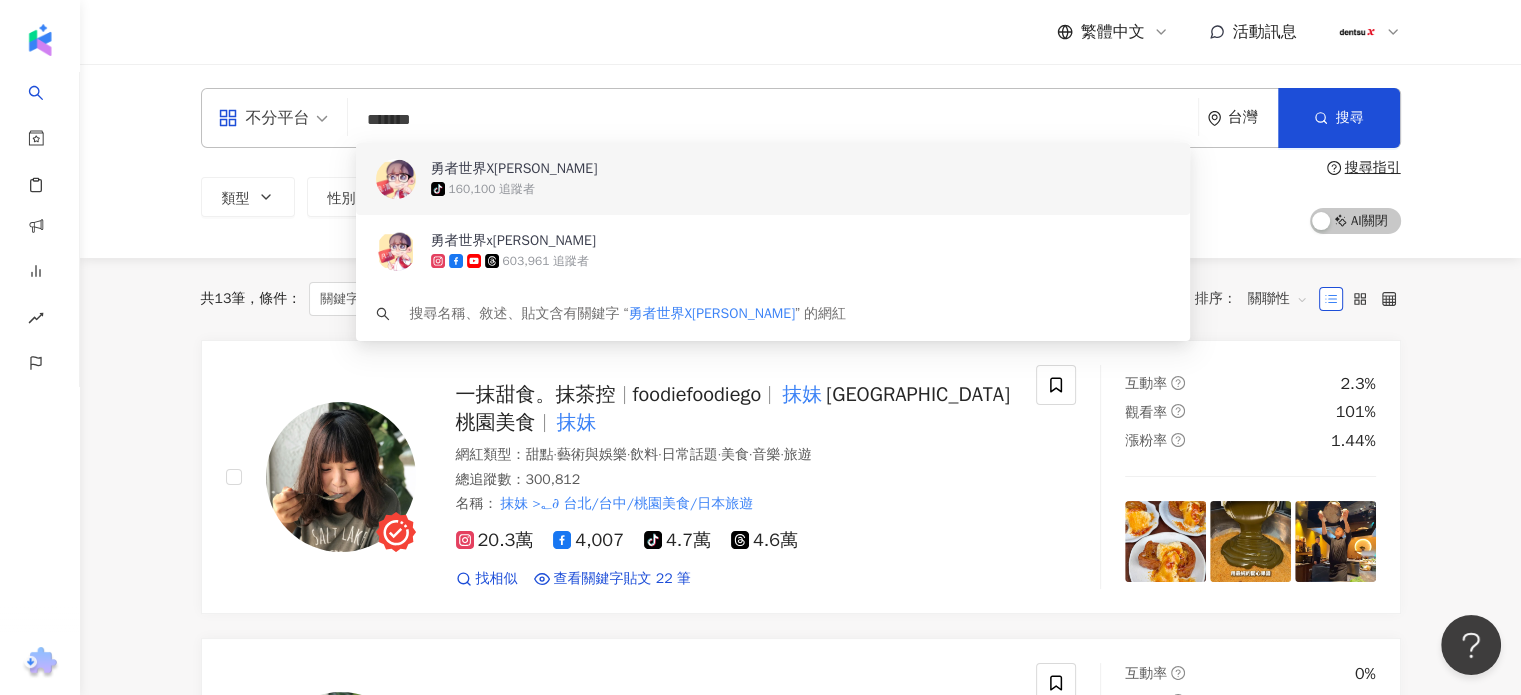 click on "勇者世界X凡清" at bounding box center (514, 169) 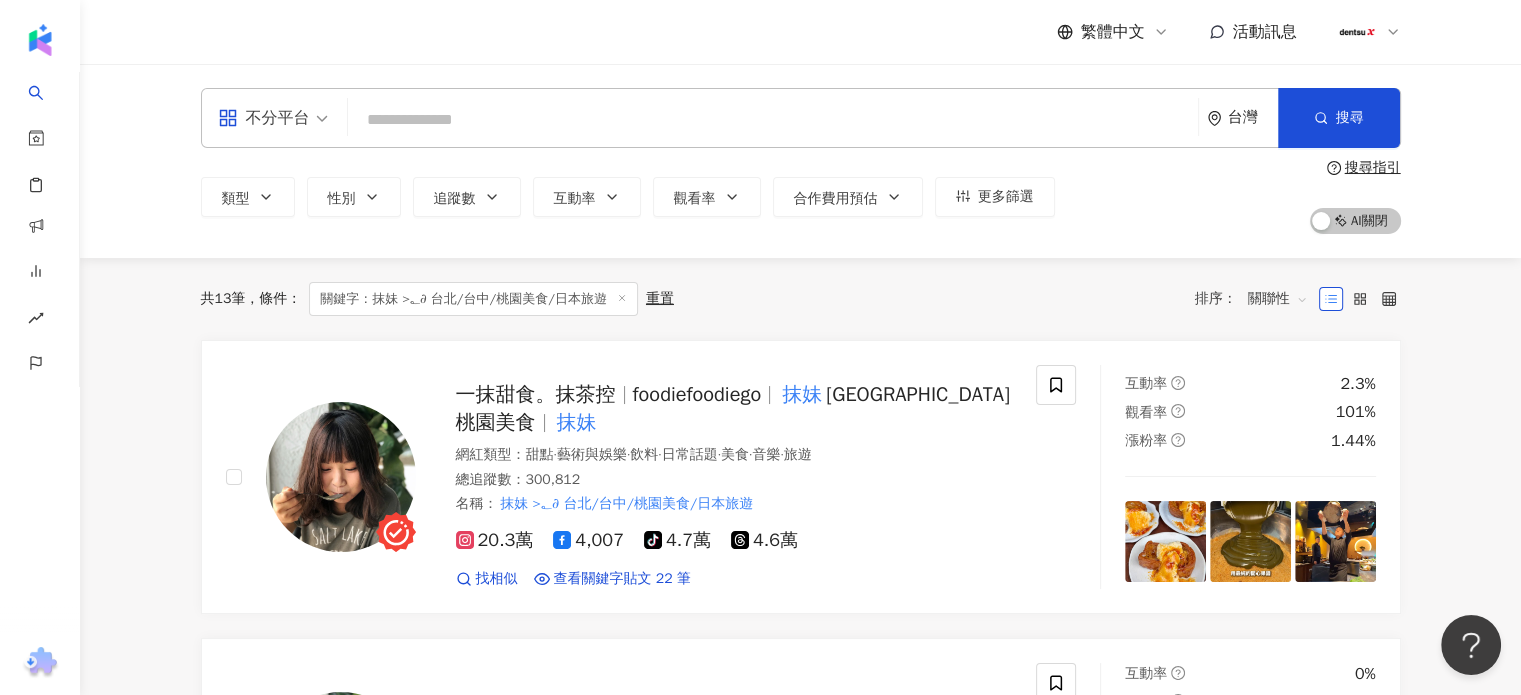 drag, startPoint x: 433, startPoint y: 126, endPoint x: 434, endPoint y: 139, distance: 13.038404 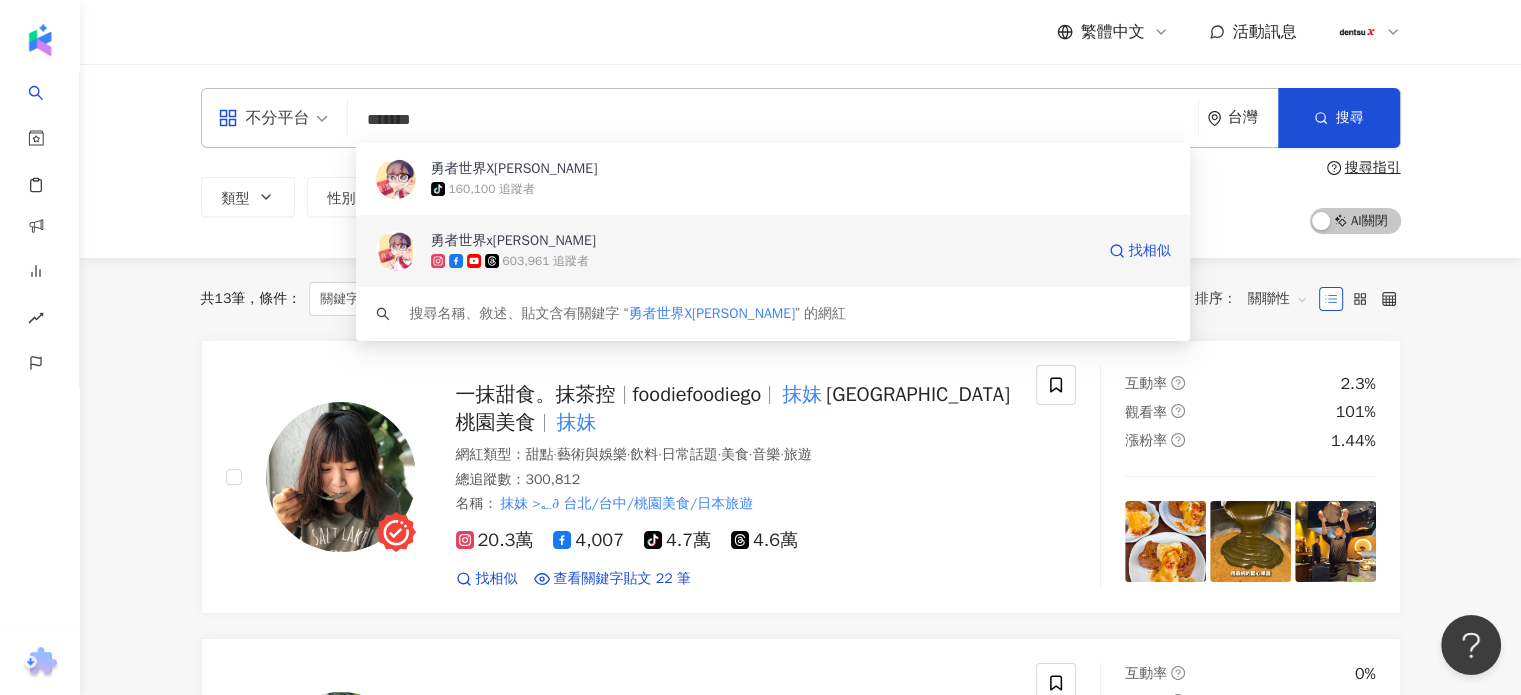 click on "勇者世界x凡清" at bounding box center [513, 241] 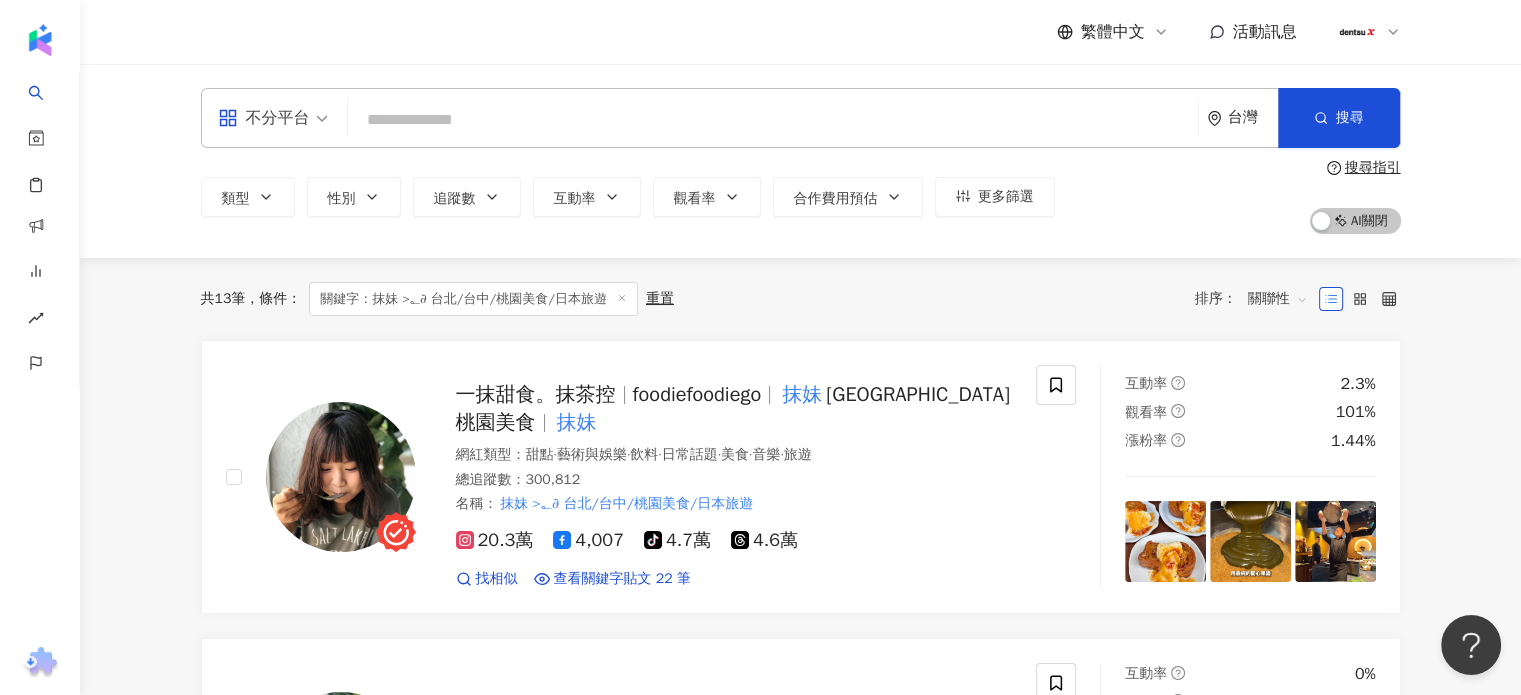 paste on "**********" 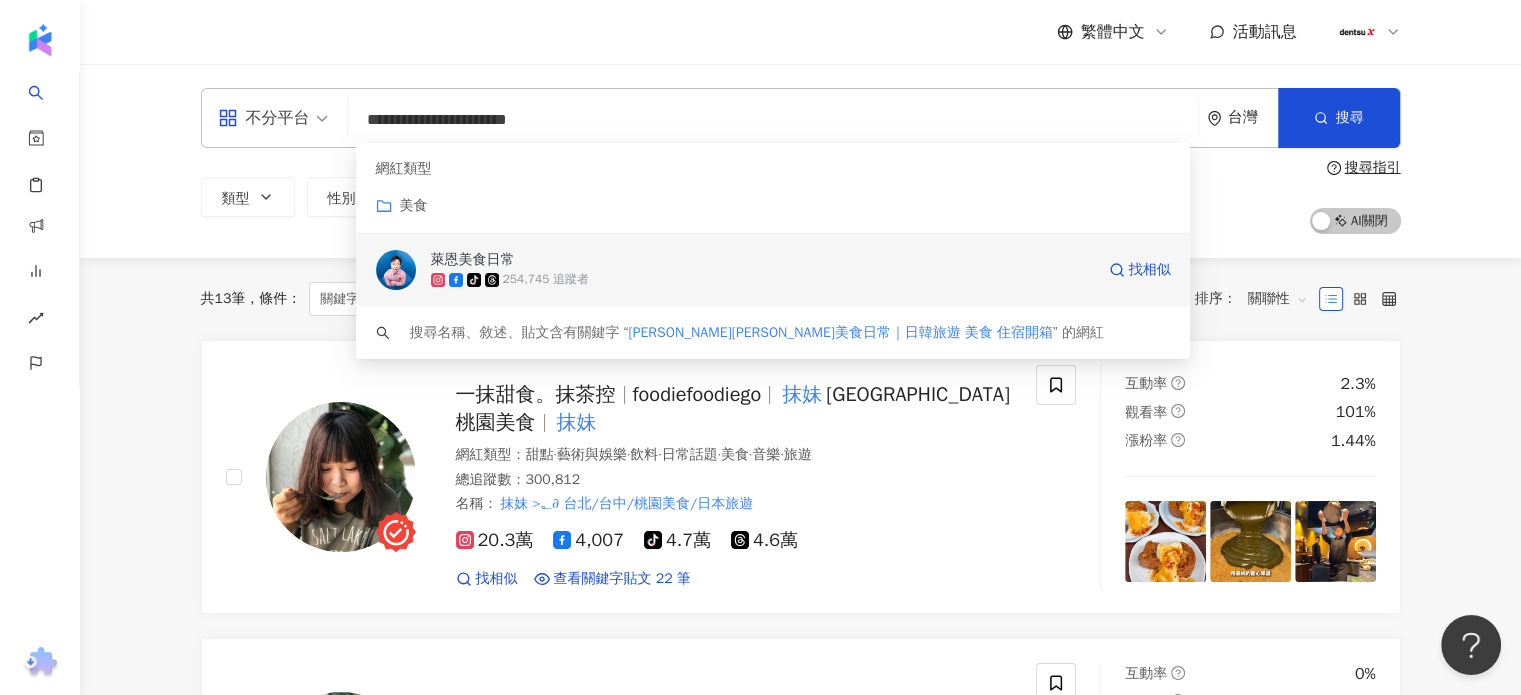 click on "萊恩美食日常" at bounding box center [473, 260] 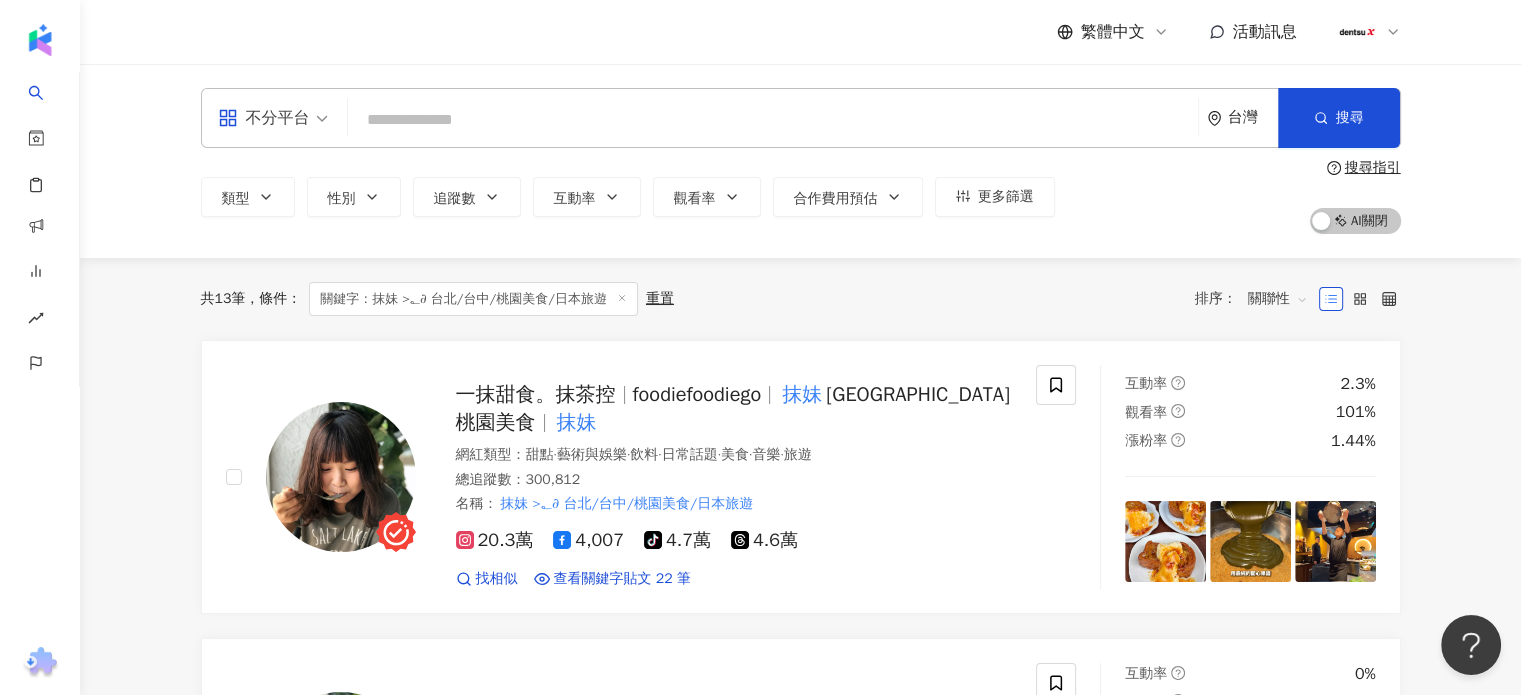 paste on "**********" 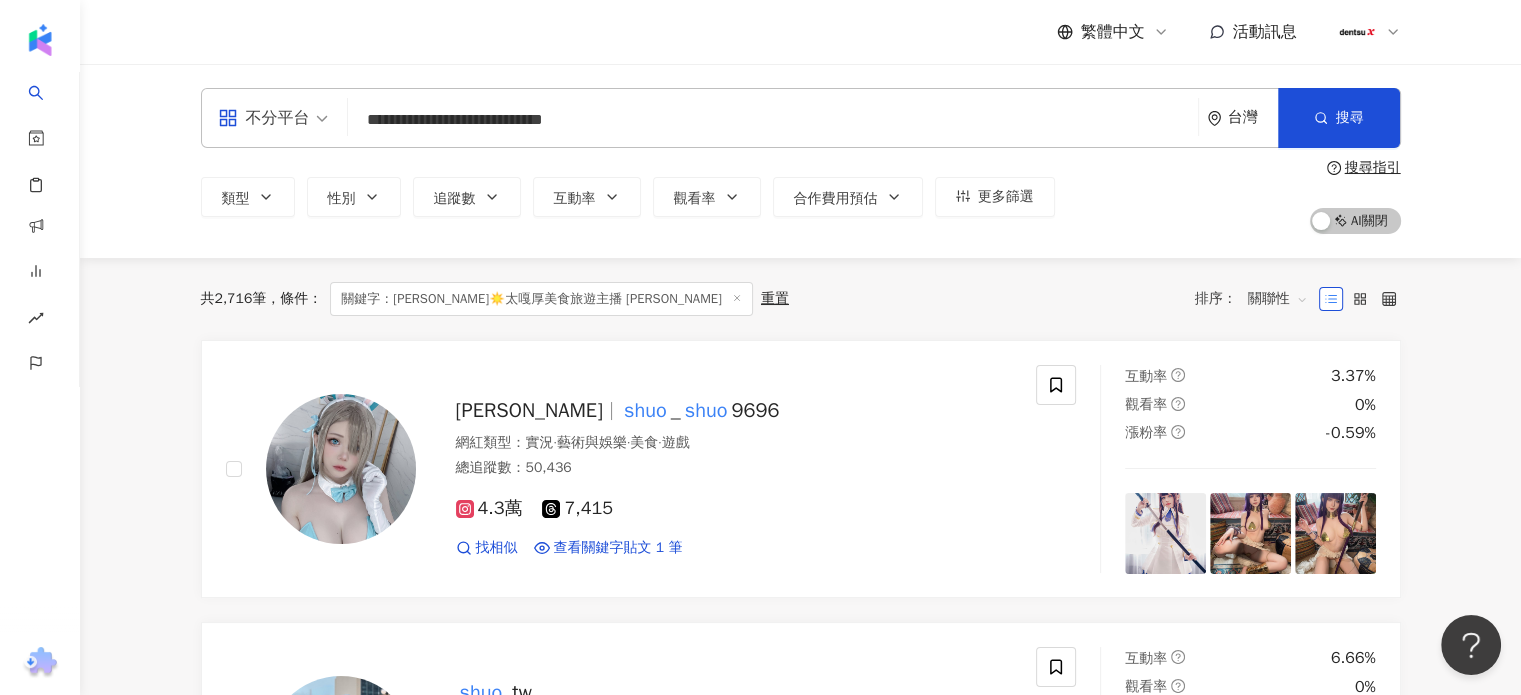 click on "**********" at bounding box center [773, 120] 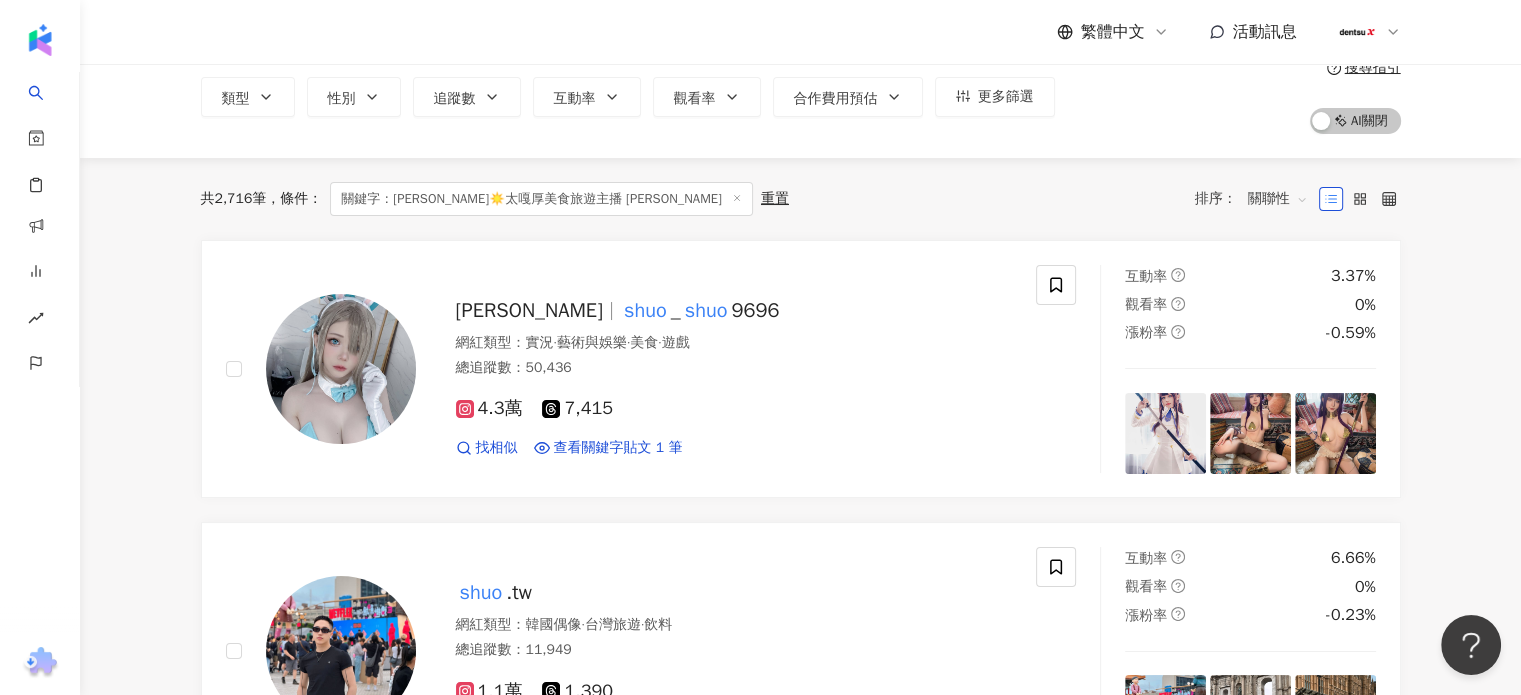 scroll, scrollTop: 0, scrollLeft: 0, axis: both 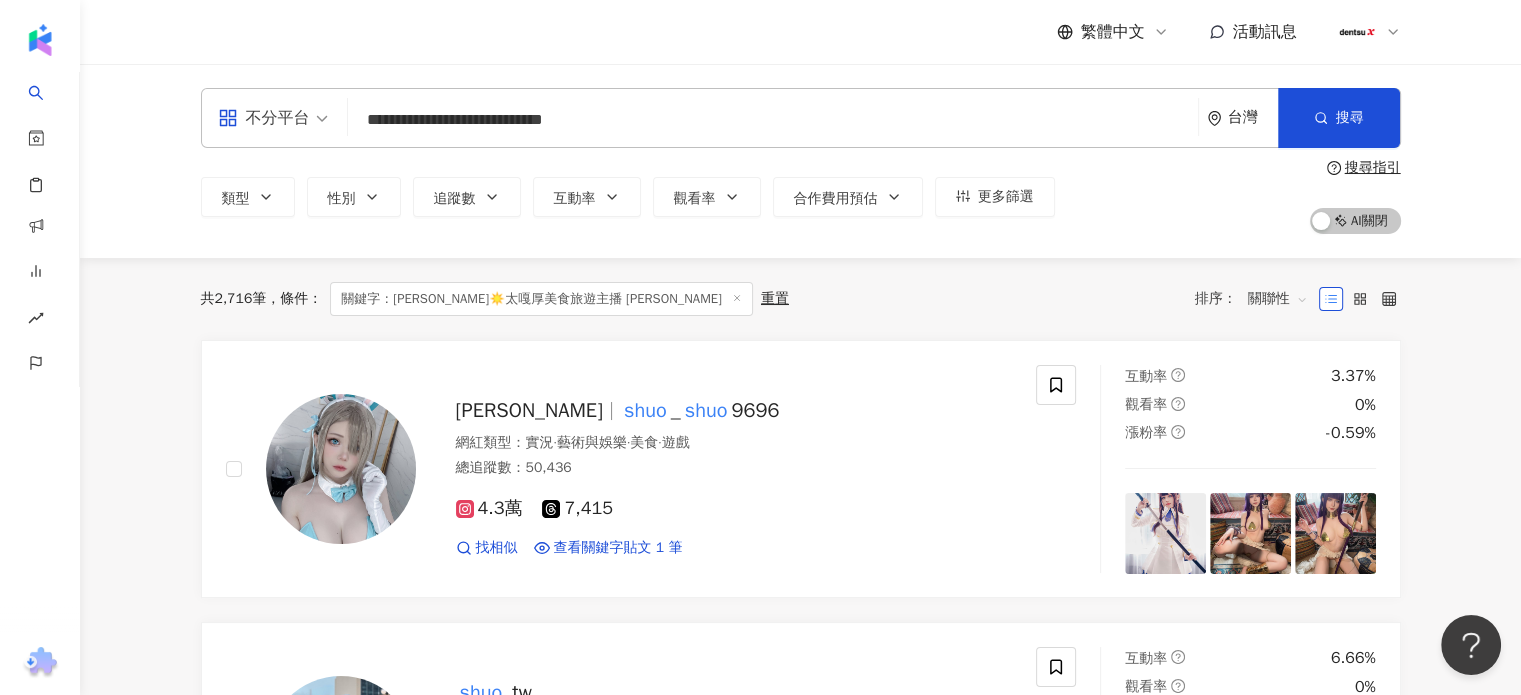 type on "**********" 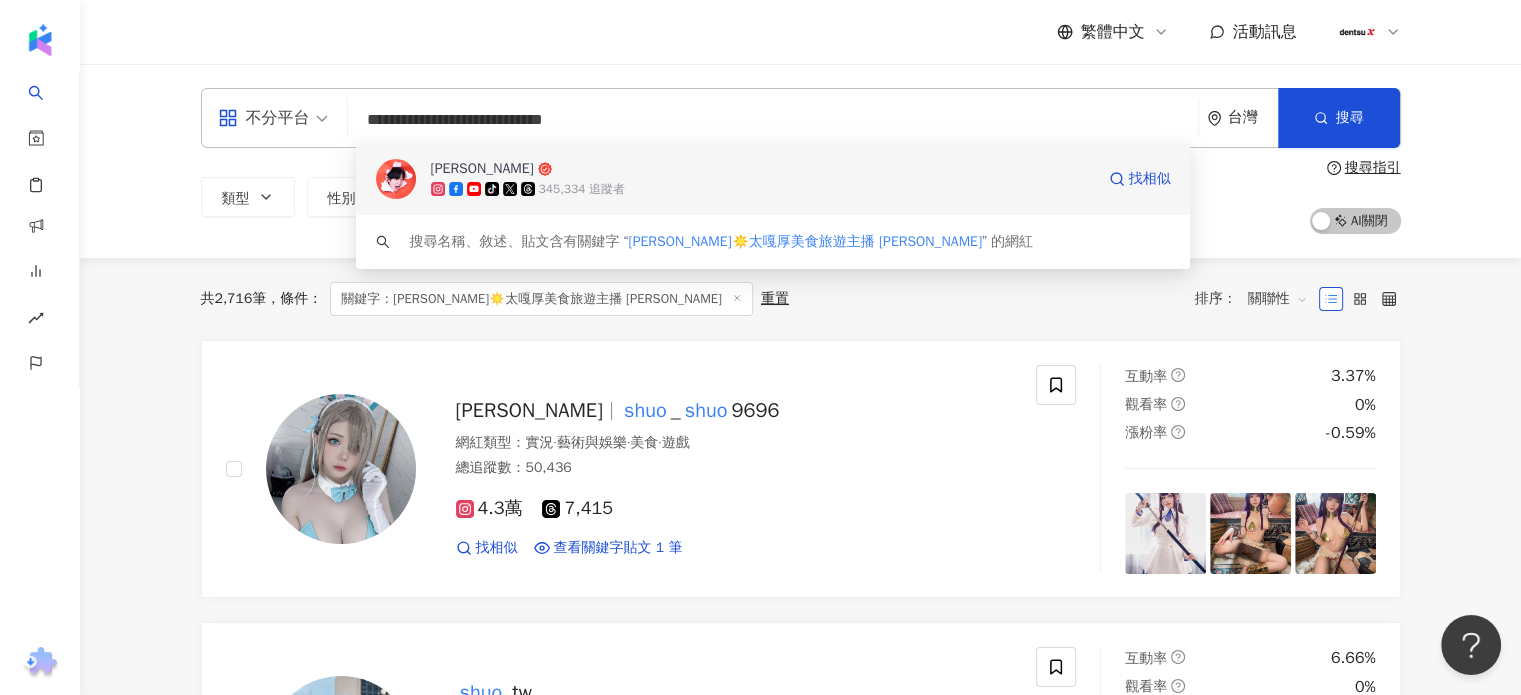 click on "梅森 tiktok-icon 345,334   追蹤者 找相似" at bounding box center (773, 179) 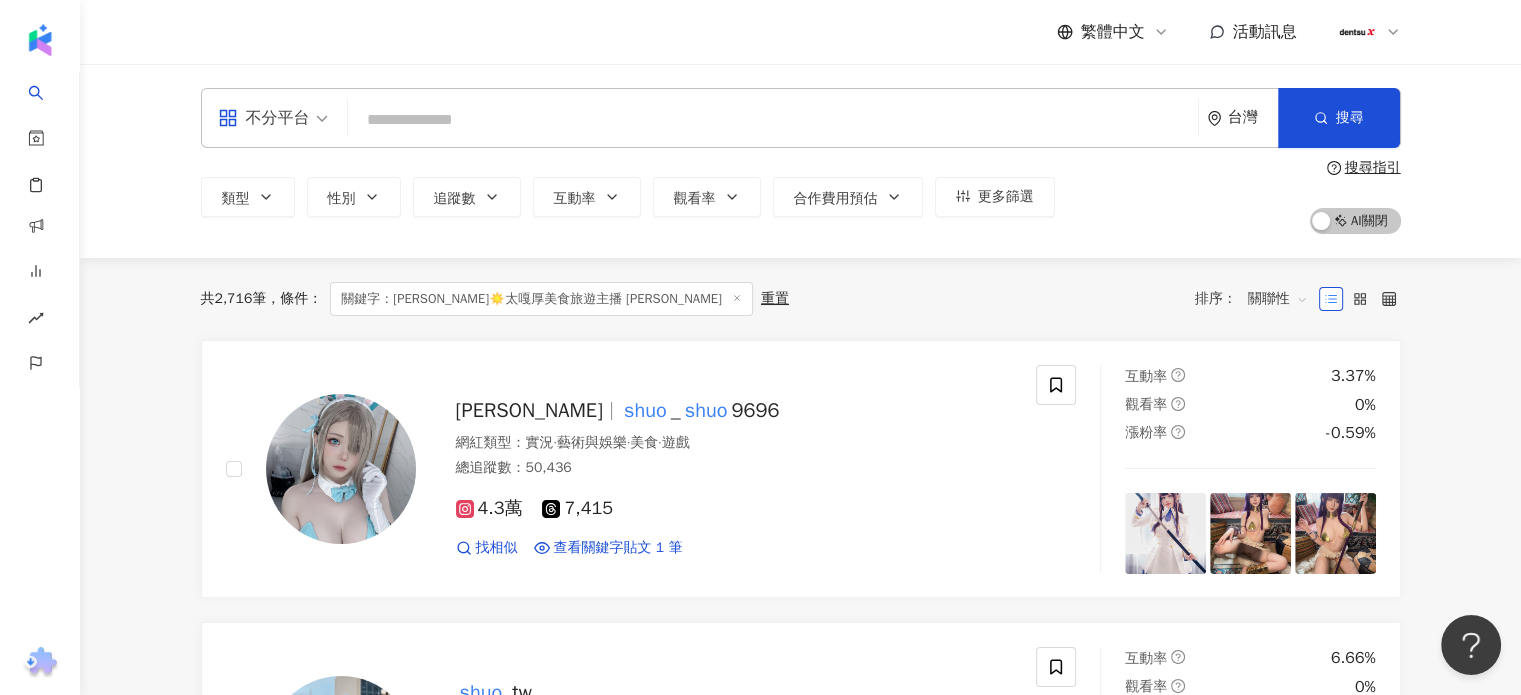 click at bounding box center [773, 120] 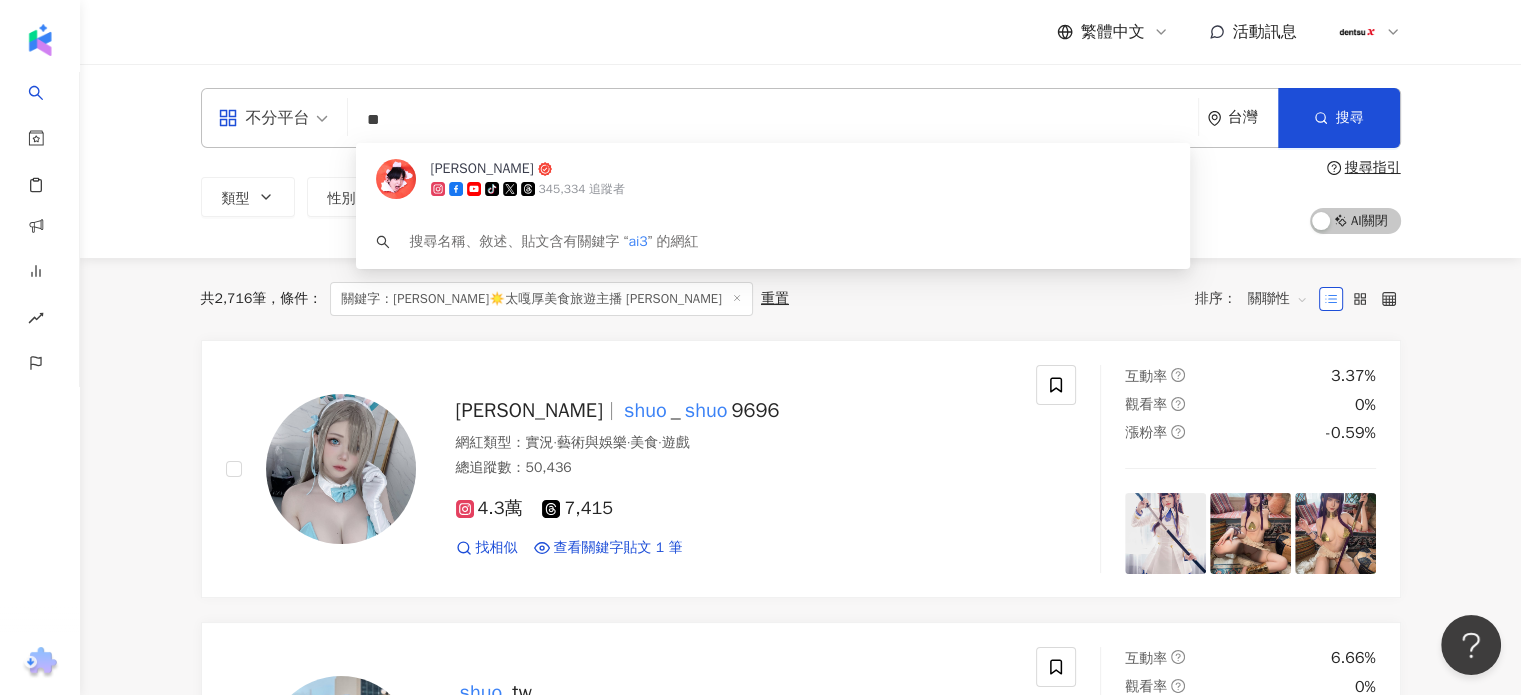 type on "*" 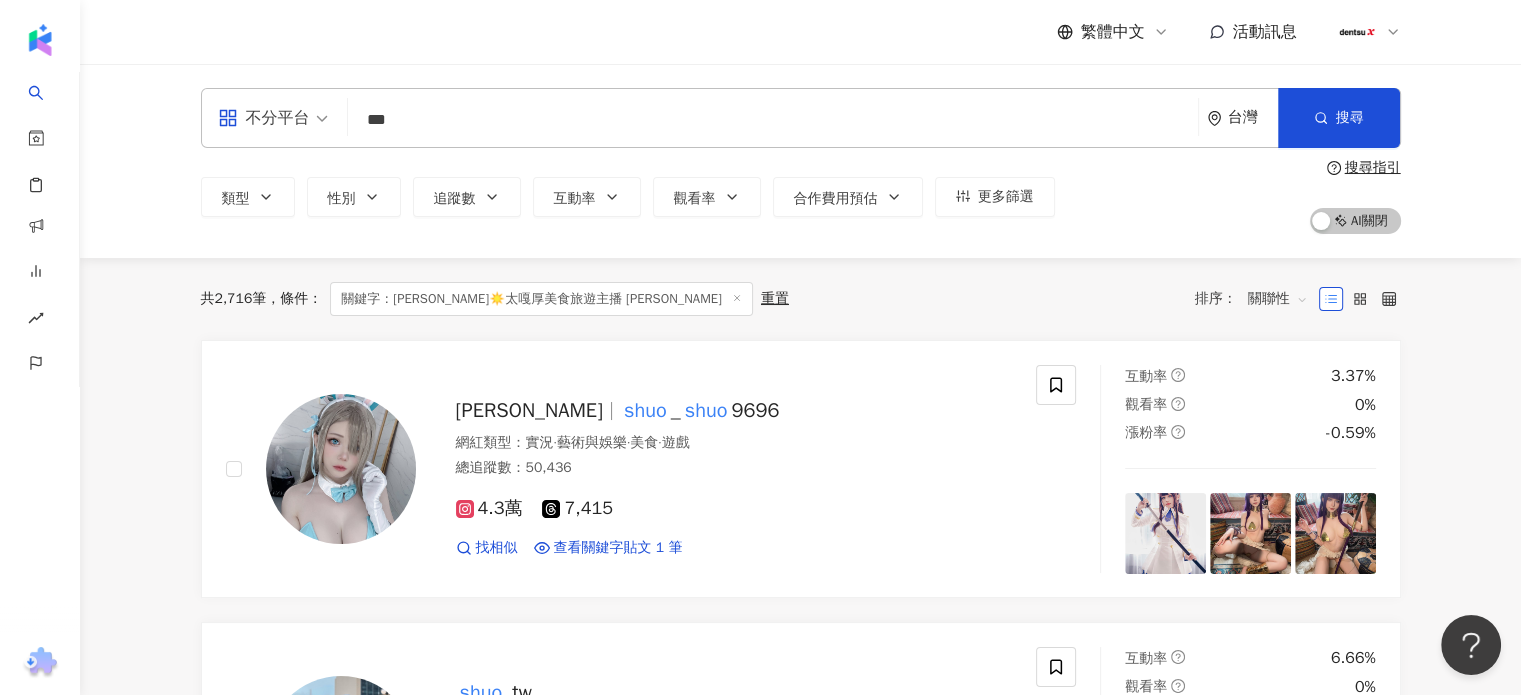 type on "**" 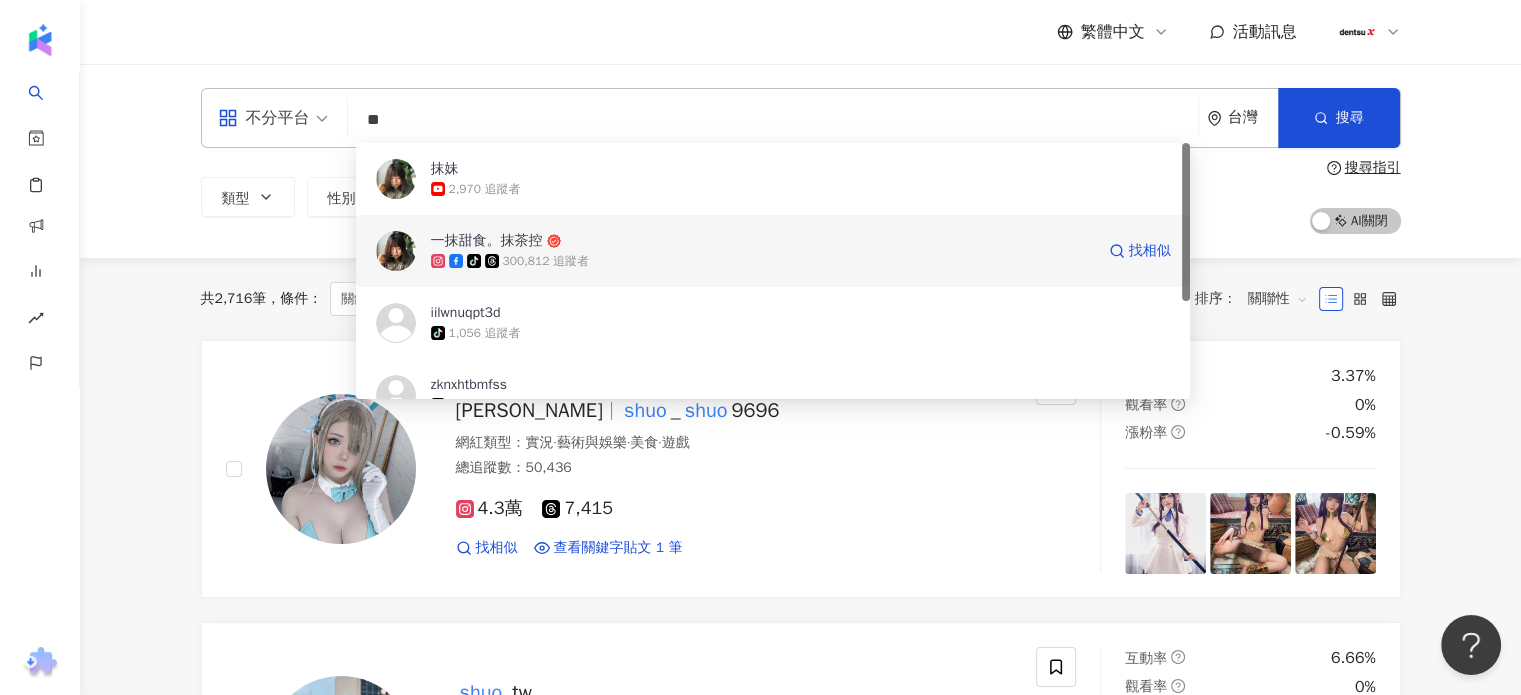 click on "一抹甜食。抹茶控" at bounding box center [487, 241] 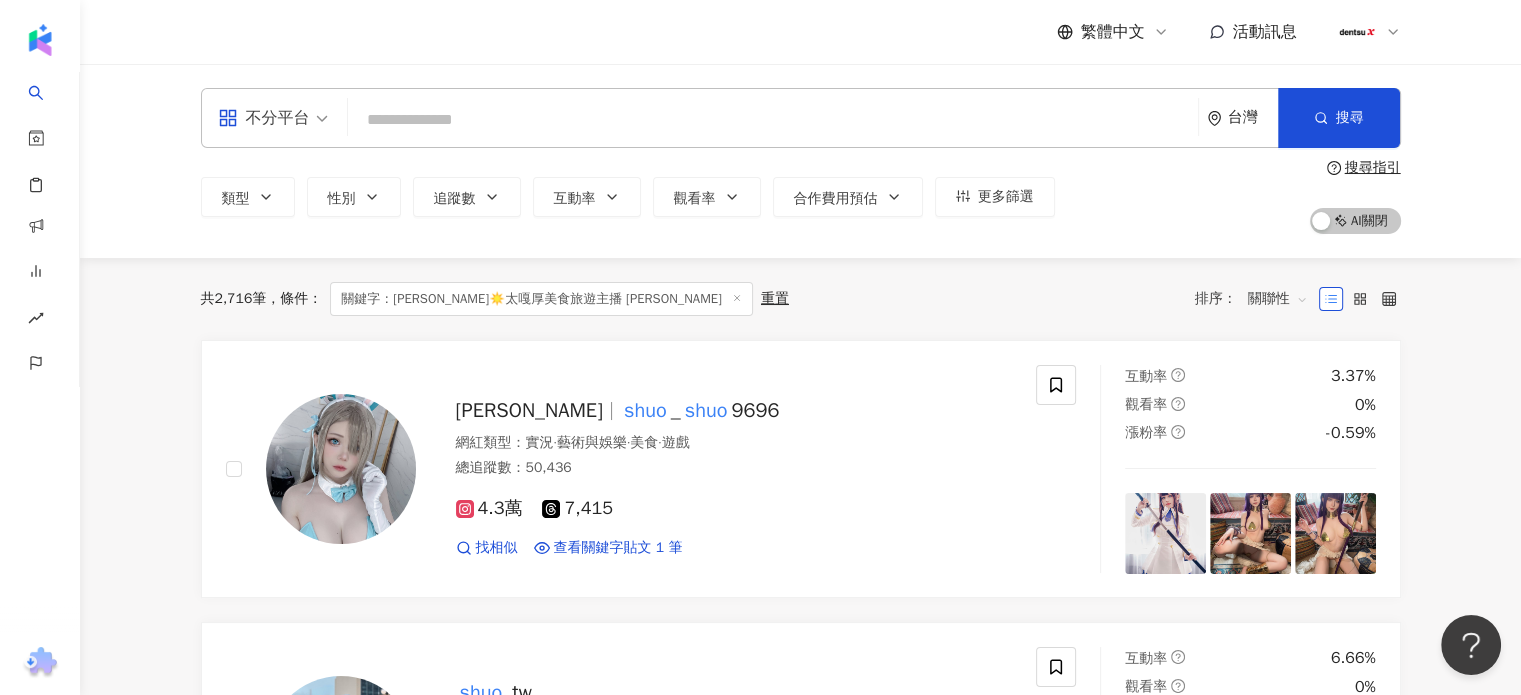 click at bounding box center (773, 120) 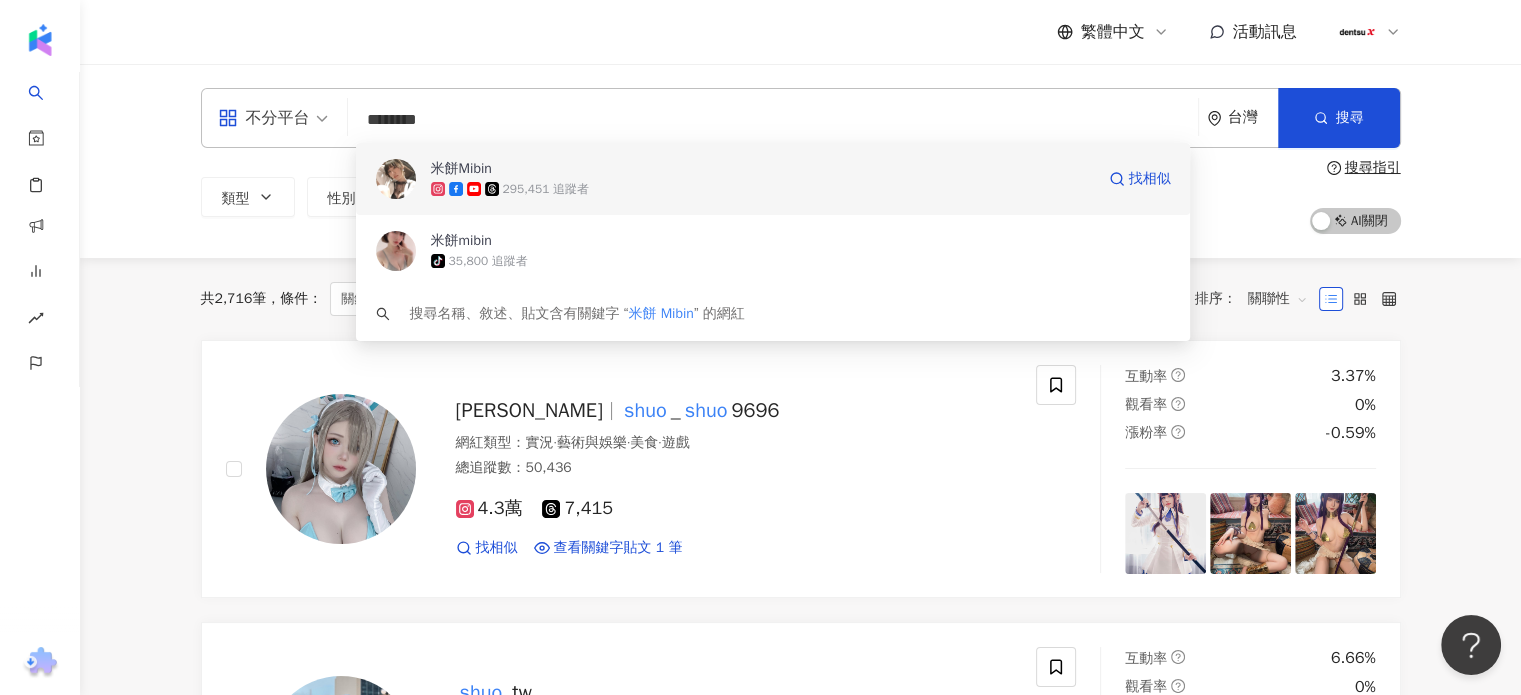 click on "米餅Mibin" at bounding box center [461, 169] 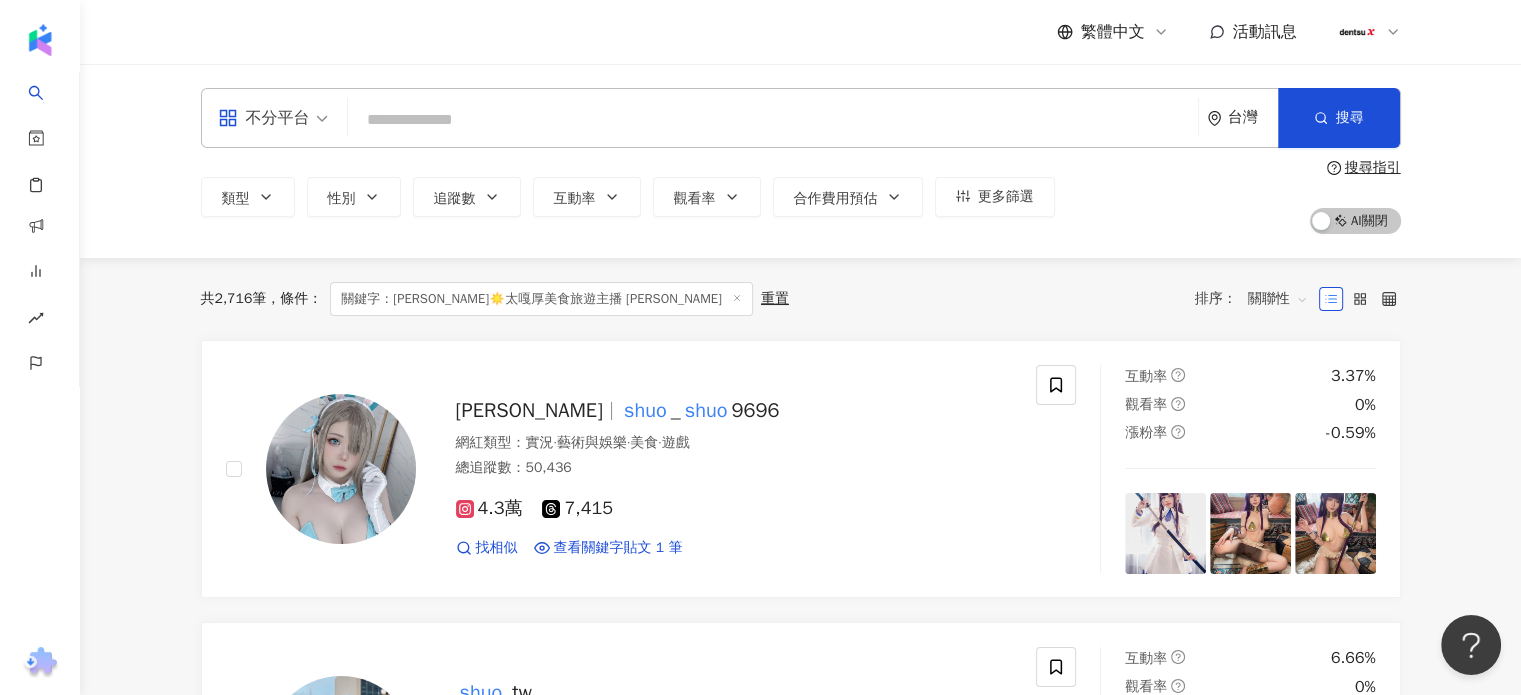 paste on "**********" 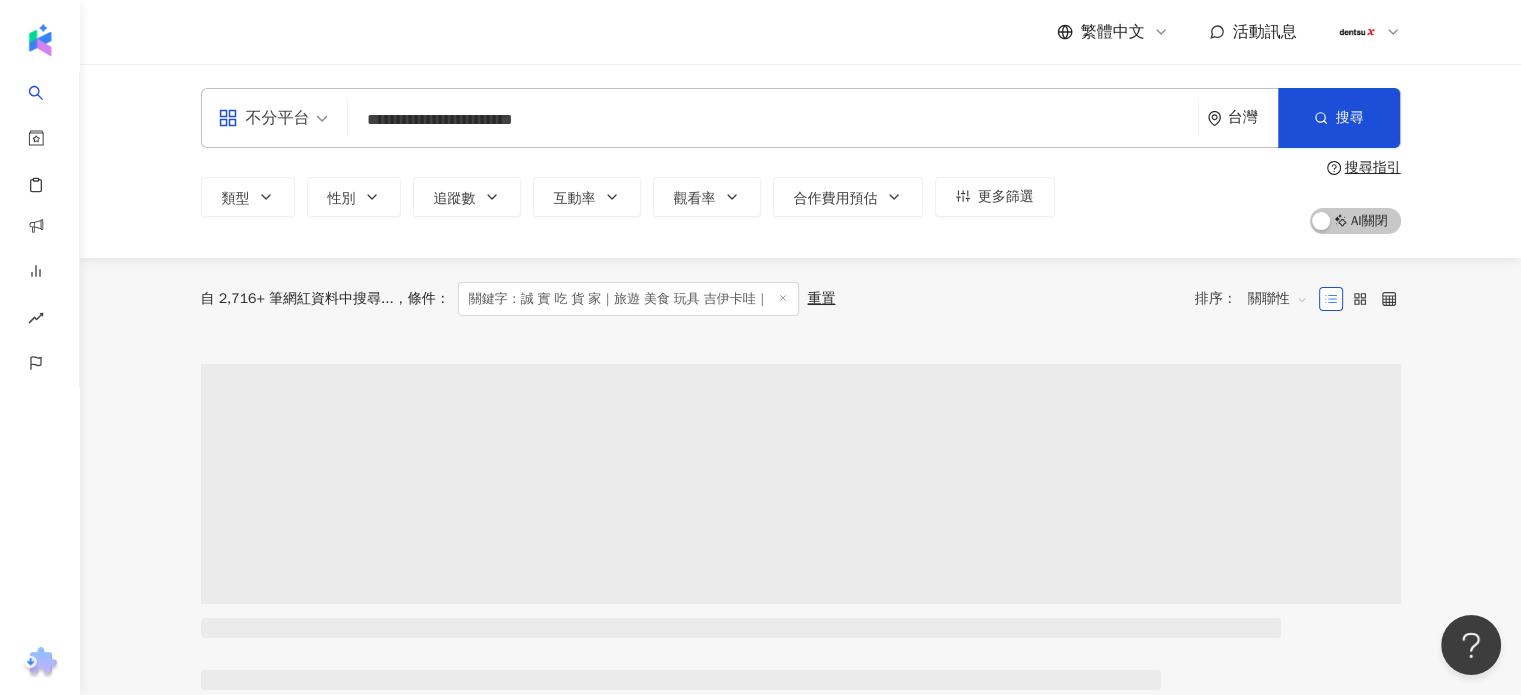 type on "**********" 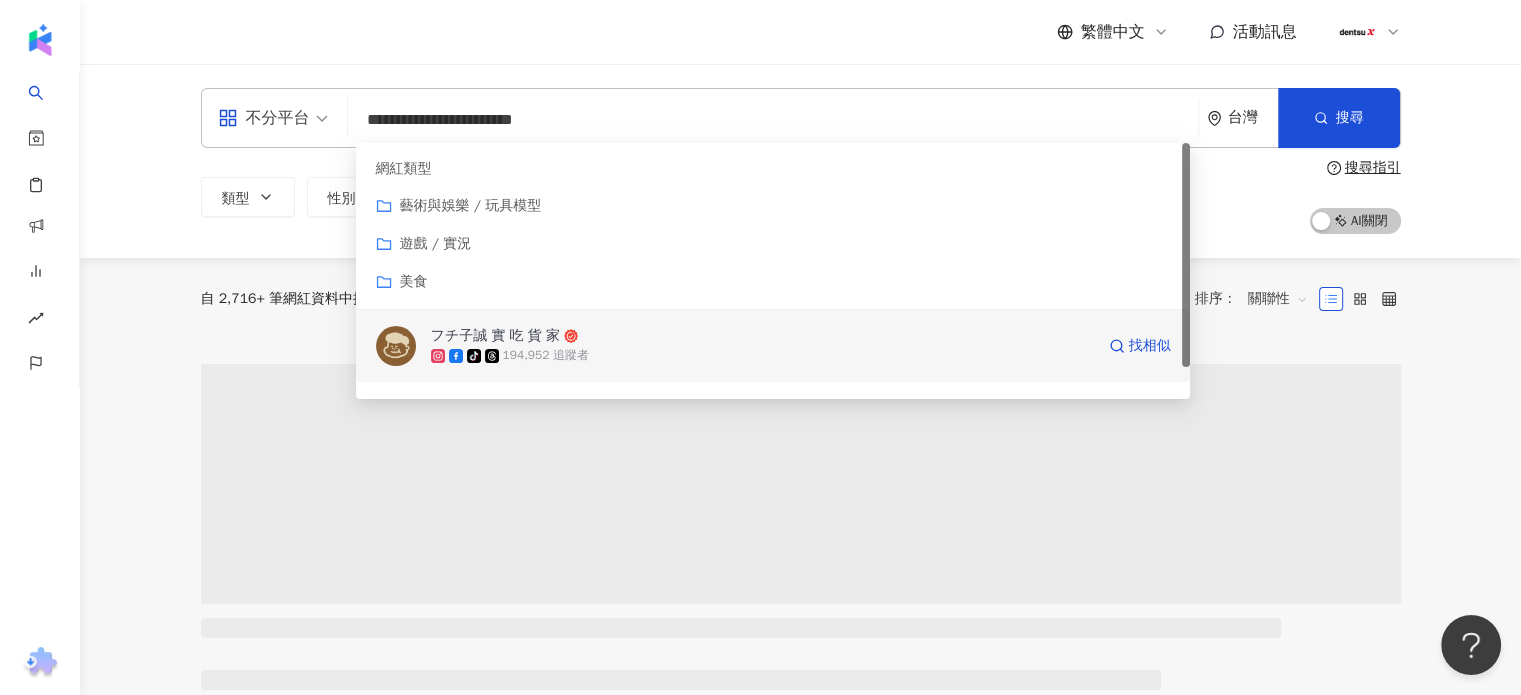 click on "フチ子誠 實 吃 貨 家" at bounding box center [495, 336] 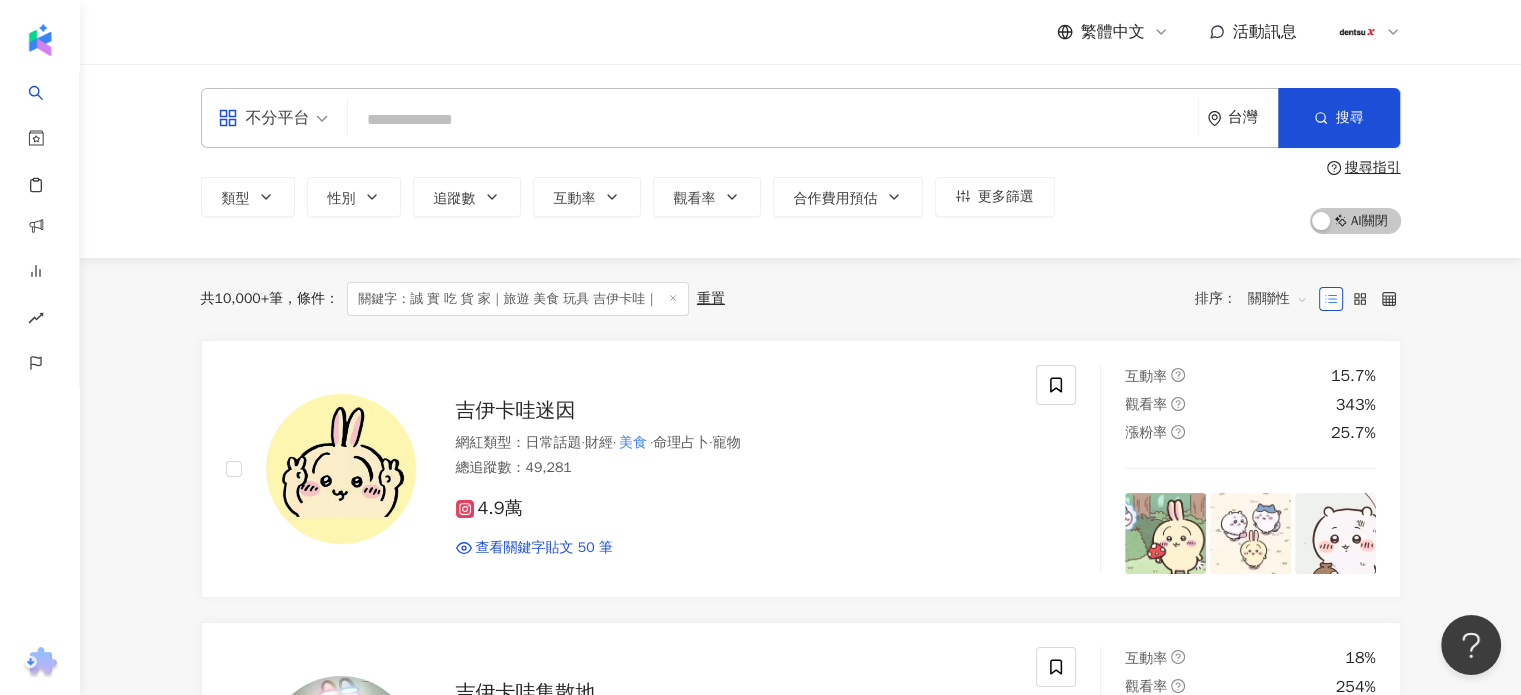 paste on "**********" 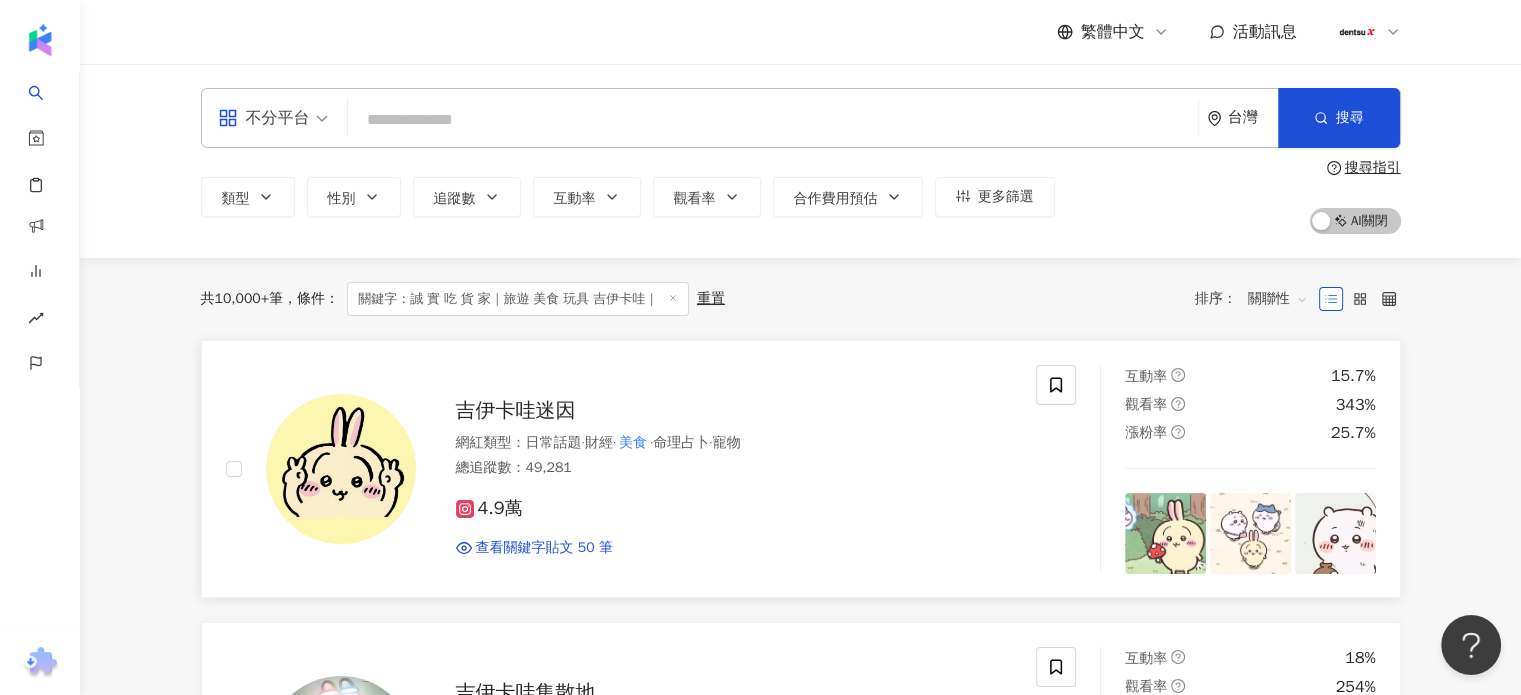type on "**********" 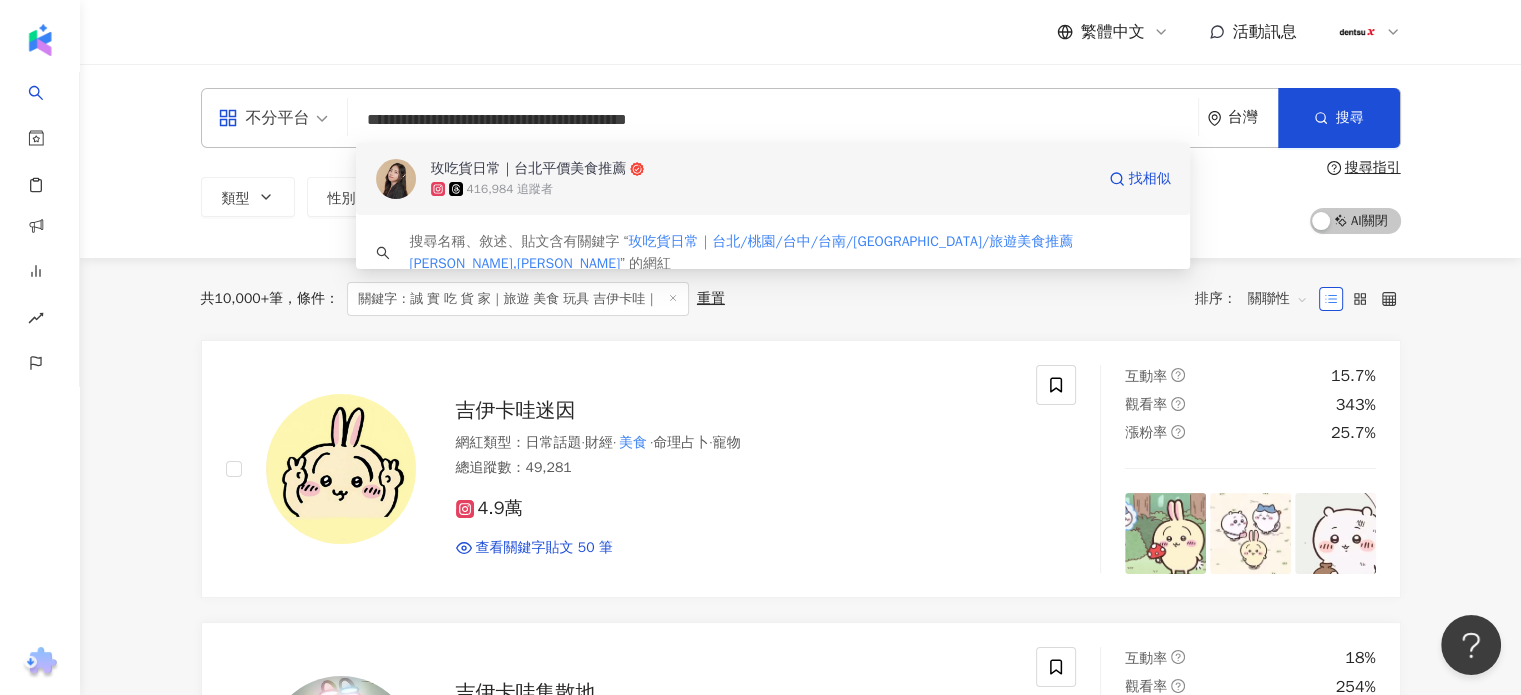 click on "玫吃貨日常｜台北平價美食推薦" at bounding box center [529, 169] 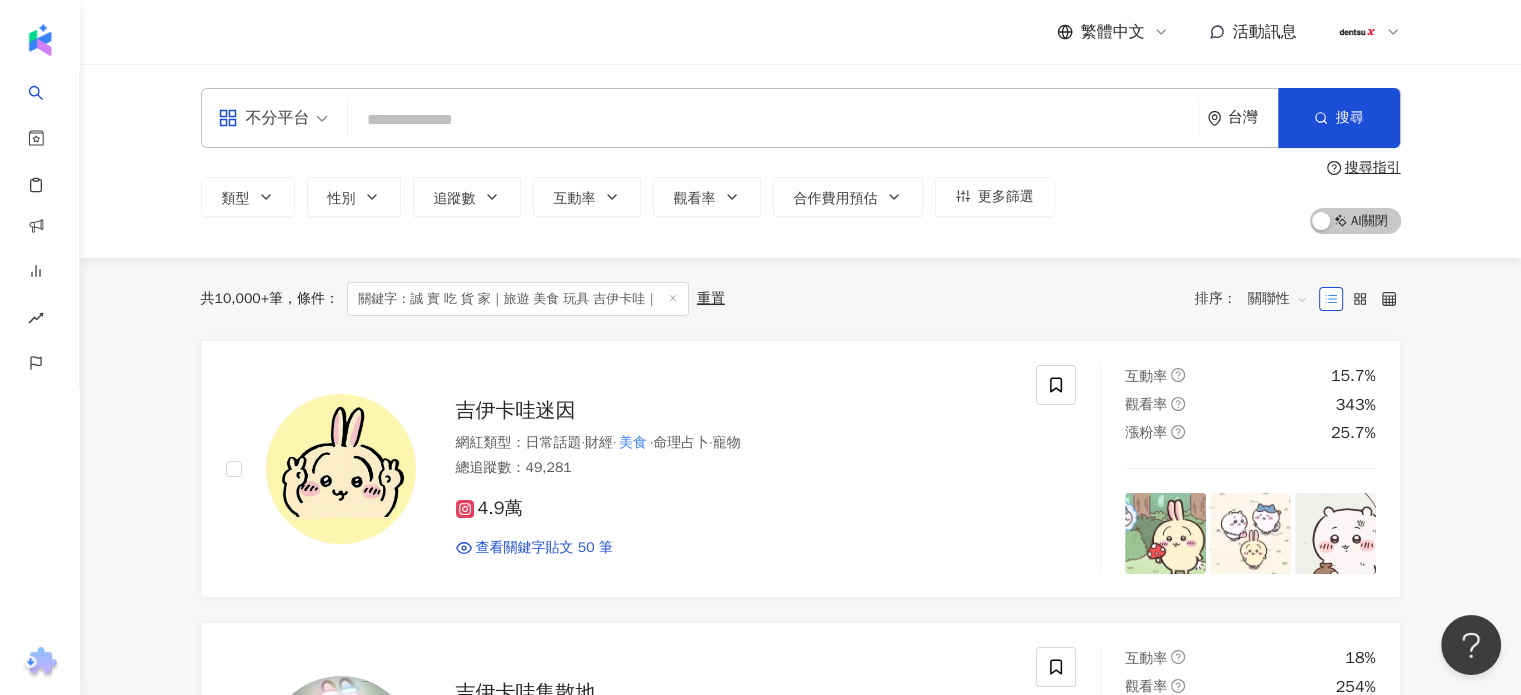 paste on "**********" 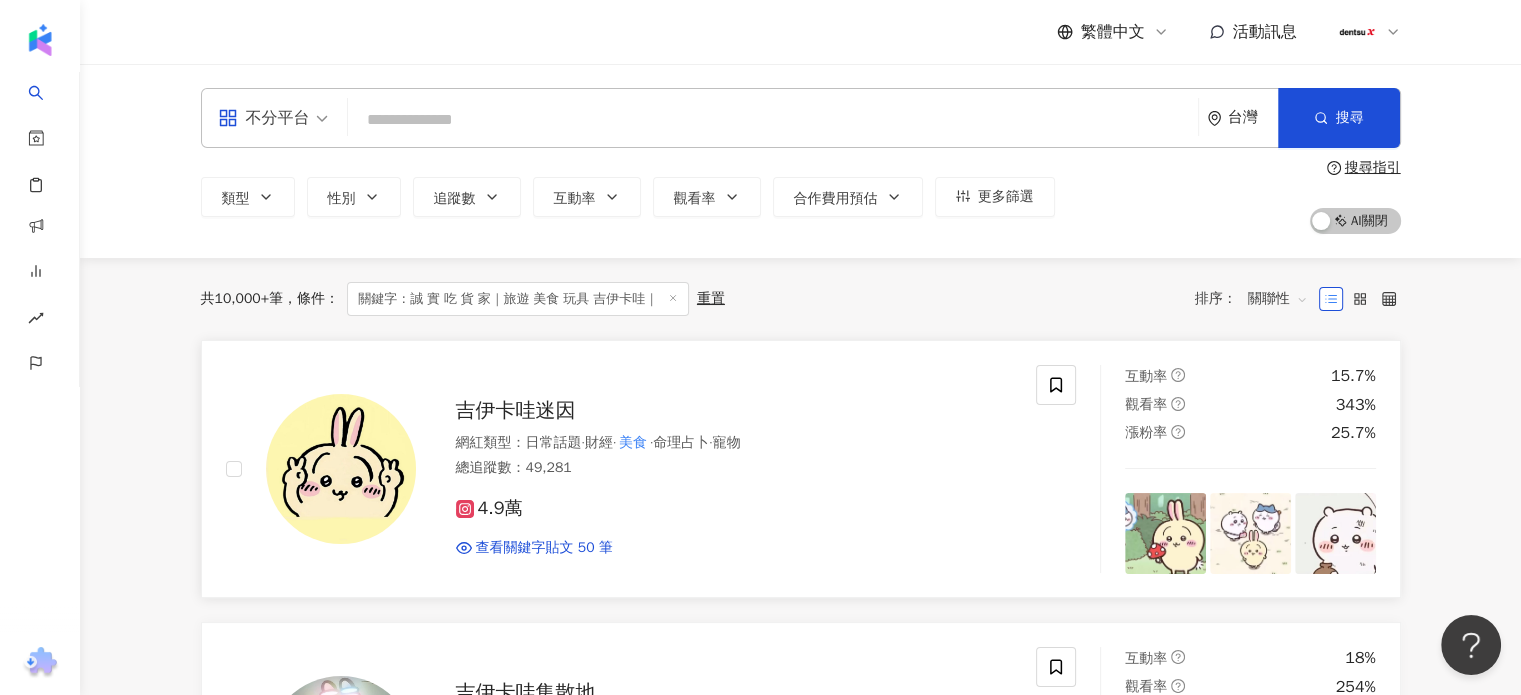 type on "**********" 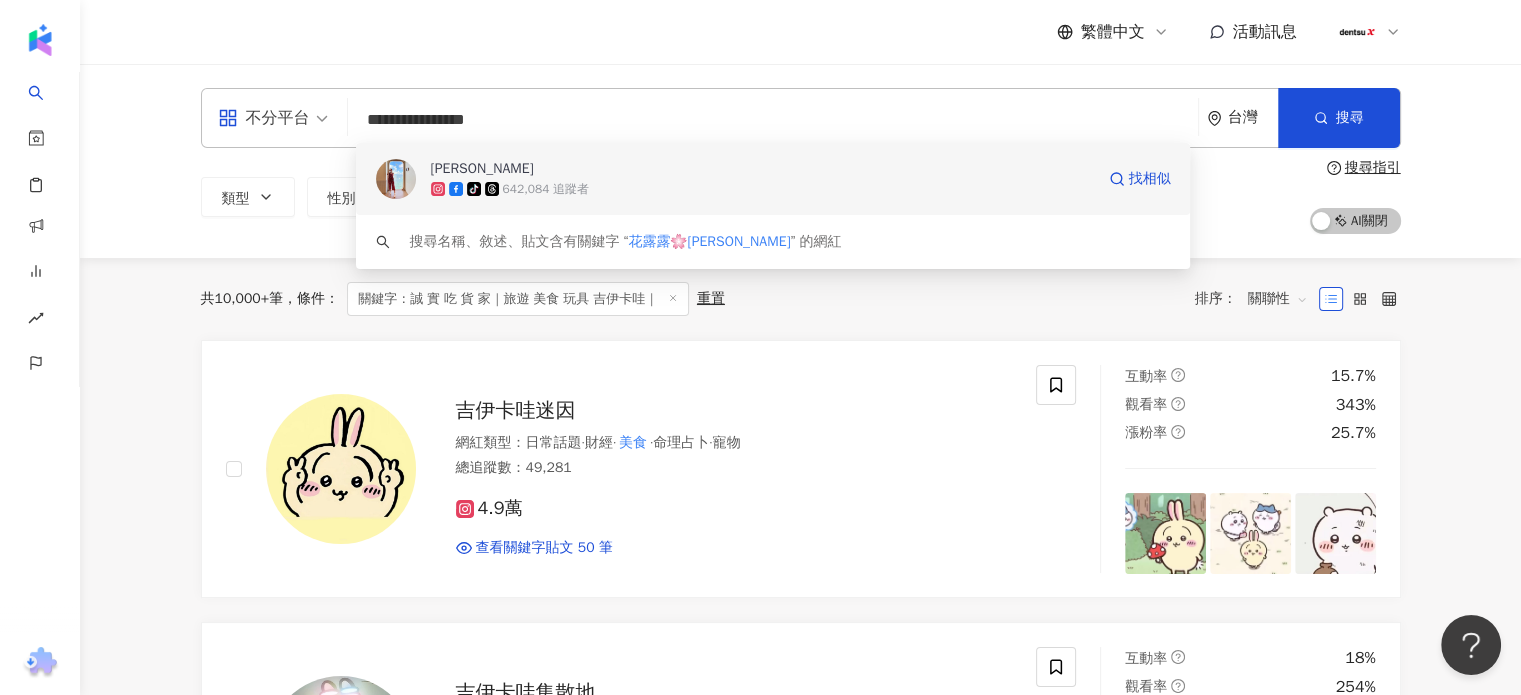 click on "花露露" at bounding box center (482, 169) 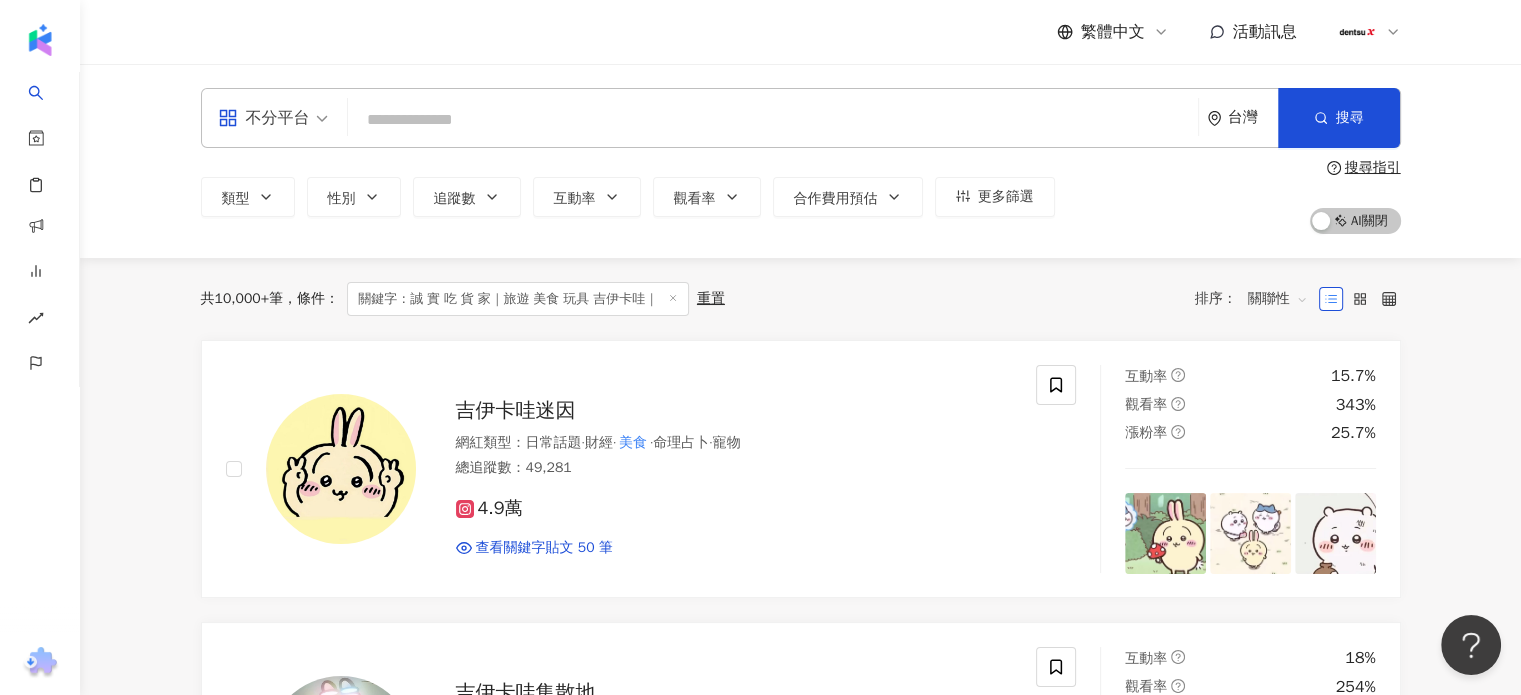click at bounding box center (773, 120) 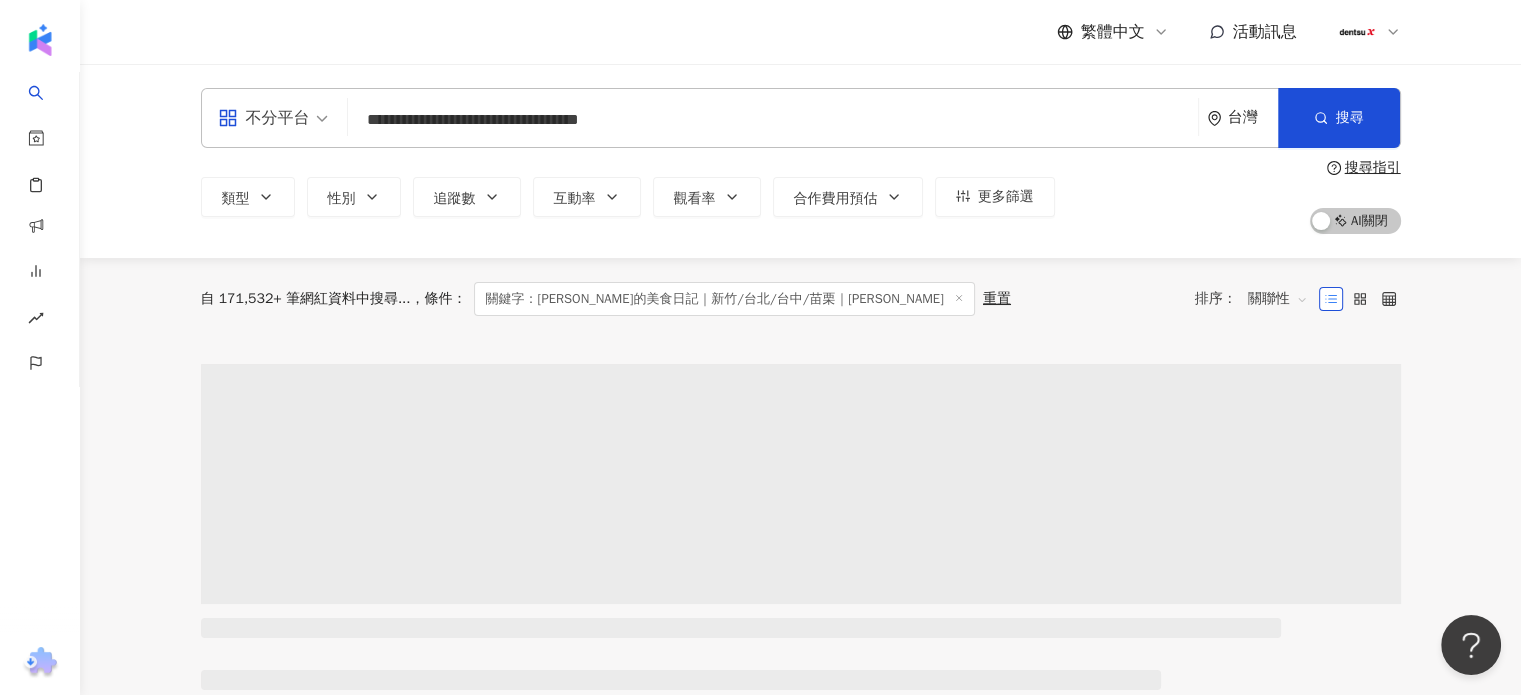 click on "**********" at bounding box center [773, 120] 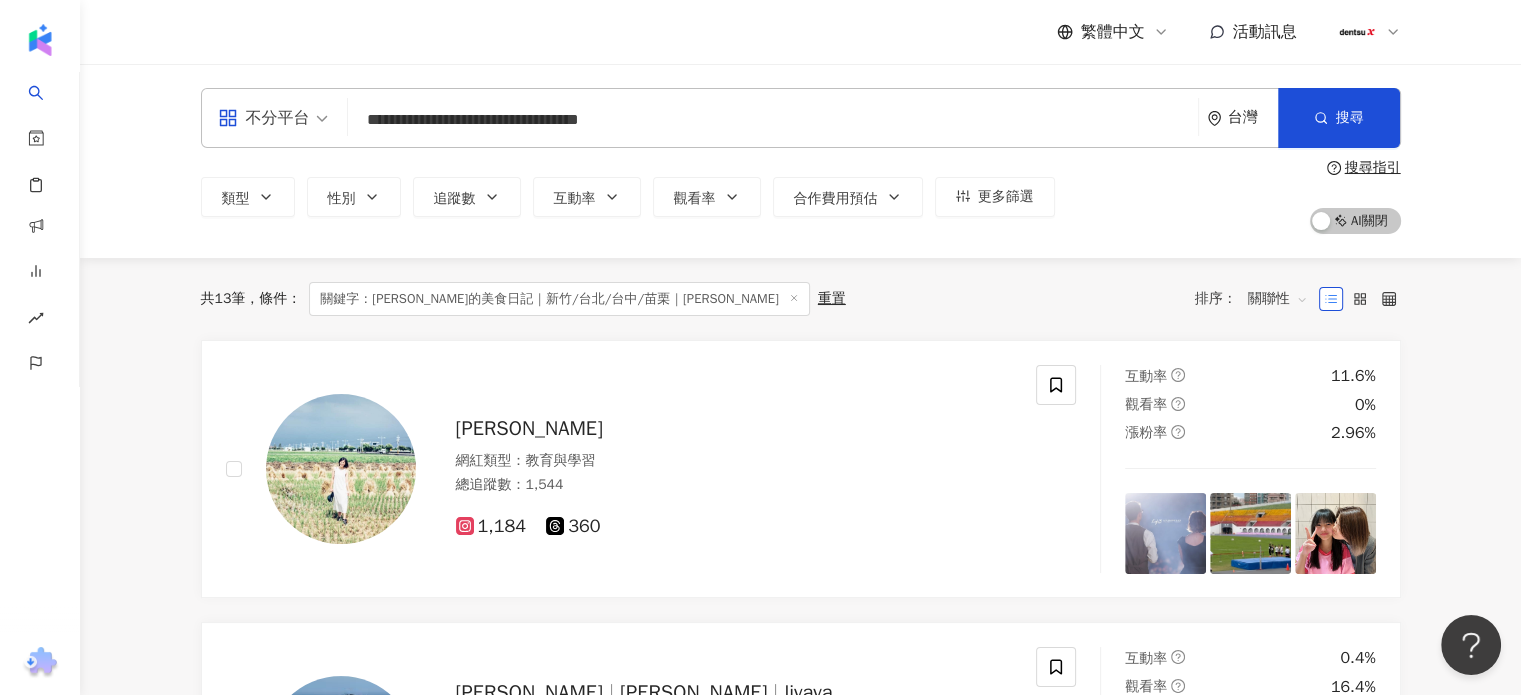 click on "**********" at bounding box center [773, 120] 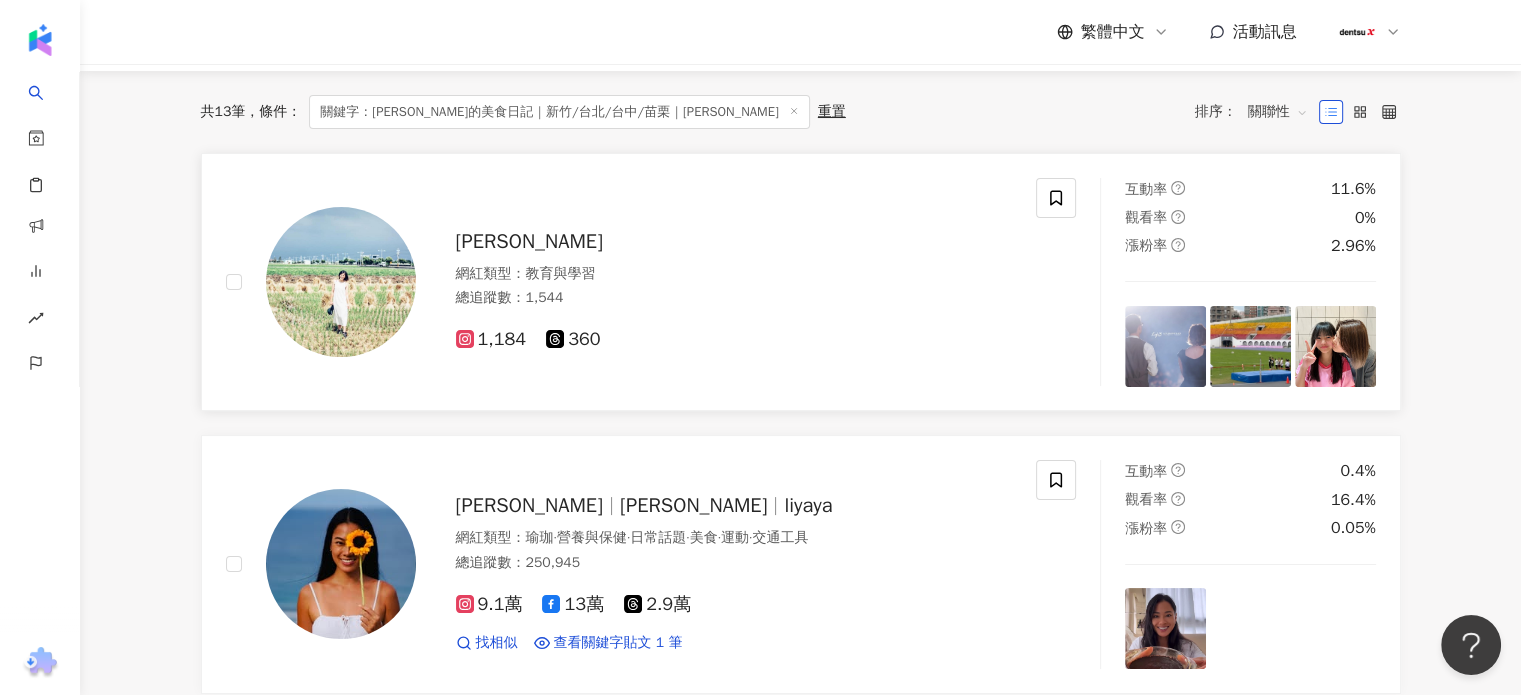 scroll, scrollTop: 200, scrollLeft: 0, axis: vertical 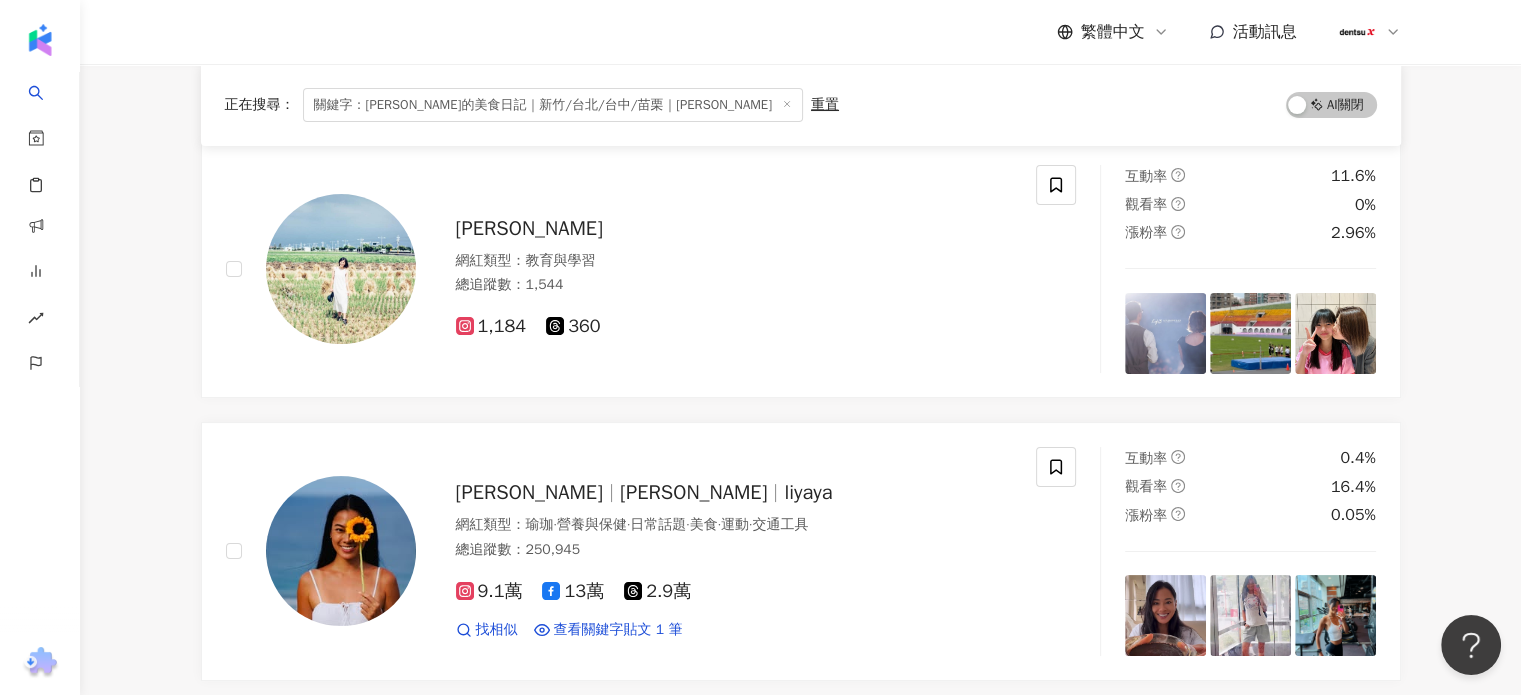 type on "**********" 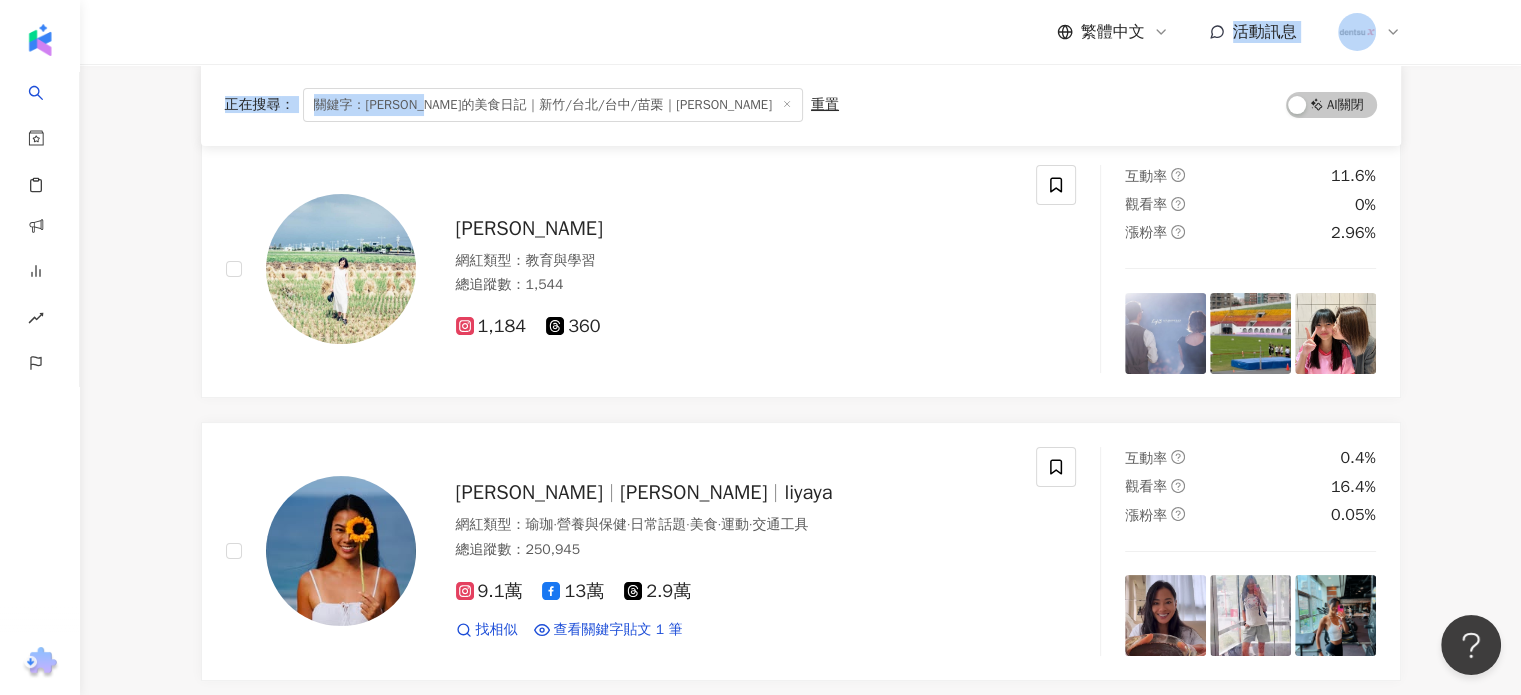 drag, startPoint x: 471, startPoint y: 107, endPoint x: 1535, endPoint y: -9, distance: 1070.3047 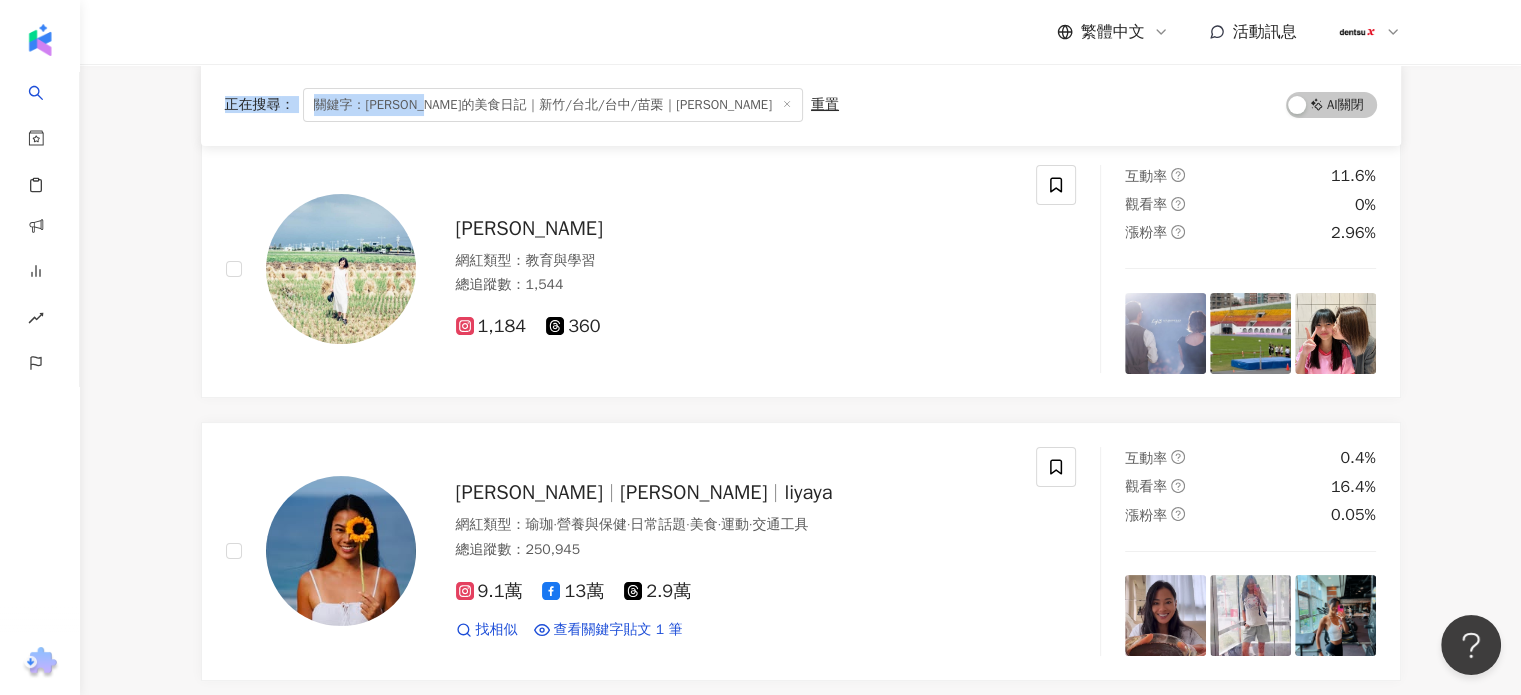 scroll, scrollTop: 196, scrollLeft: 0, axis: vertical 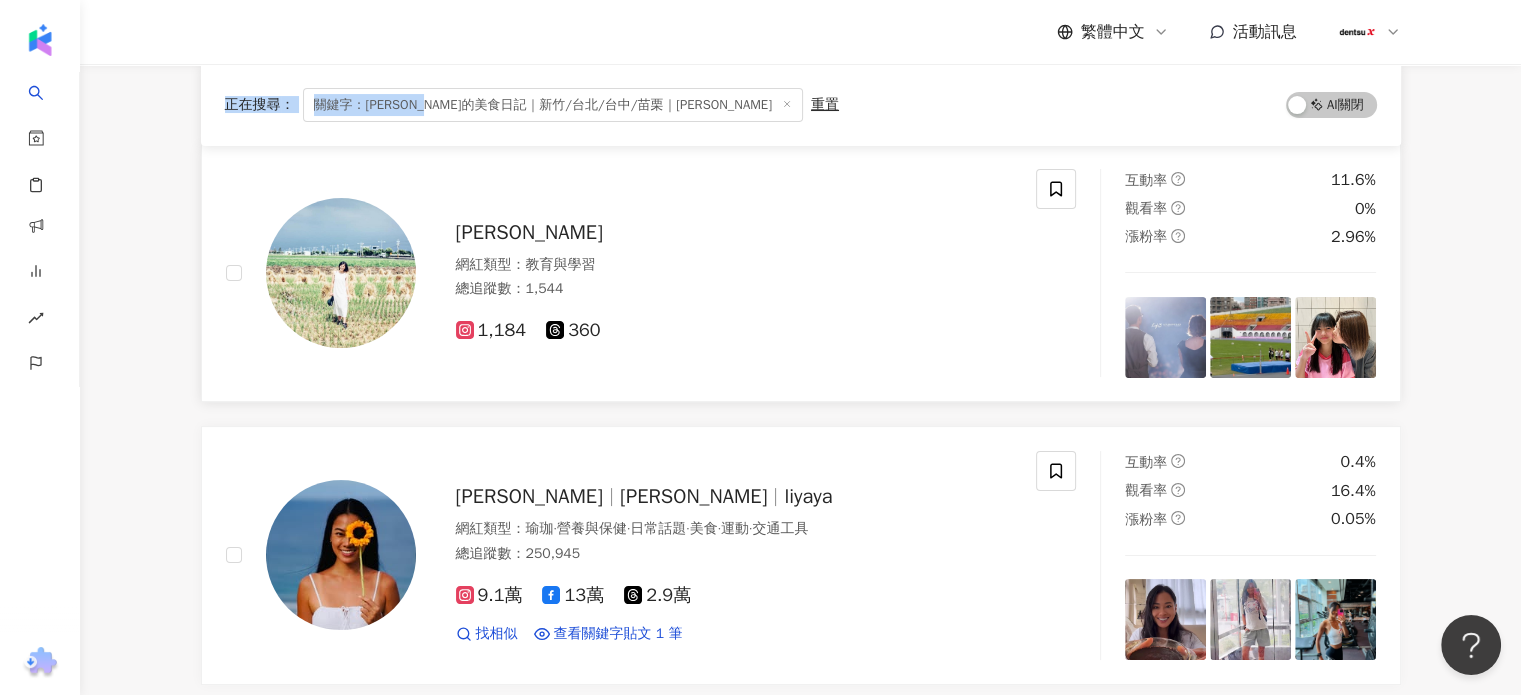 click on "Chia Hua Chen" at bounding box center [734, 233] 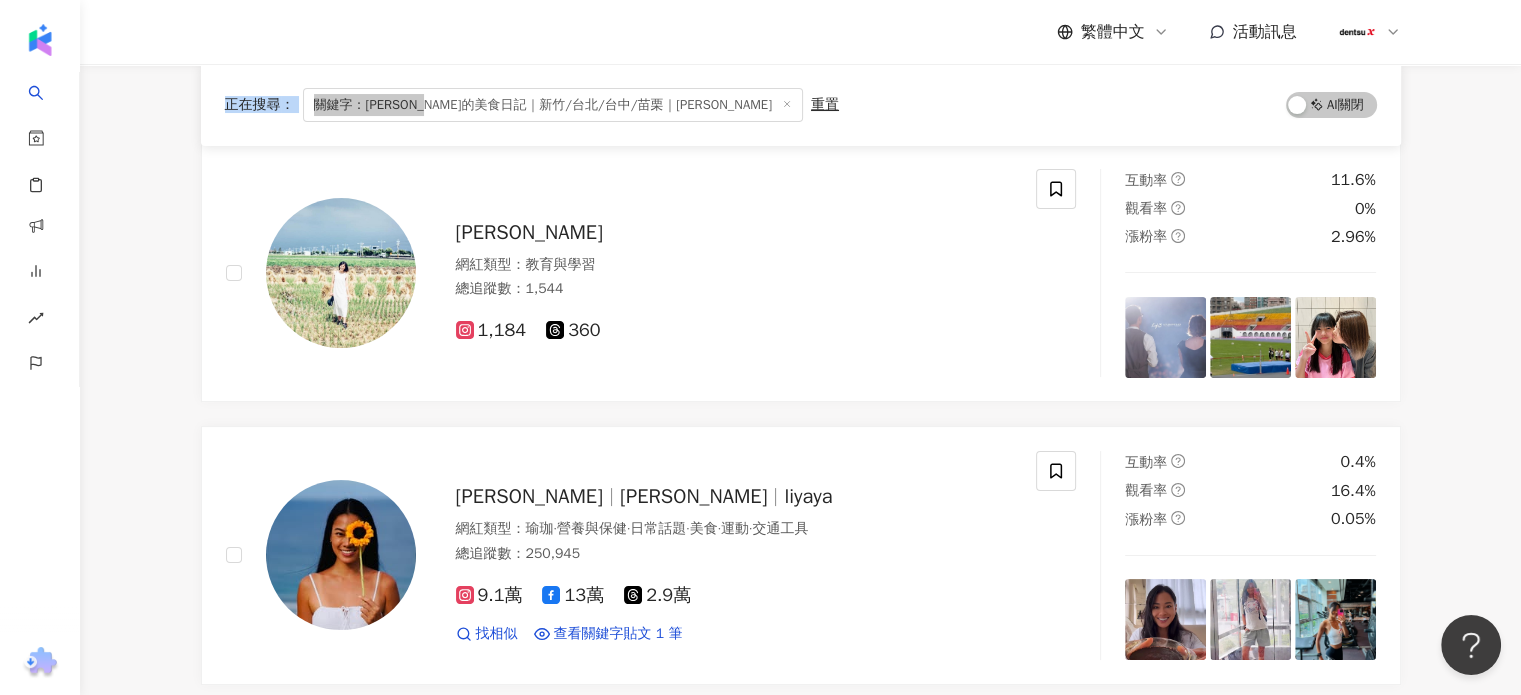 drag, startPoint x: 553, startPoint y: 103, endPoint x: 536, endPoint y: 113, distance: 19.723083 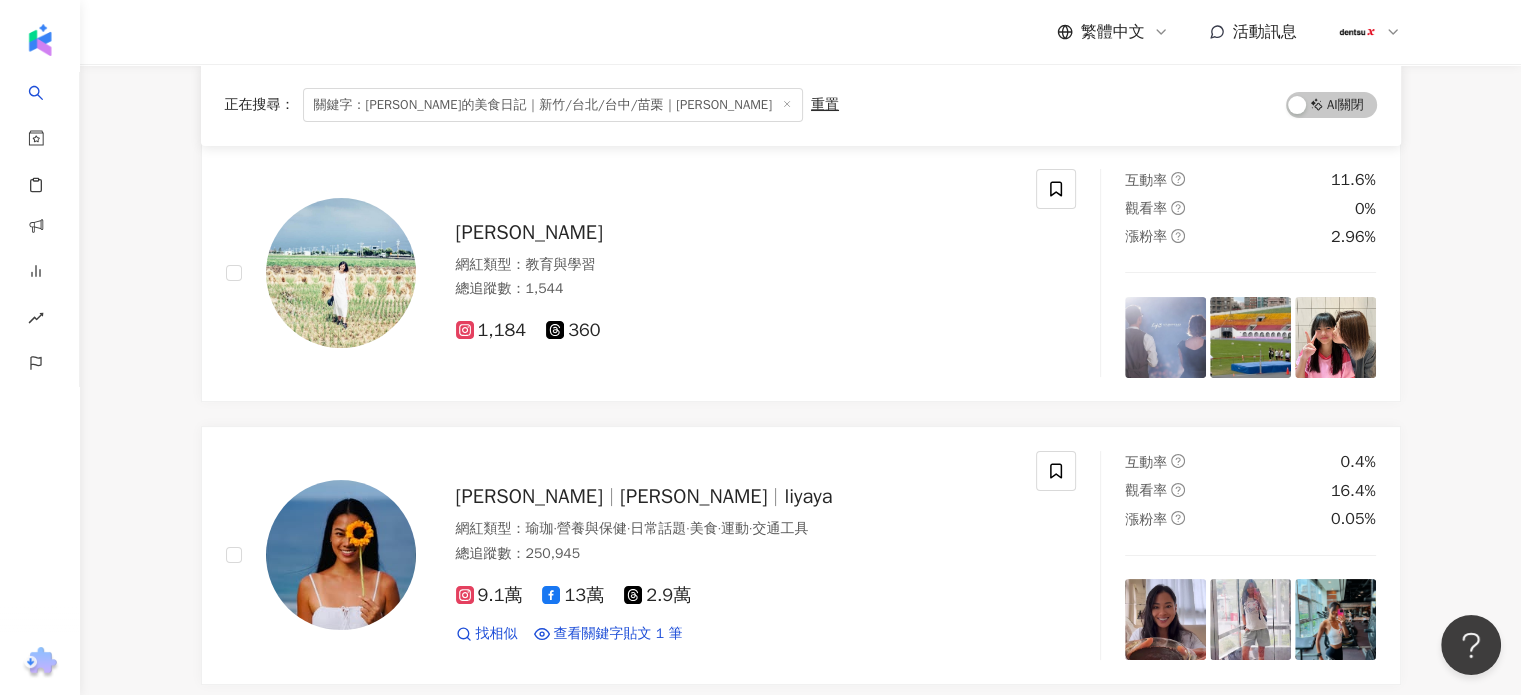 scroll, scrollTop: 0, scrollLeft: 0, axis: both 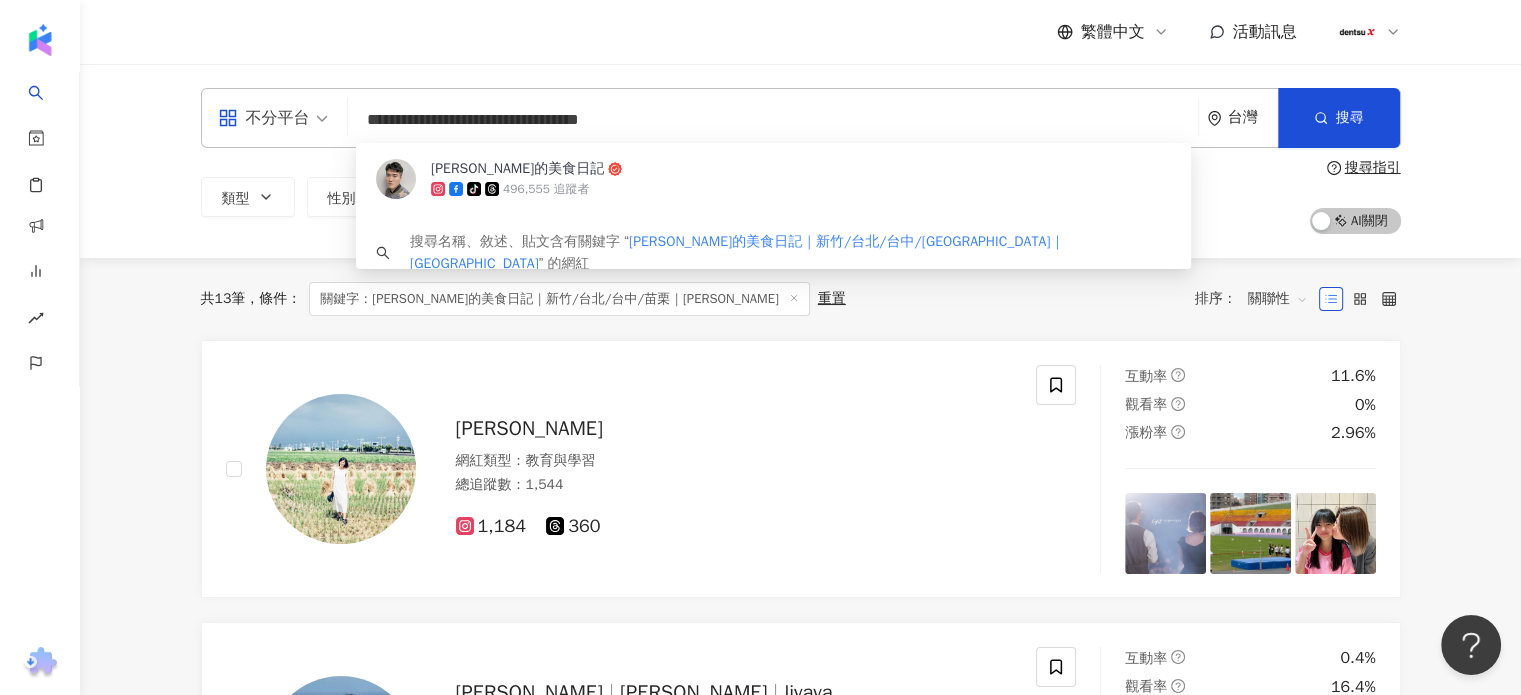 drag, startPoint x: 494, startPoint y: 119, endPoint x: 1144, endPoint y: 76, distance: 651.4208 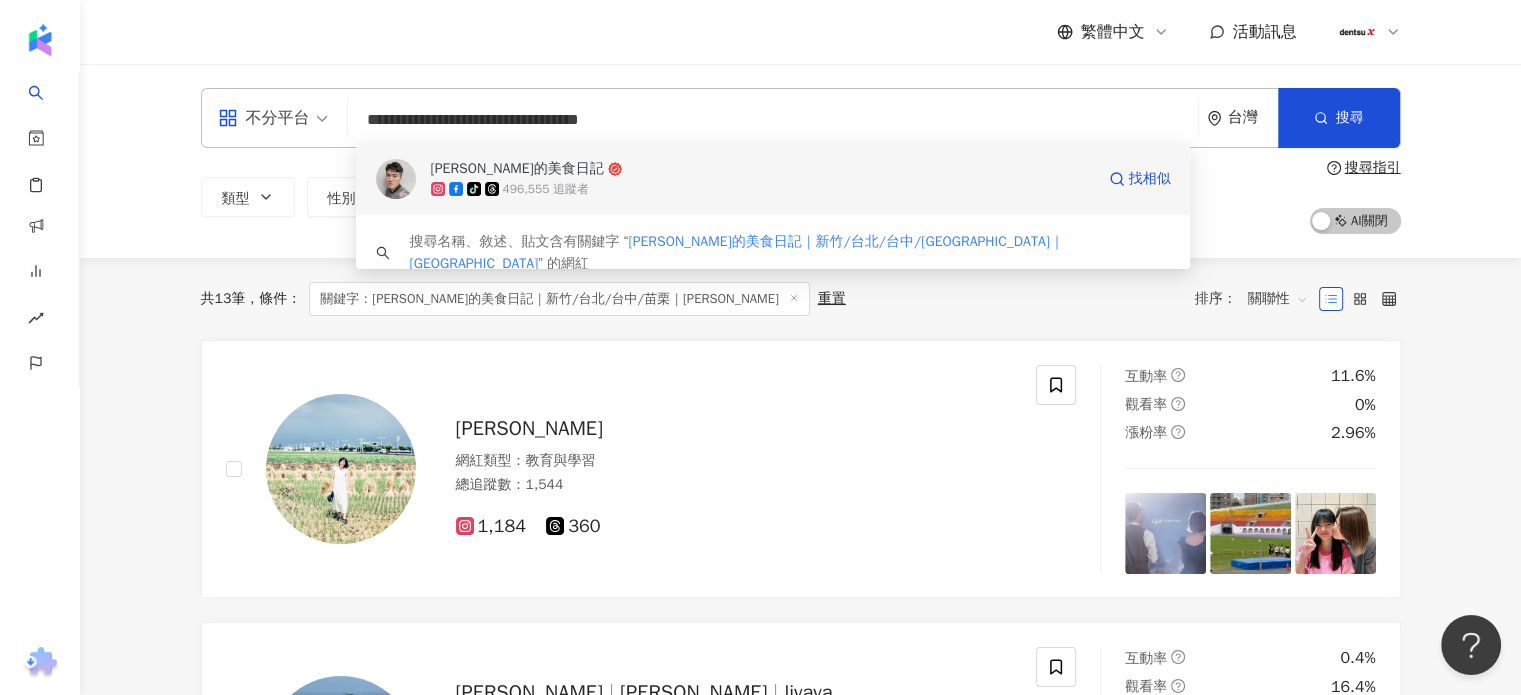 click on "阿華田的美食日記" at bounding box center [517, 169] 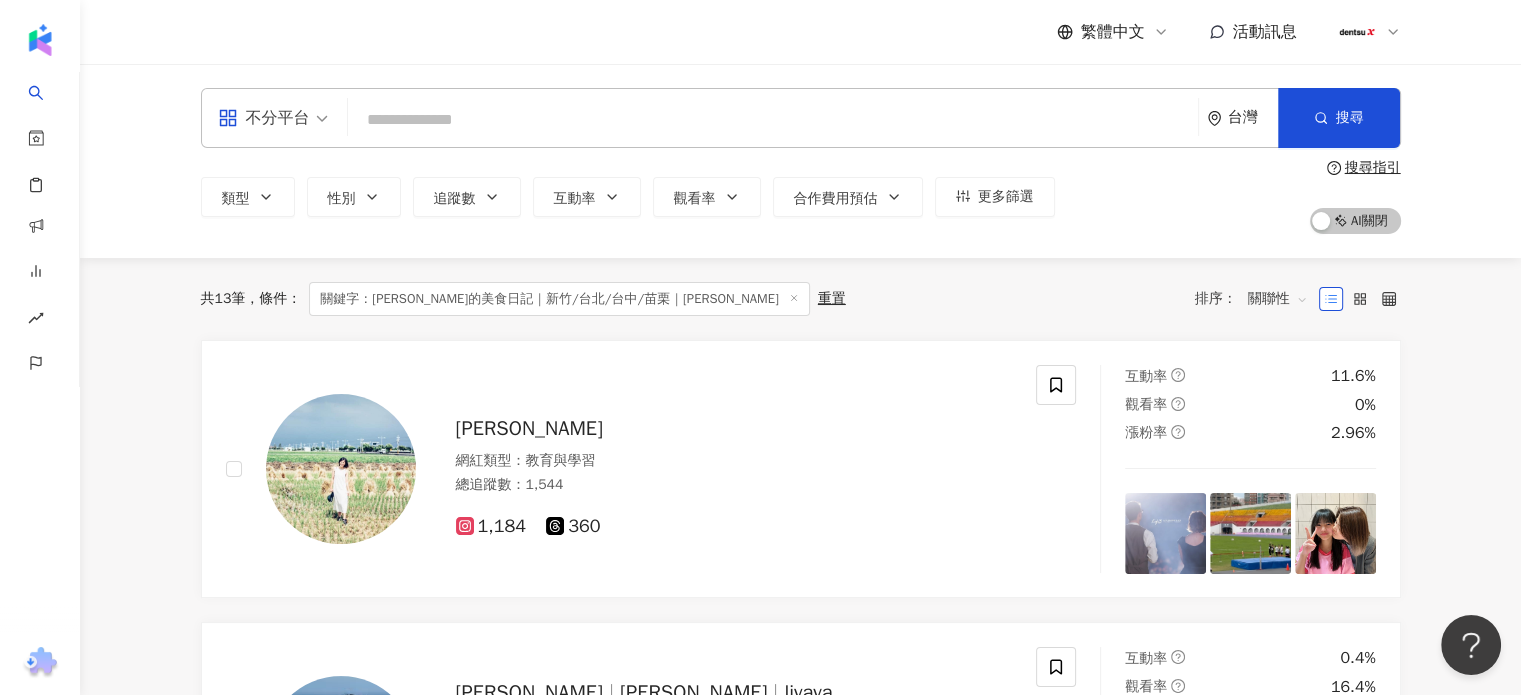 paste on "**********" 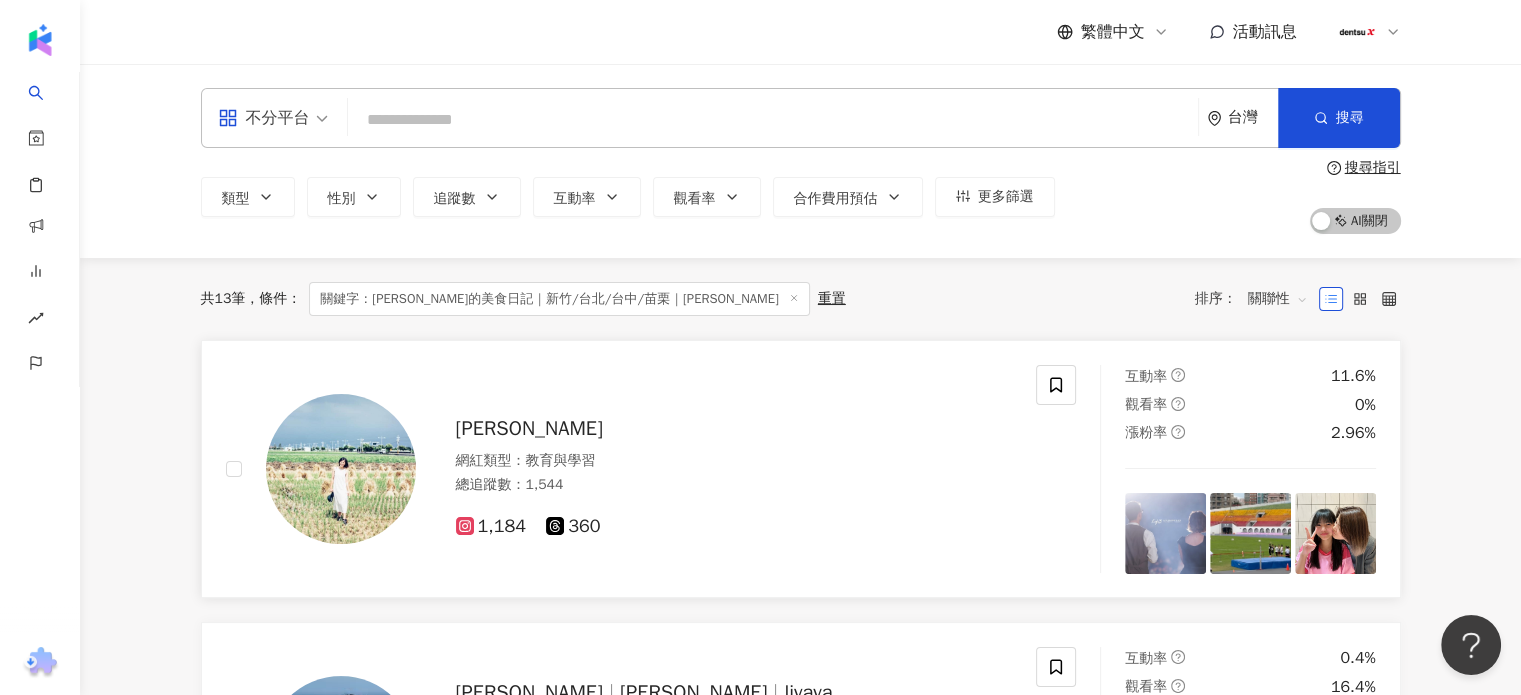 type on "**********" 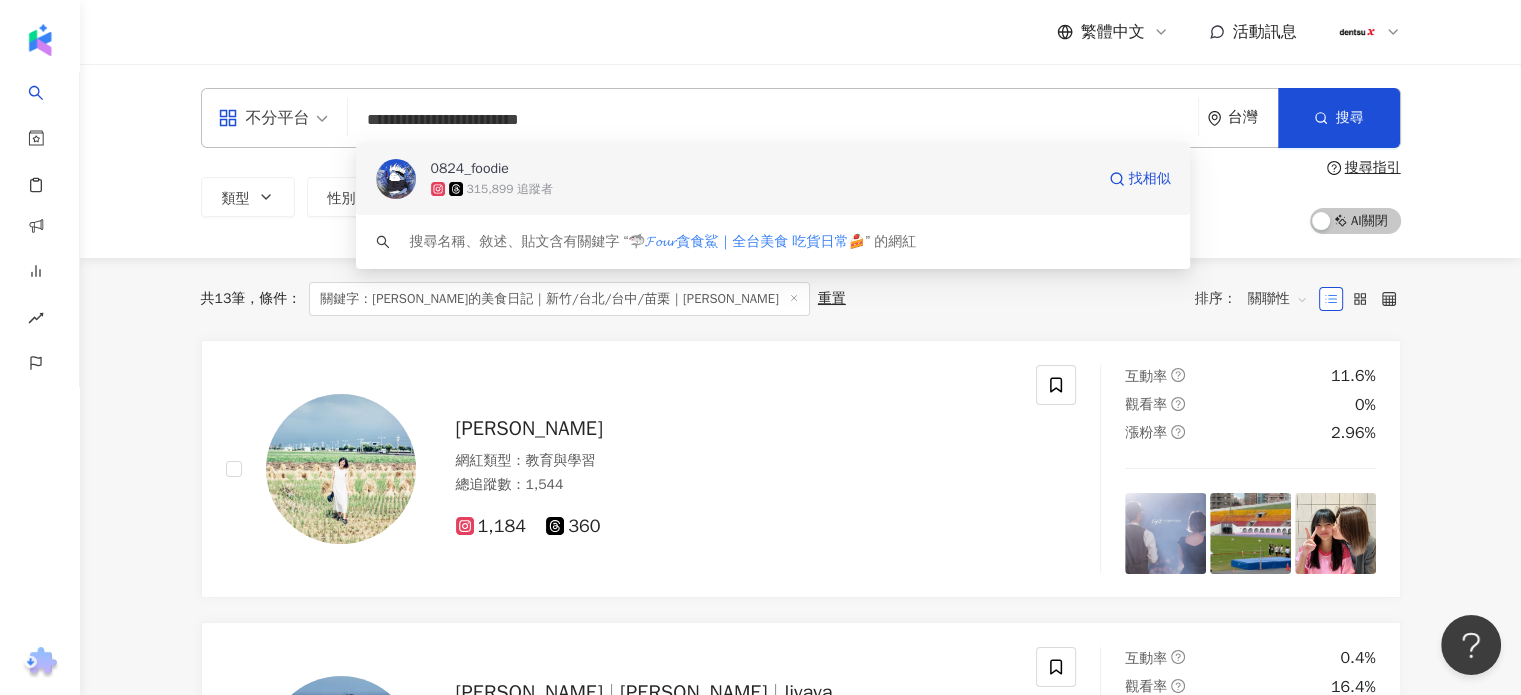 click on "0824_foodie" at bounding box center [470, 169] 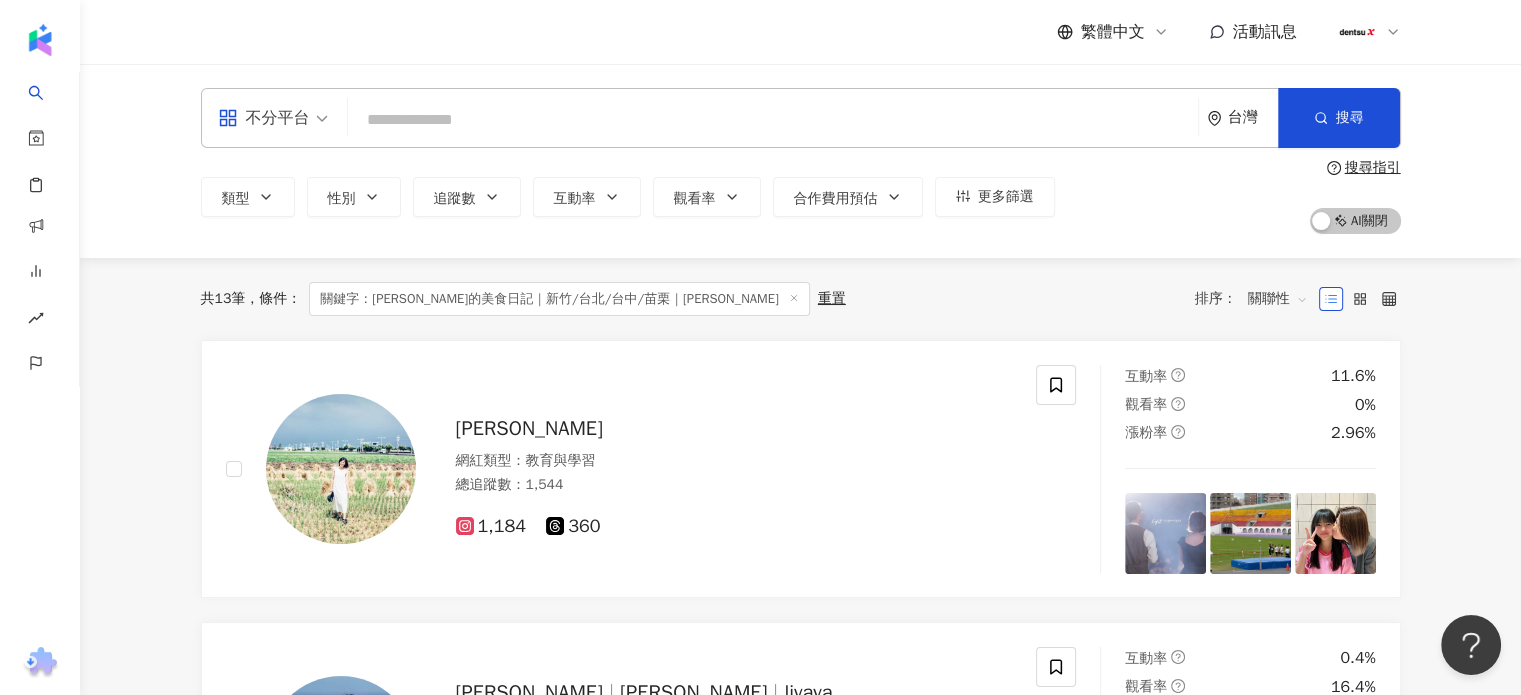 paste on "**********" 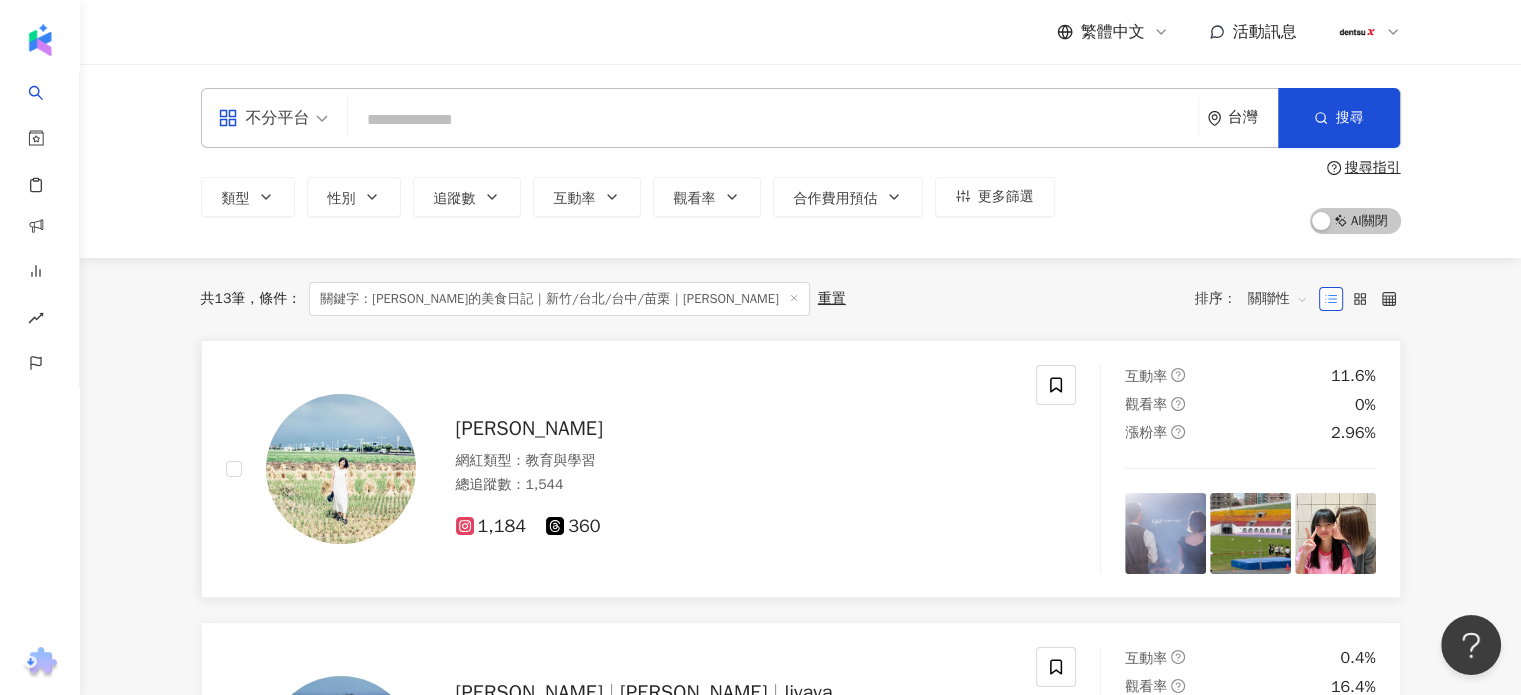 type on "**********" 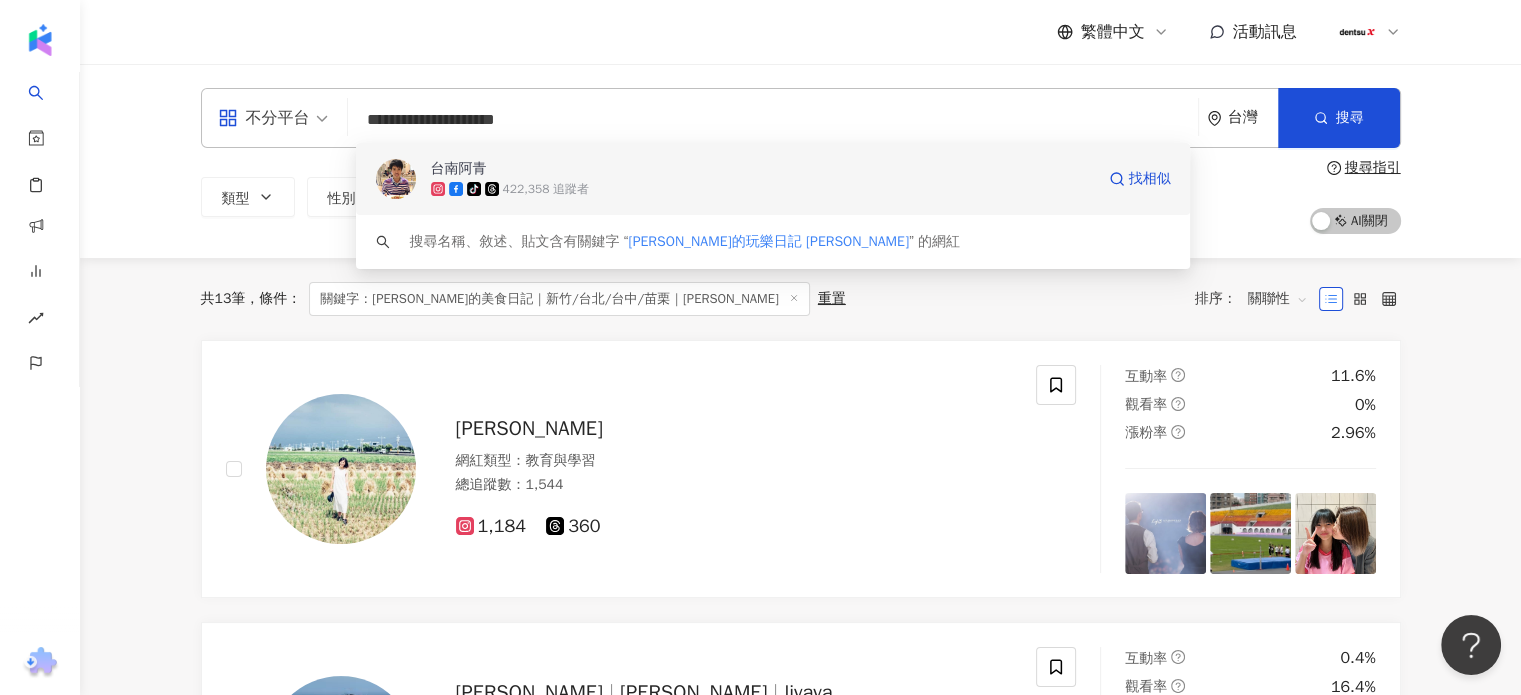click on "台南阿青" at bounding box center [459, 169] 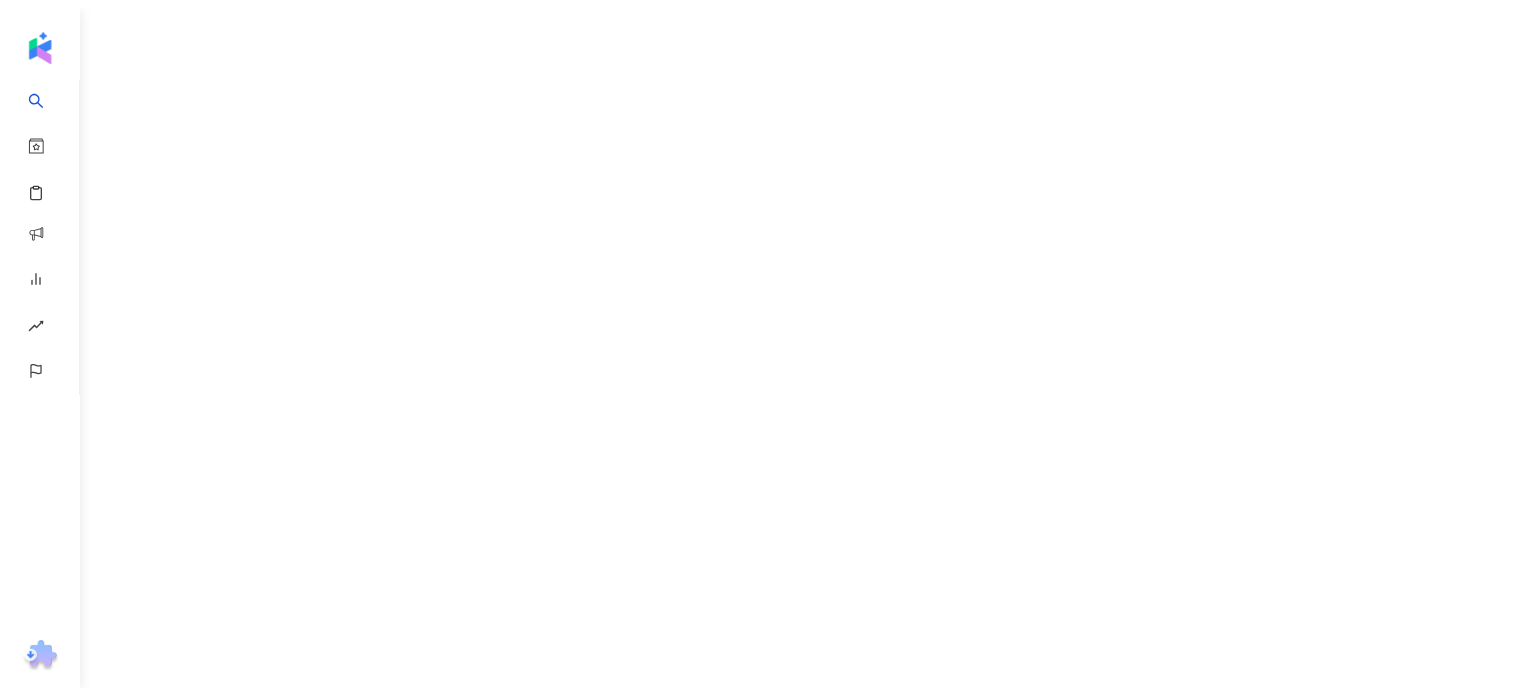 scroll, scrollTop: 0, scrollLeft: 0, axis: both 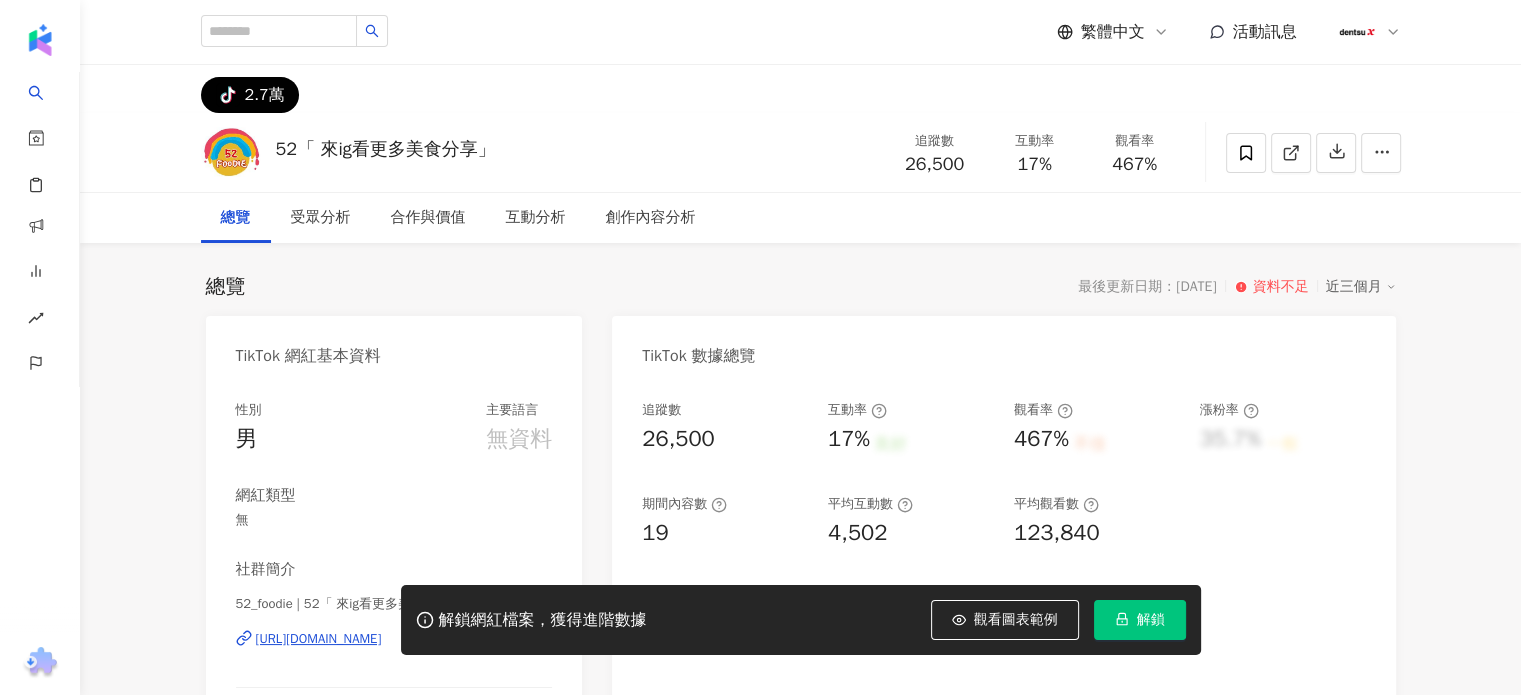 click on "解鎖" at bounding box center (1151, 620) 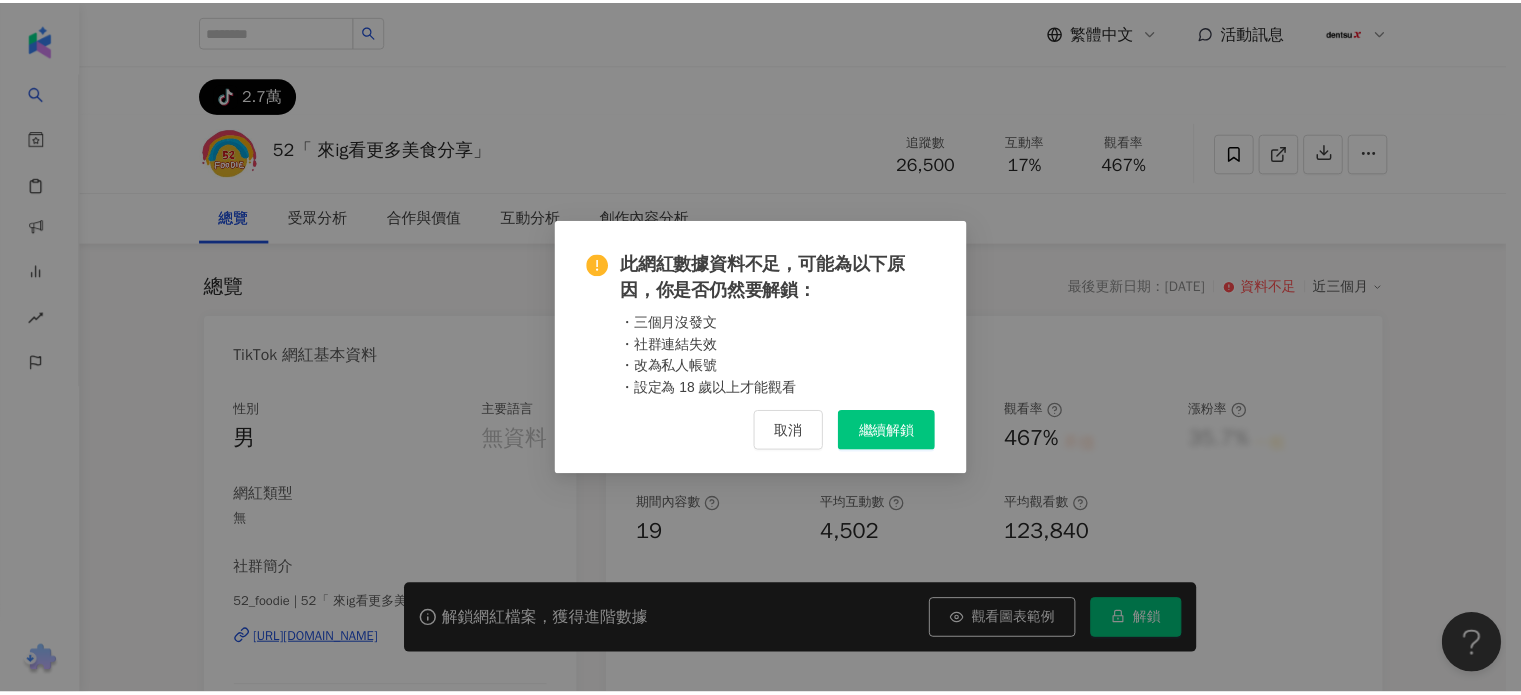 scroll, scrollTop: 0, scrollLeft: 0, axis: both 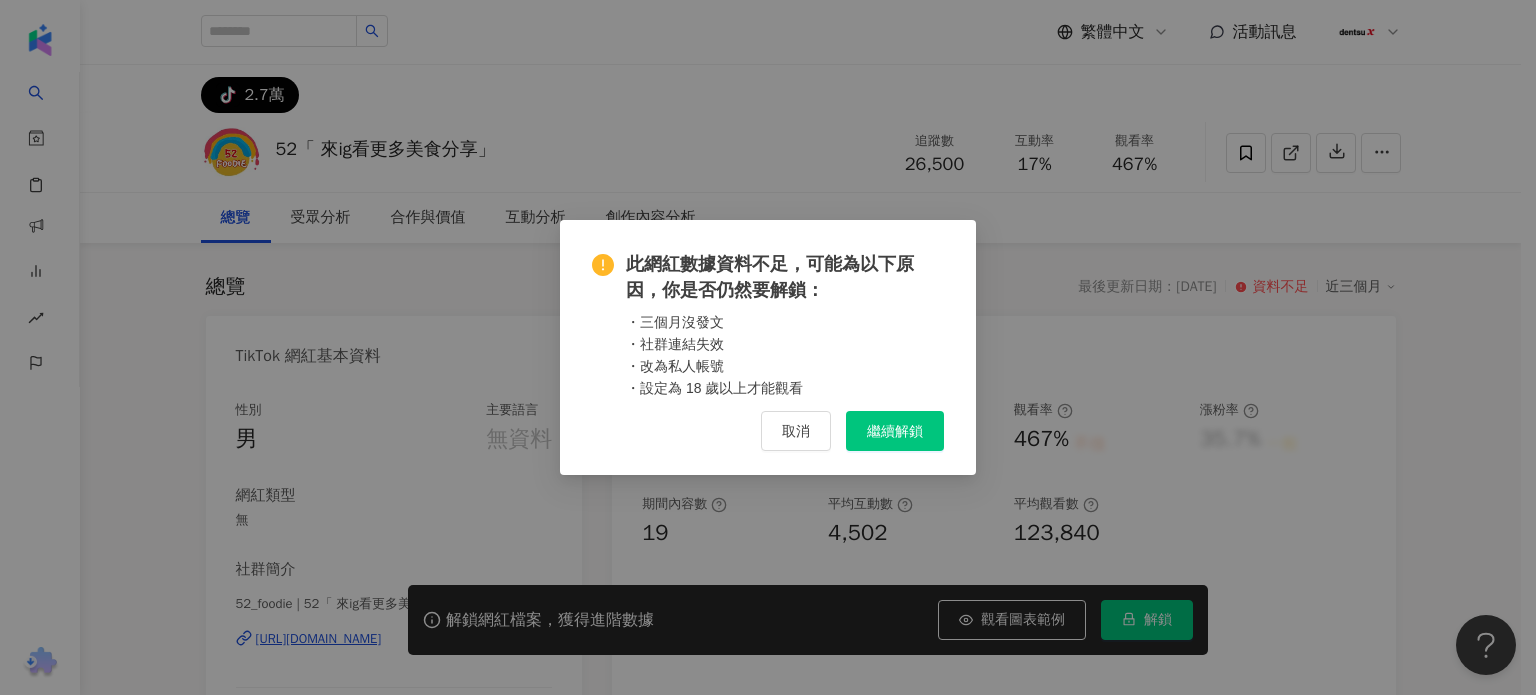 click on "繼續解鎖" at bounding box center (895, 431) 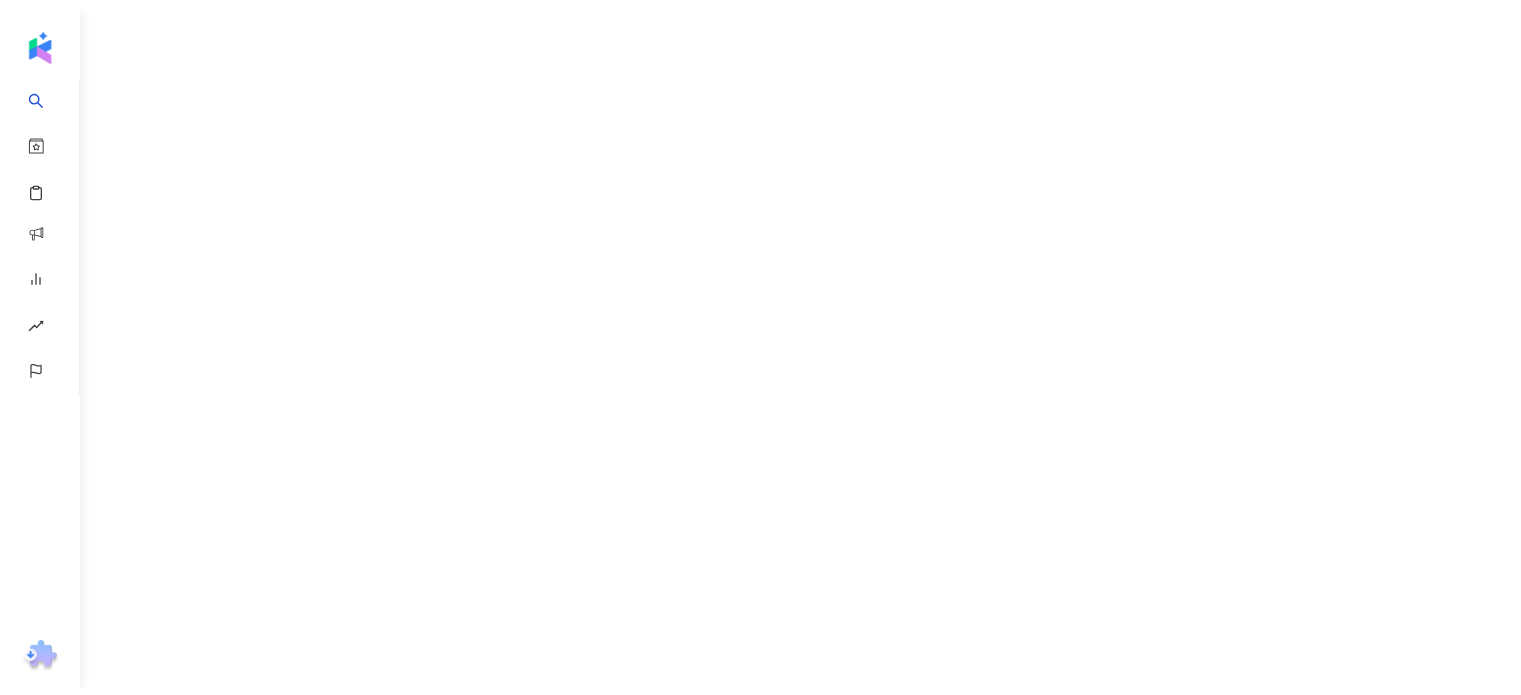 scroll, scrollTop: 0, scrollLeft: 0, axis: both 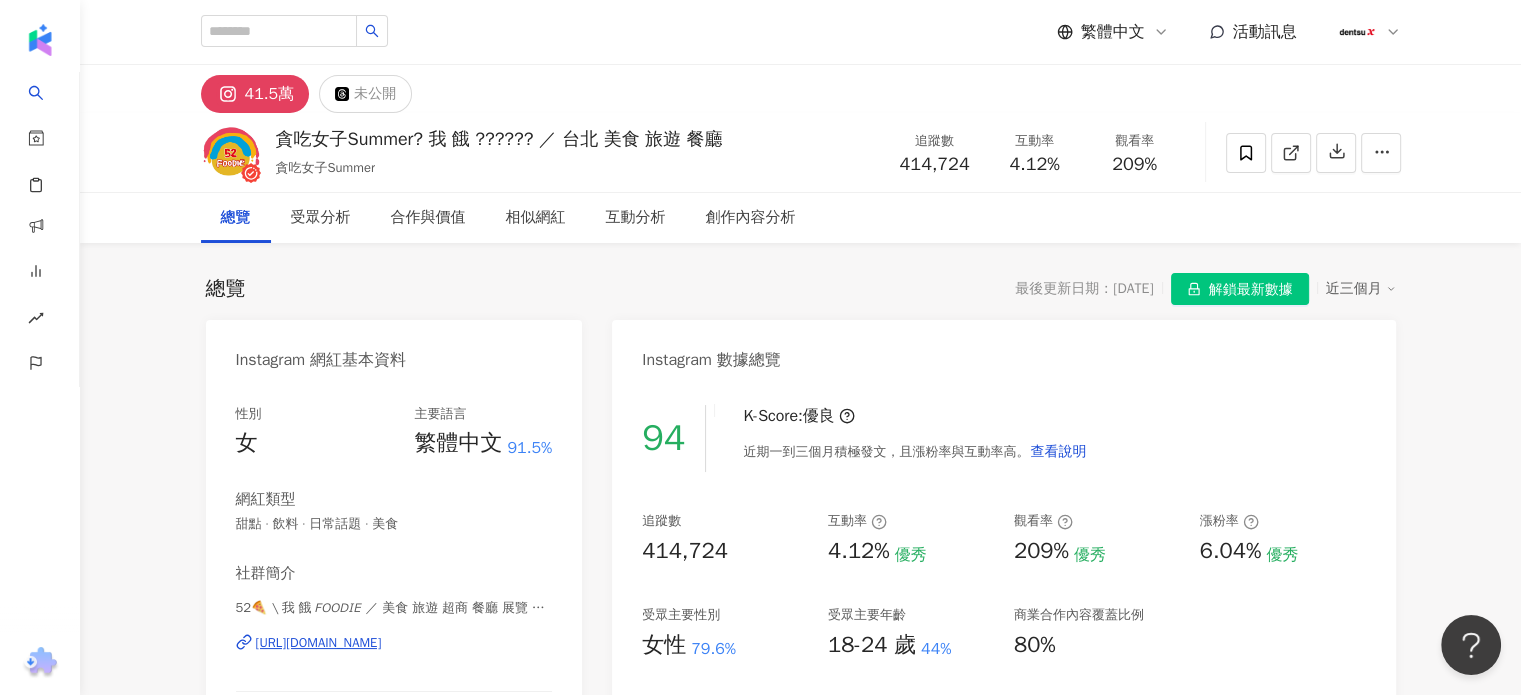click on "貪吃女子Summer?   我 餓 ?????? ／ 台北 美食 旅遊 餐廳 貪吃女子Summer 追蹤數 414,724 互動率 4.12% 觀看率 209%" at bounding box center (801, 152) 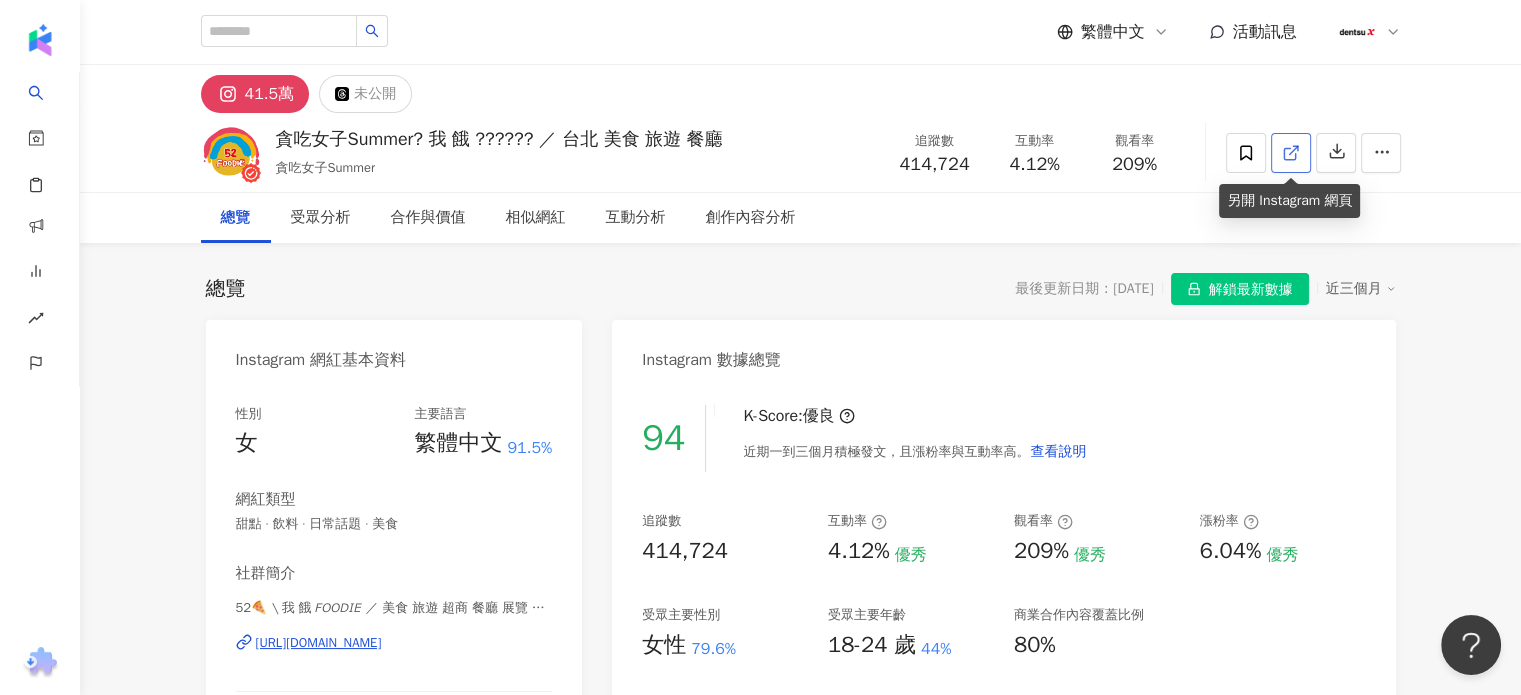 click 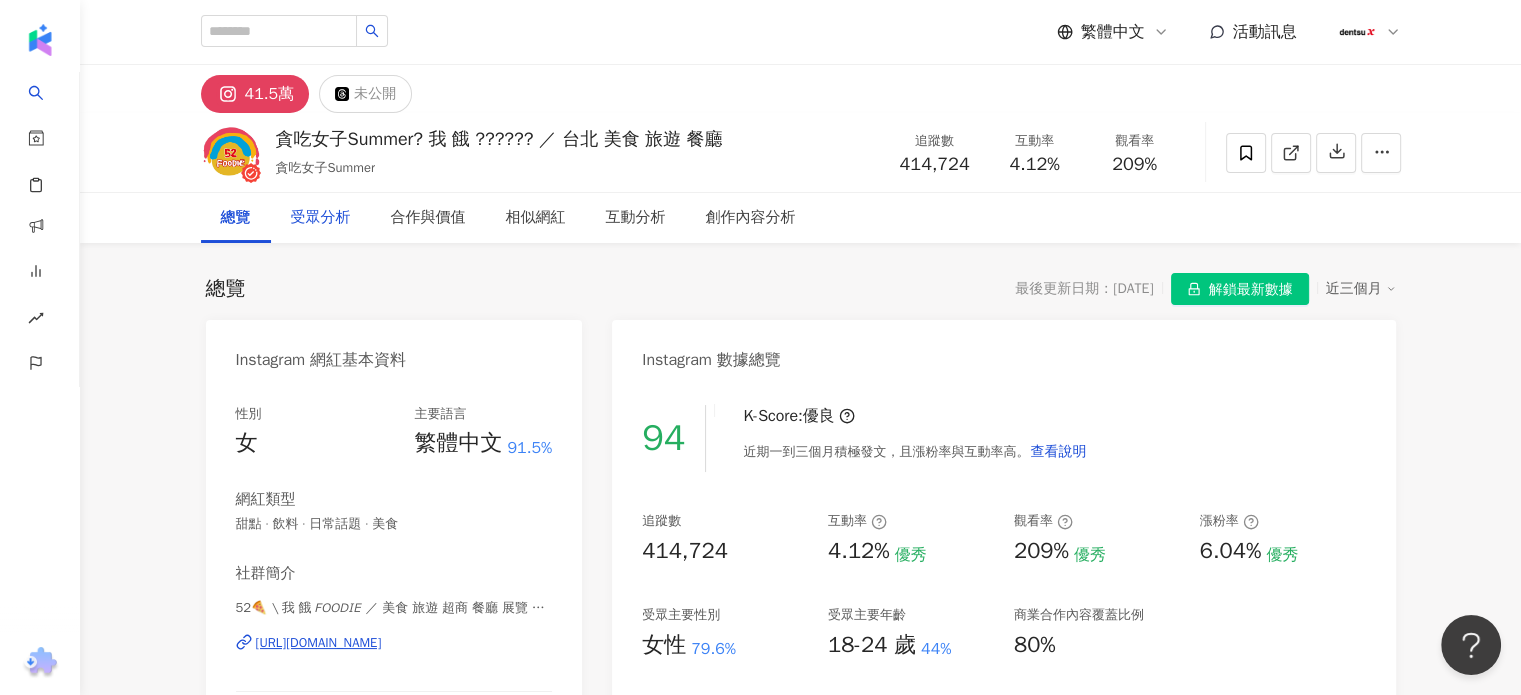 click on "受眾分析" at bounding box center (321, 218) 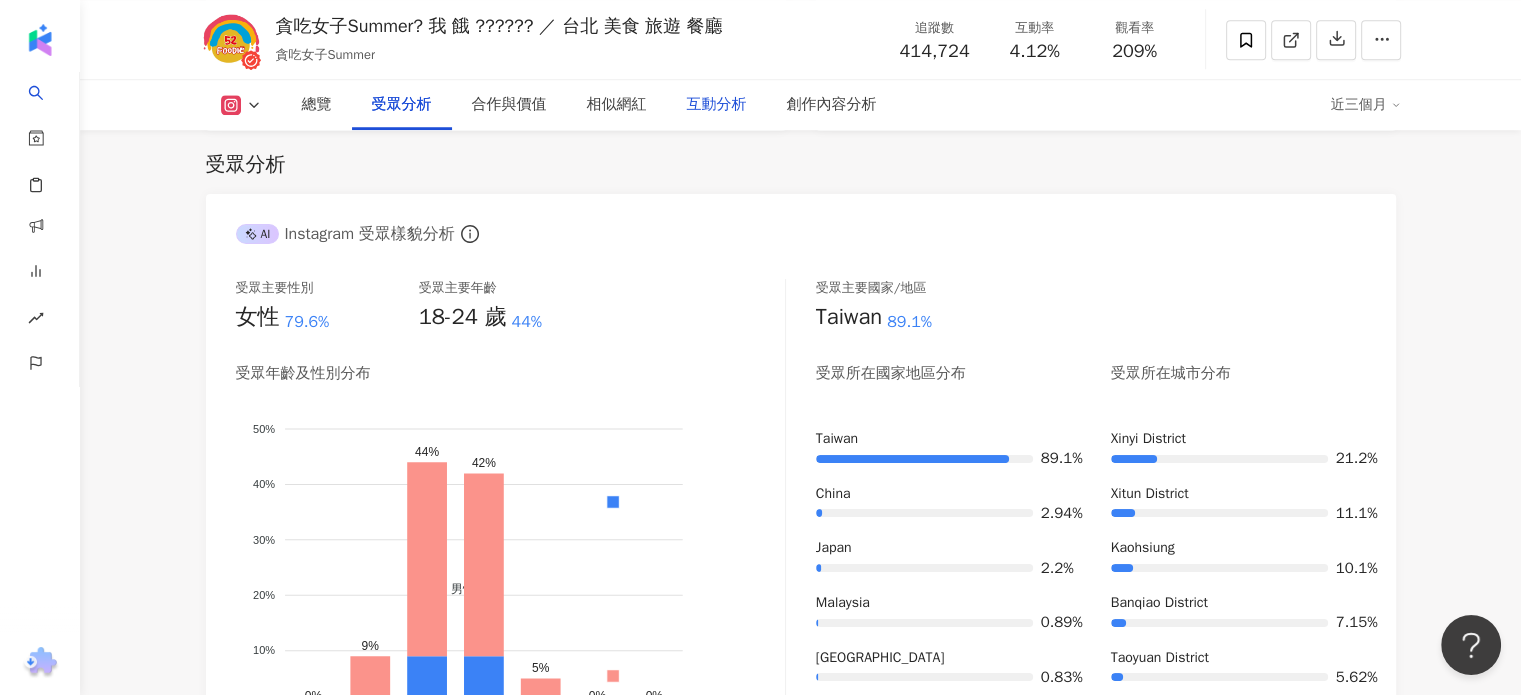 click on "互動分析" at bounding box center [717, 105] 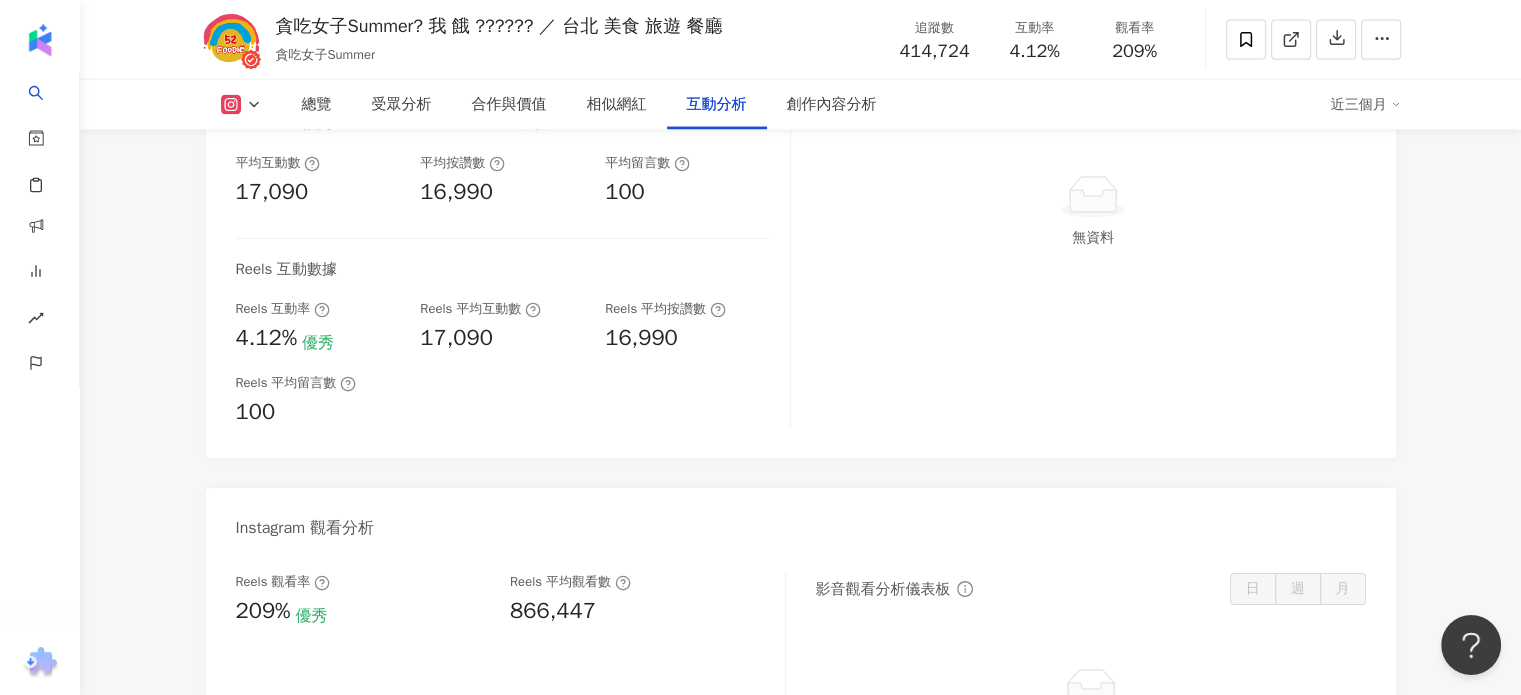 scroll, scrollTop: 4134, scrollLeft: 0, axis: vertical 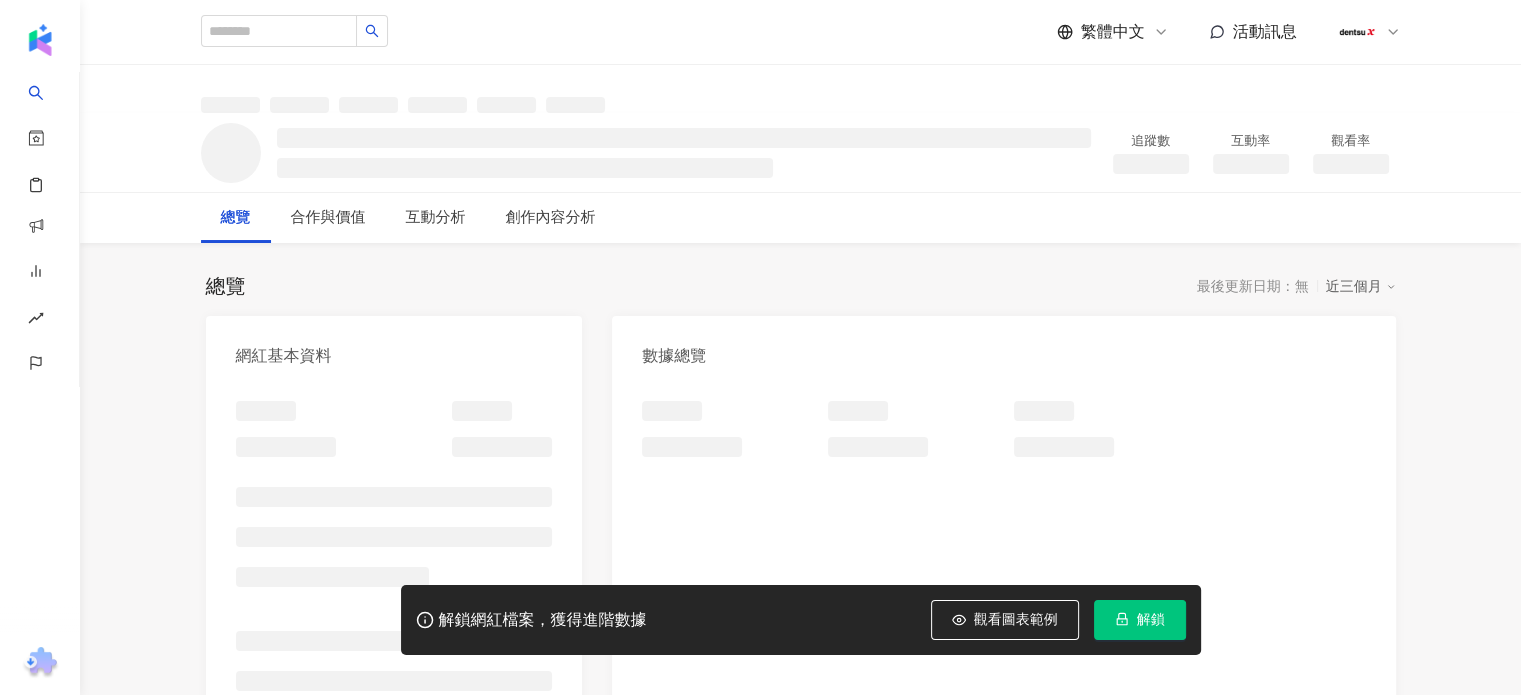 click on "解鎖" at bounding box center [1151, 620] 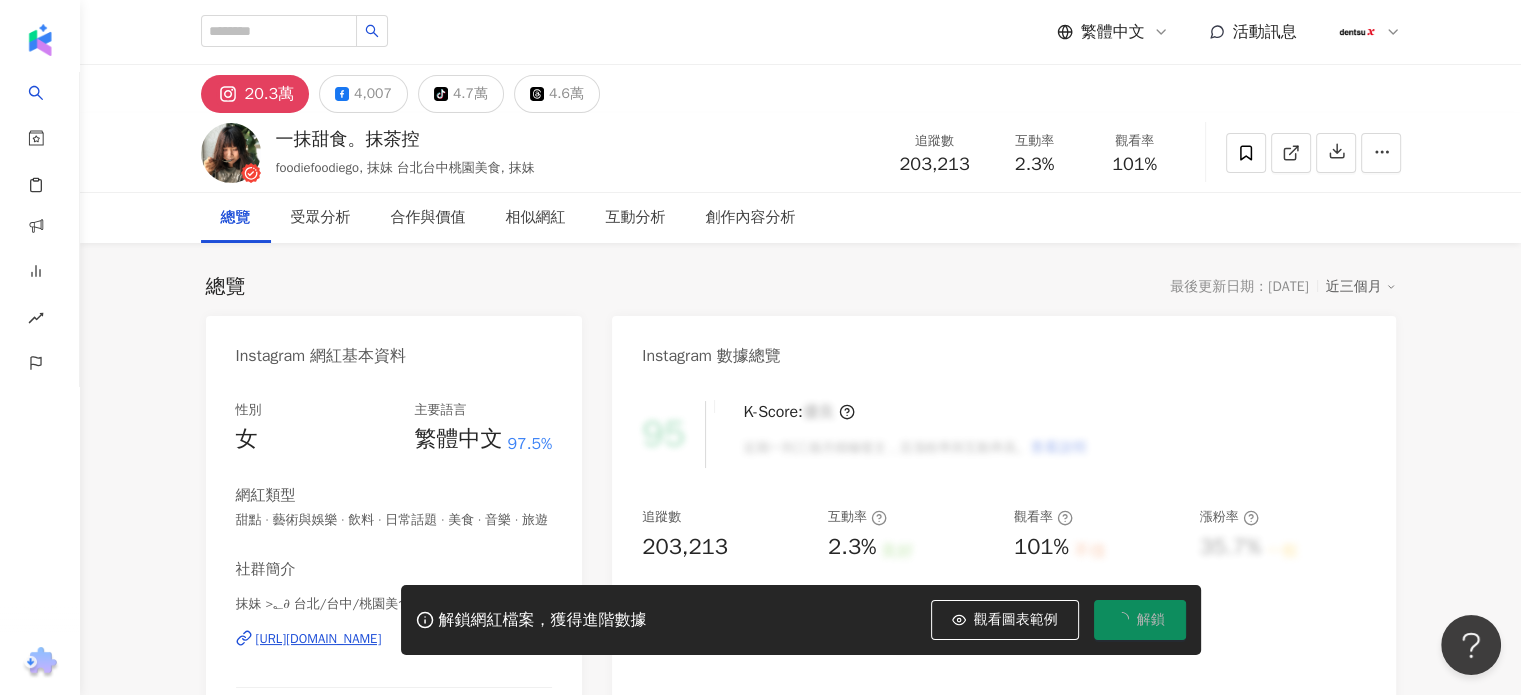 scroll, scrollTop: 0, scrollLeft: 0, axis: both 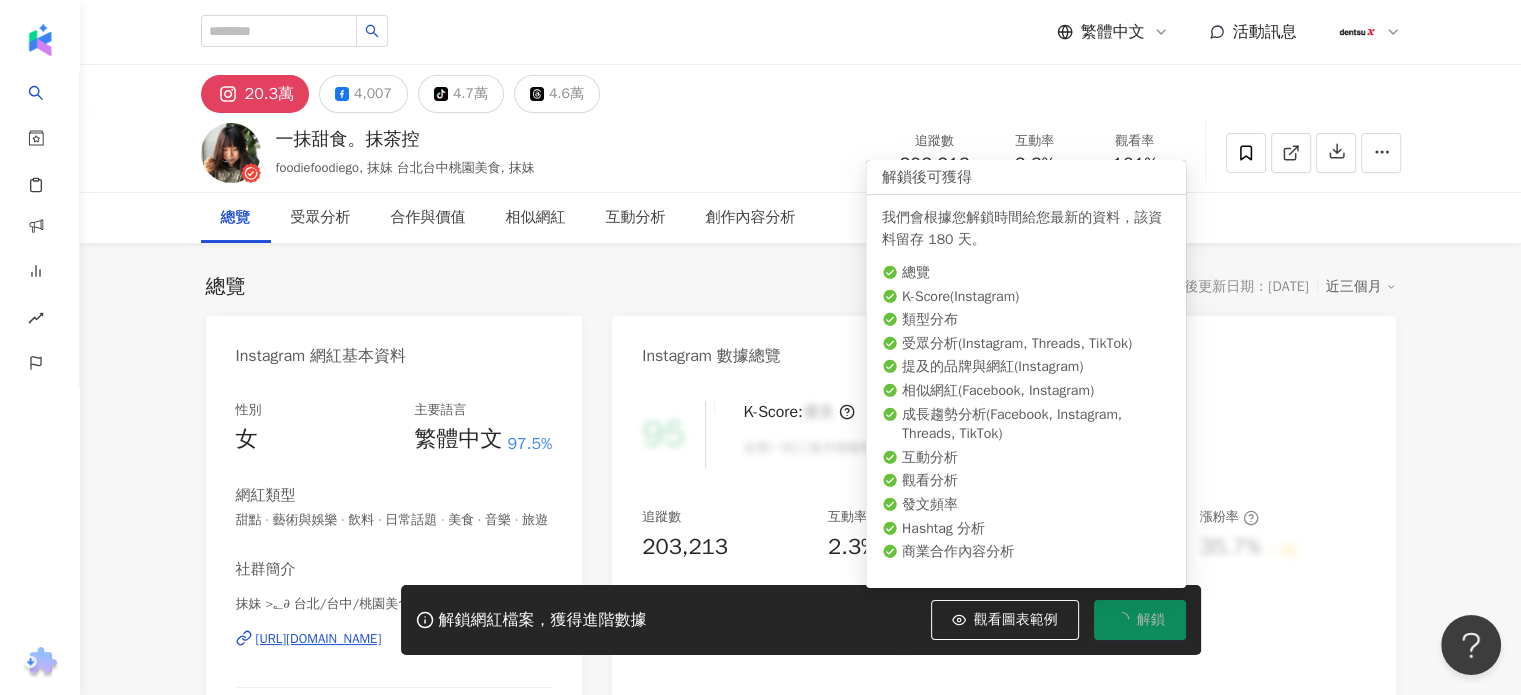 click on "解鎖" at bounding box center [1151, 620] 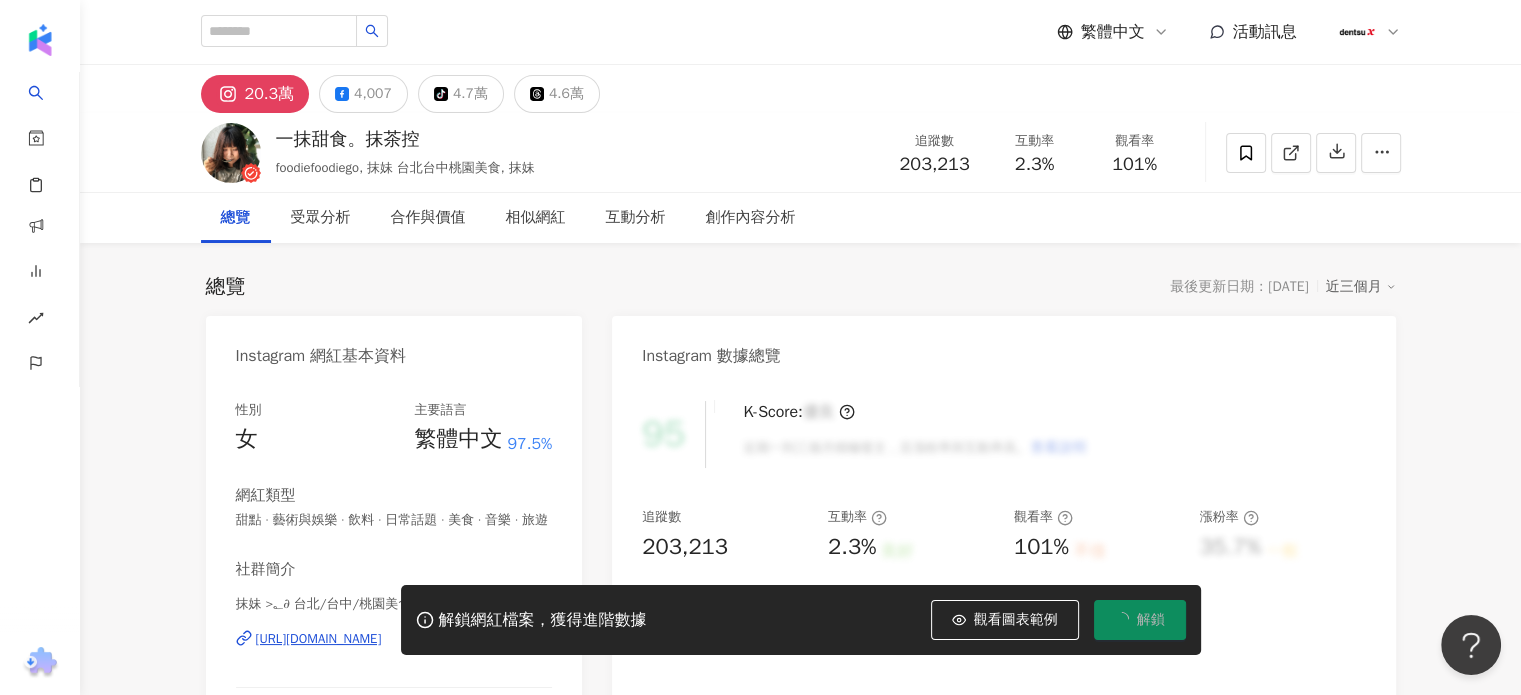 click on "20.3萬 4,007 tiktok-icon 4.7萬 4.6萬 一抹甜食。抹茶控 foodiefoodiego, 抹妹 台北台中桃園美食, 抹妹 追蹤數 203,213 互動率 2.3% 觀看率 101% 總覽 受眾分析 合作與價值 相似網紅 互動分析 創作內容分析 總覽 最後更新日期：2025/7/15 近三個月 Instagram 網紅基本資料 性別   女 主要語言   繁體中文 97.5% 網紅類型 甜點 · 藝術與娛樂 · 飲料 · 日常話題 · 美食 · 音樂 · 旅遊 社群簡介 抹妹 >؂∂ 台北/台中/桃園美食/日本旅遊 | foodiefoodiego https://www.instagram.com/foodiefoodiego/ 。#抹茶 #美食 #日本冷門城市旅遊
如果快樂有顏色 肯定是綠色🦦💚
📮歡迎聊天/合作私訊/email📩
foodiefoodiego@gmail.com
.
👇🏻團購連結、想得到連結們👇🏻 看更多 Instagram 數據總覽 95 K-Score :   優良 近期一到三個月積極發文，且漲粉率與互動率高。 查看說明 追蹤數   203,213 互動率   2.3% 良好 觀看率   101% 不佳 漲粉率" at bounding box center (800, 3449) 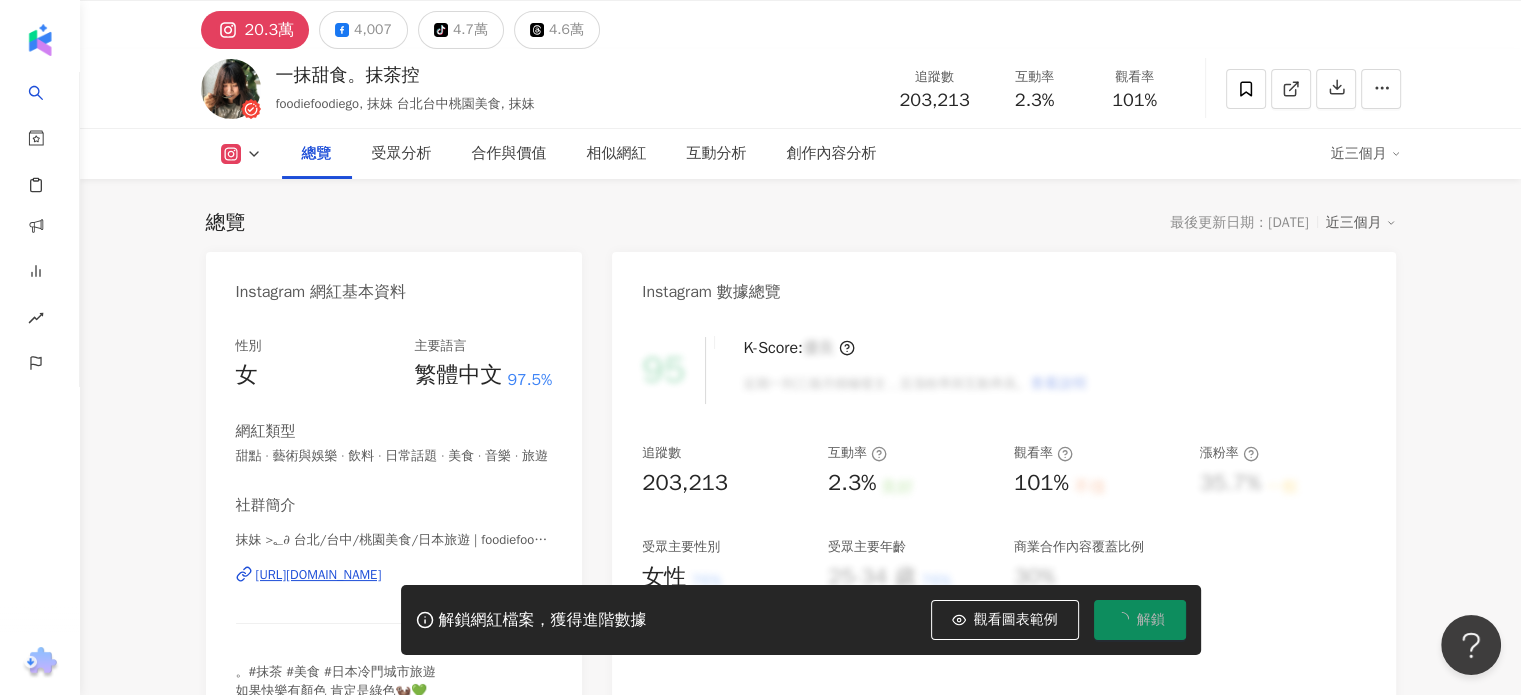scroll, scrollTop: 100, scrollLeft: 0, axis: vertical 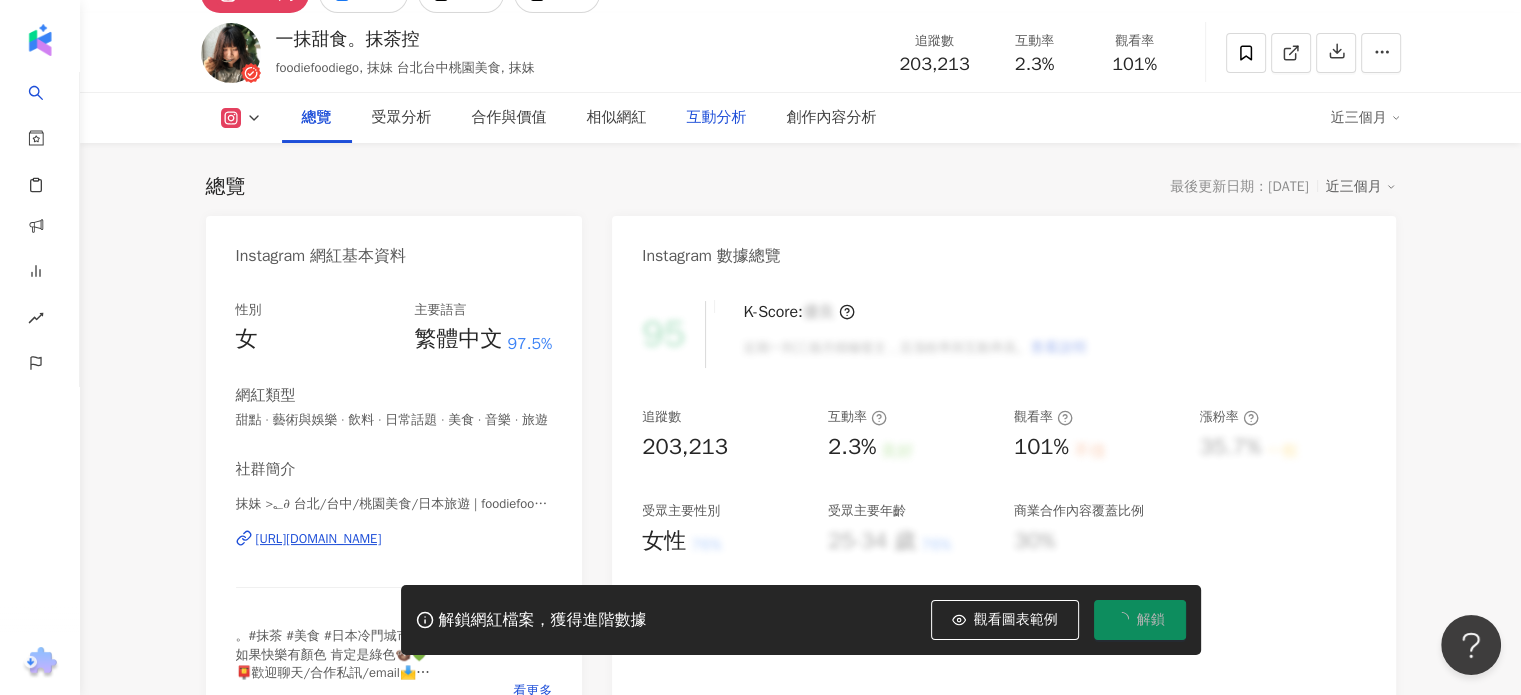 click on "互動分析" at bounding box center (717, 118) 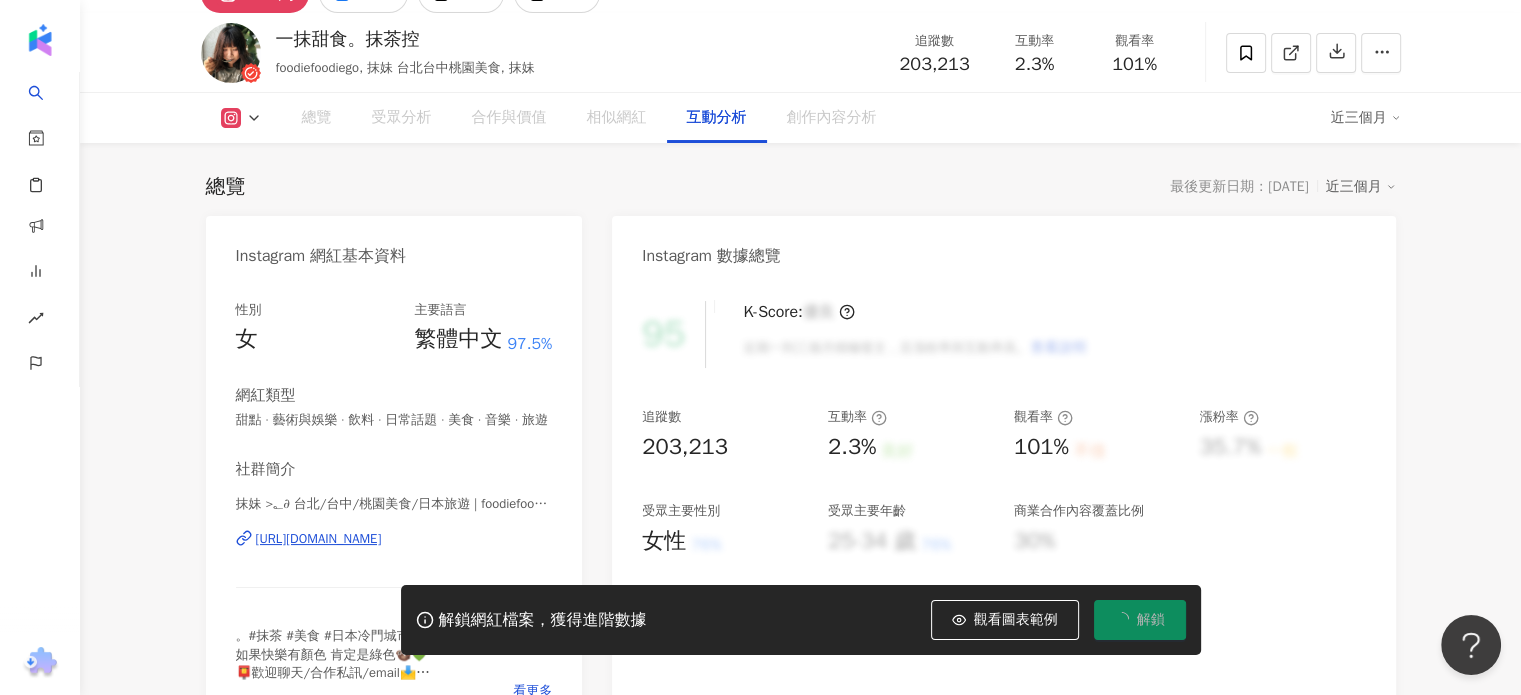 scroll, scrollTop: 3956, scrollLeft: 0, axis: vertical 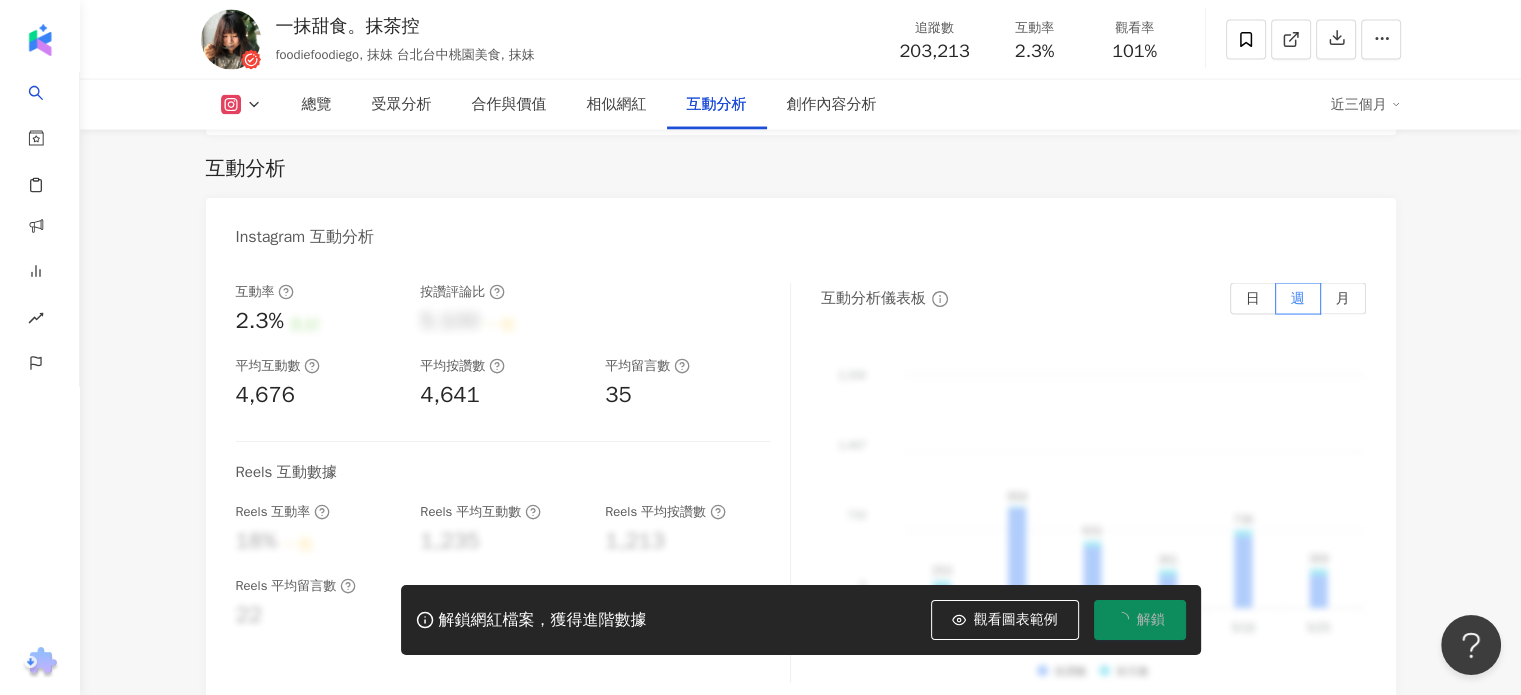 click on "20.3萬 4,007 tiktok-icon 4.7萬 4.6萬 一抹甜食。抹茶控 foodiefoodiego, 抹妹 台北台中桃園美食, 抹妹 追蹤數 203,213 互動率 2.3% 觀看率 101% 總覽 受眾分析 合作與價值 相似網紅 互動分析 創作內容分析 近三個月 總覽 最後更新日期：2025/7/15 近三個月 Instagram 網紅基本資料 性別   女 主要語言   繁體中文 97.5% 網紅類型 甜點 · 藝術與娛樂 · 飲料 · 日常話題 · 美食 · 音樂 · 旅遊 社群簡介 抹妹 >؂∂ 台北/台中/桃園美食/日本旅遊 | foodiefoodiego https://www.instagram.com/foodiefoodiego/ 。#抹茶 #美食 #日本冷門城市旅遊
如果快樂有顏色 肯定是綠色🦦💚
📮歡迎聊天/合作私訊/email📩
foodiefoodiego@gmail.com
.
👇🏻團購連結、想得到連結們👇🏻 看更多 Instagram 數據總覽 95 K-Score :   優良 近期一到三個月積極發文，且漲粉率與互動率高。 查看說明 追蹤數   203,213 互動率   2.3% 良好 觀看率   101% 不佳" at bounding box center [800, -507] 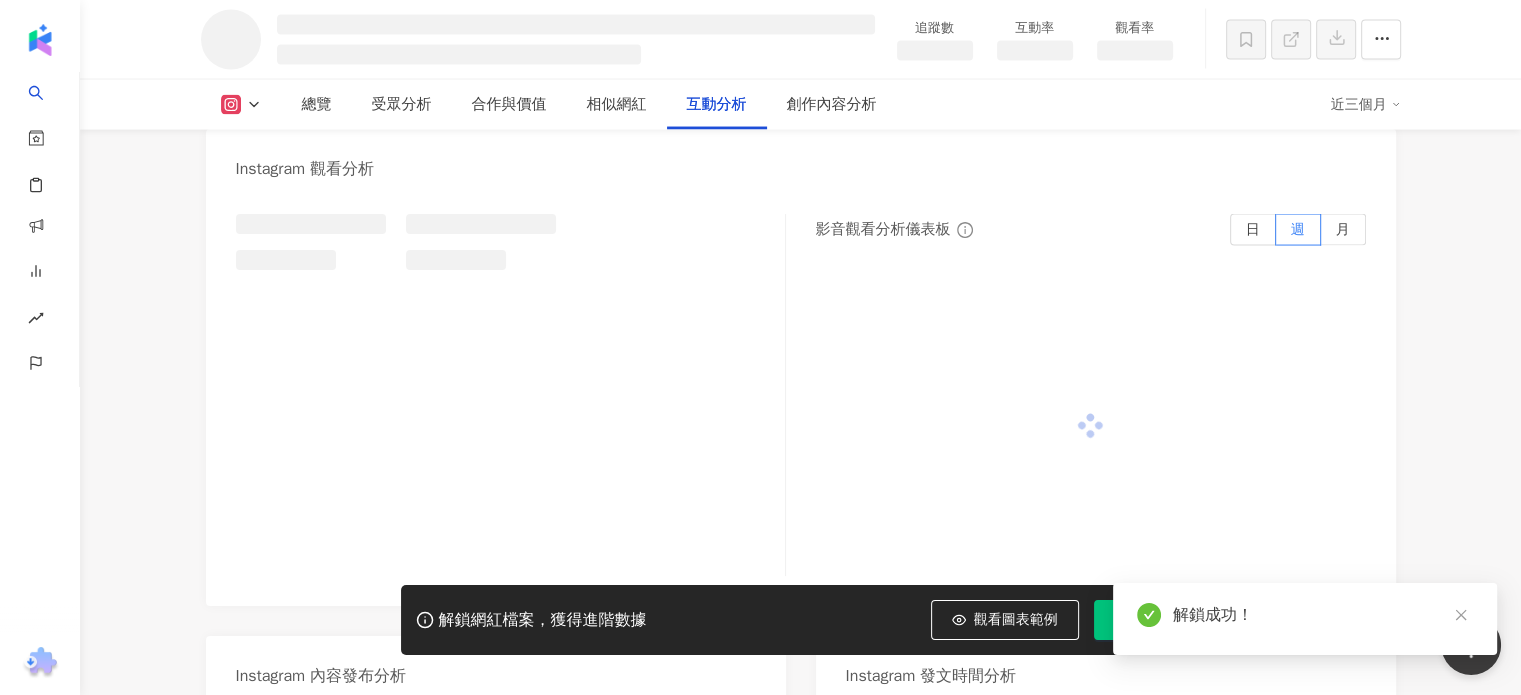scroll, scrollTop: 4004, scrollLeft: 0, axis: vertical 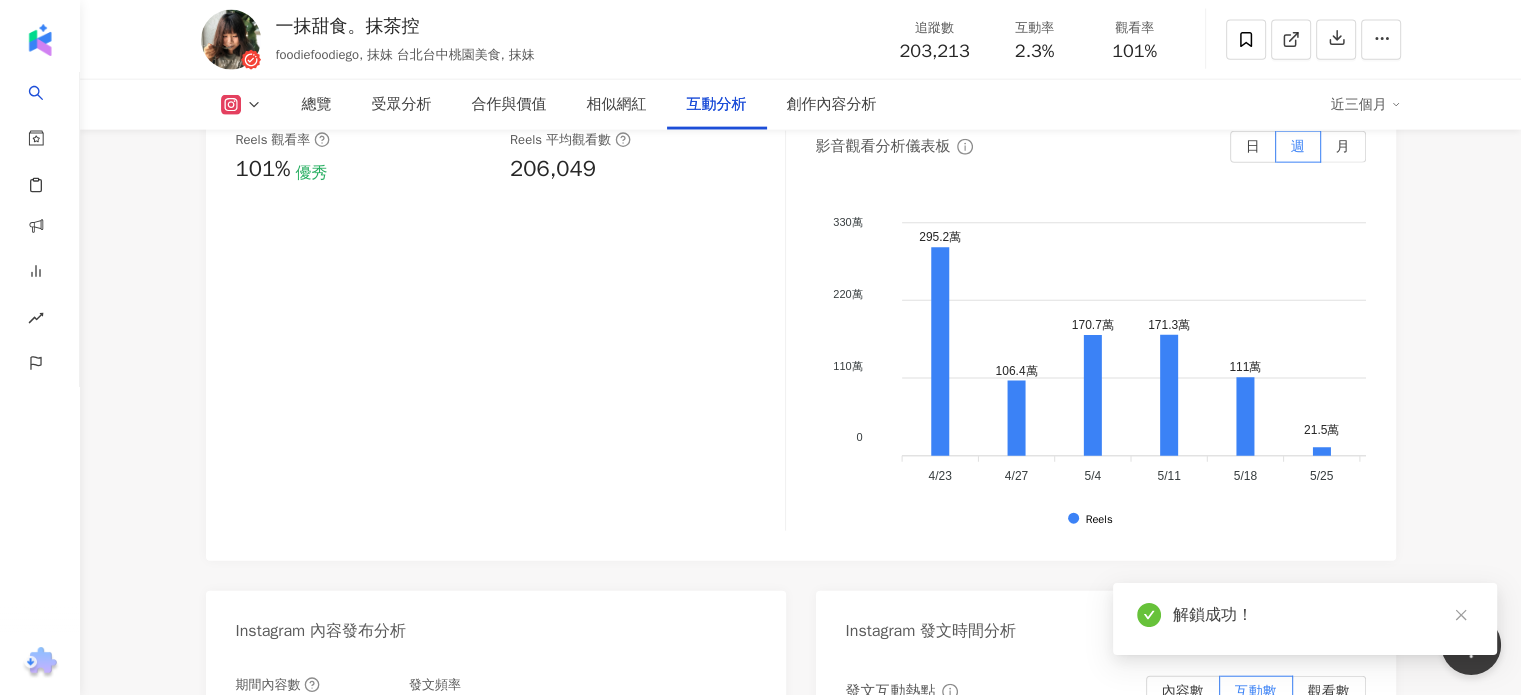 click on "互動分析" at bounding box center [717, 105] 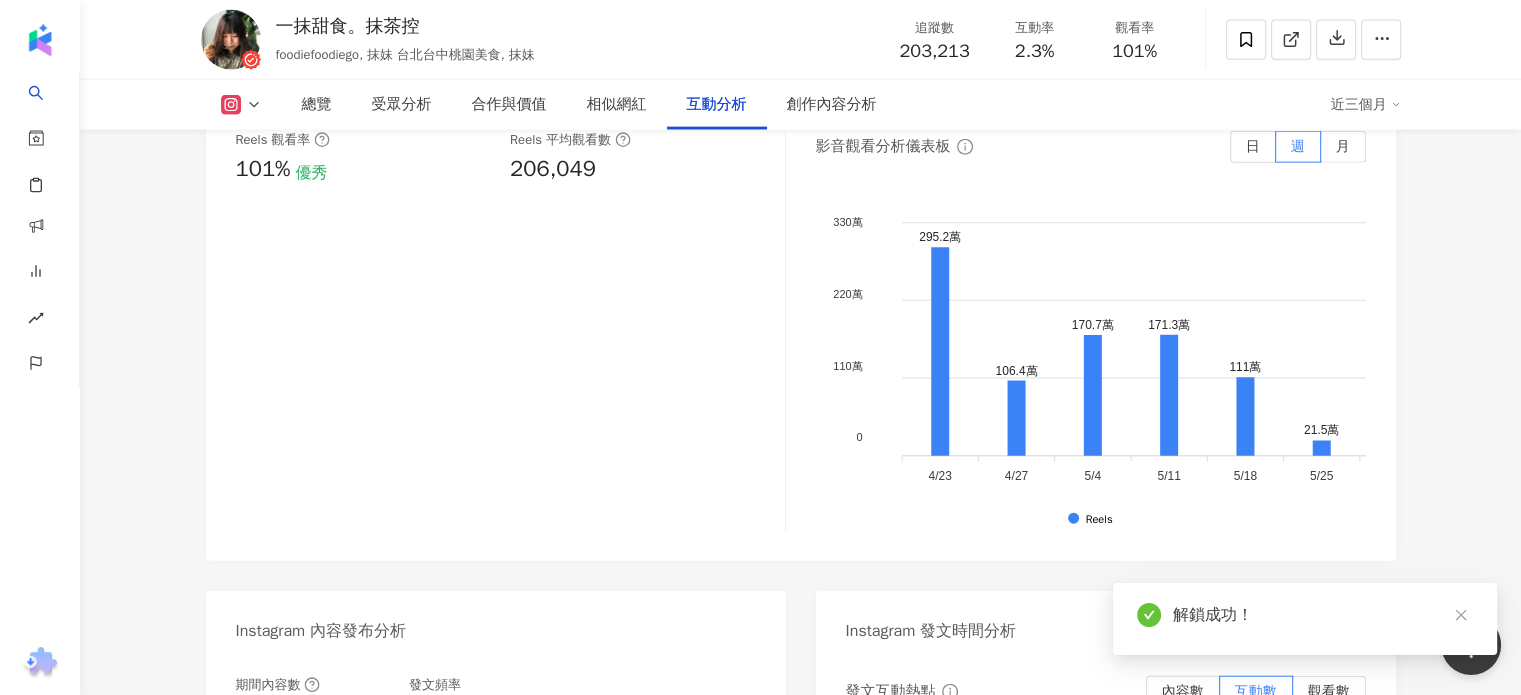 click on "互動分析" at bounding box center [717, 105] 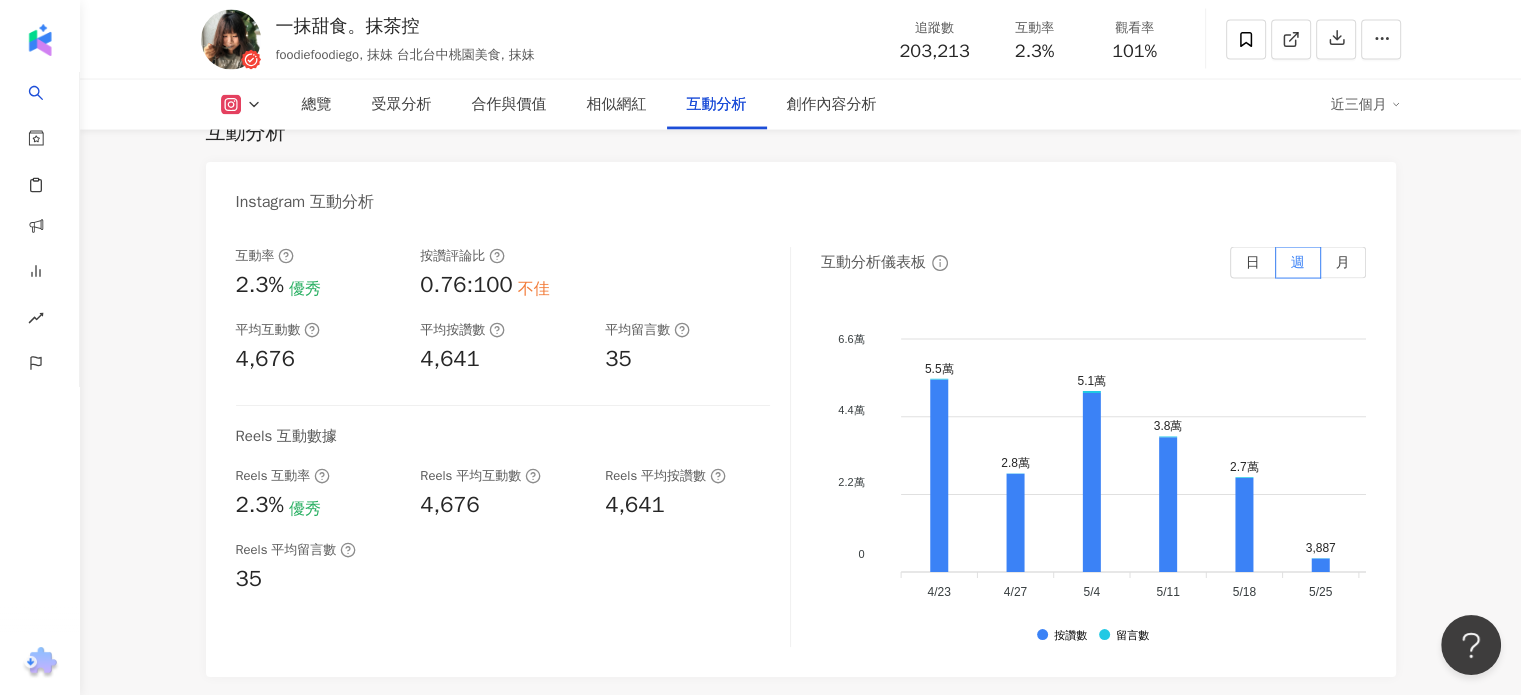 scroll, scrollTop: 4008, scrollLeft: 0, axis: vertical 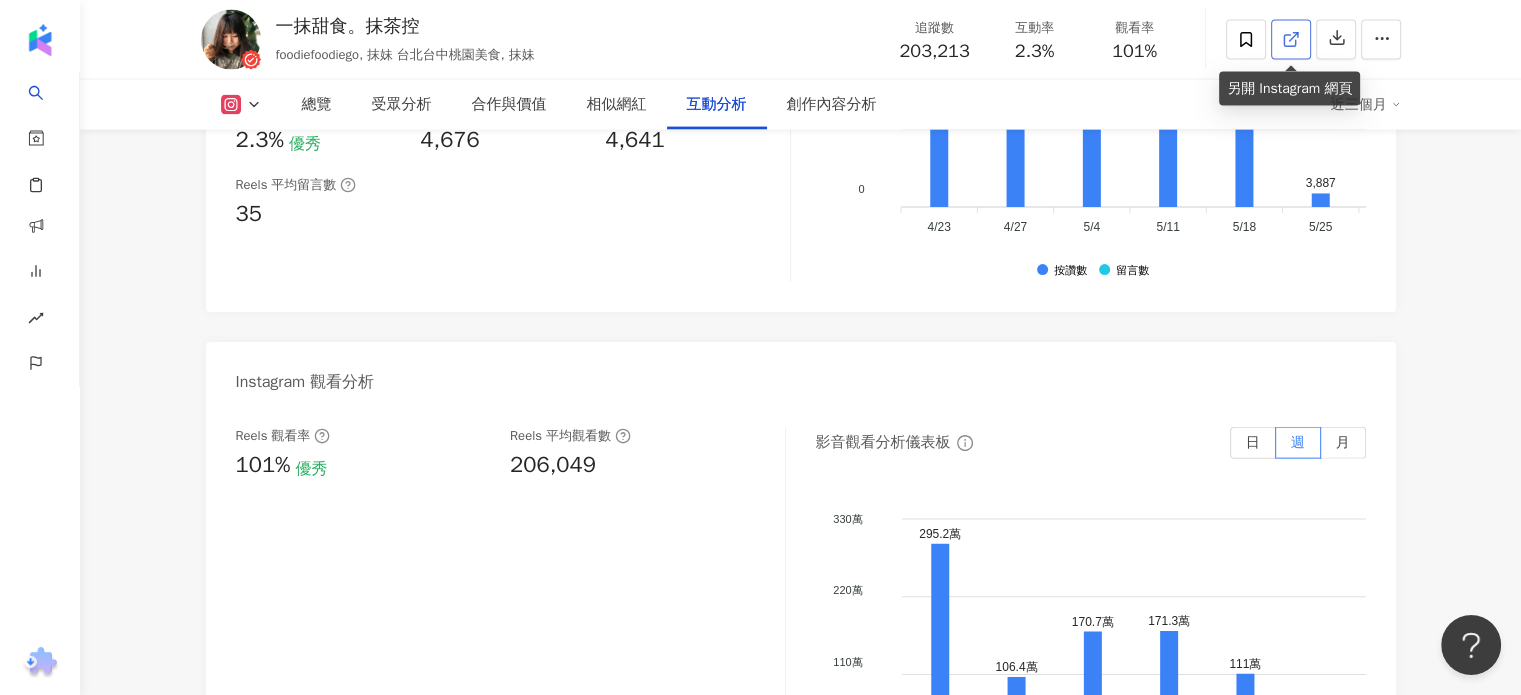 click 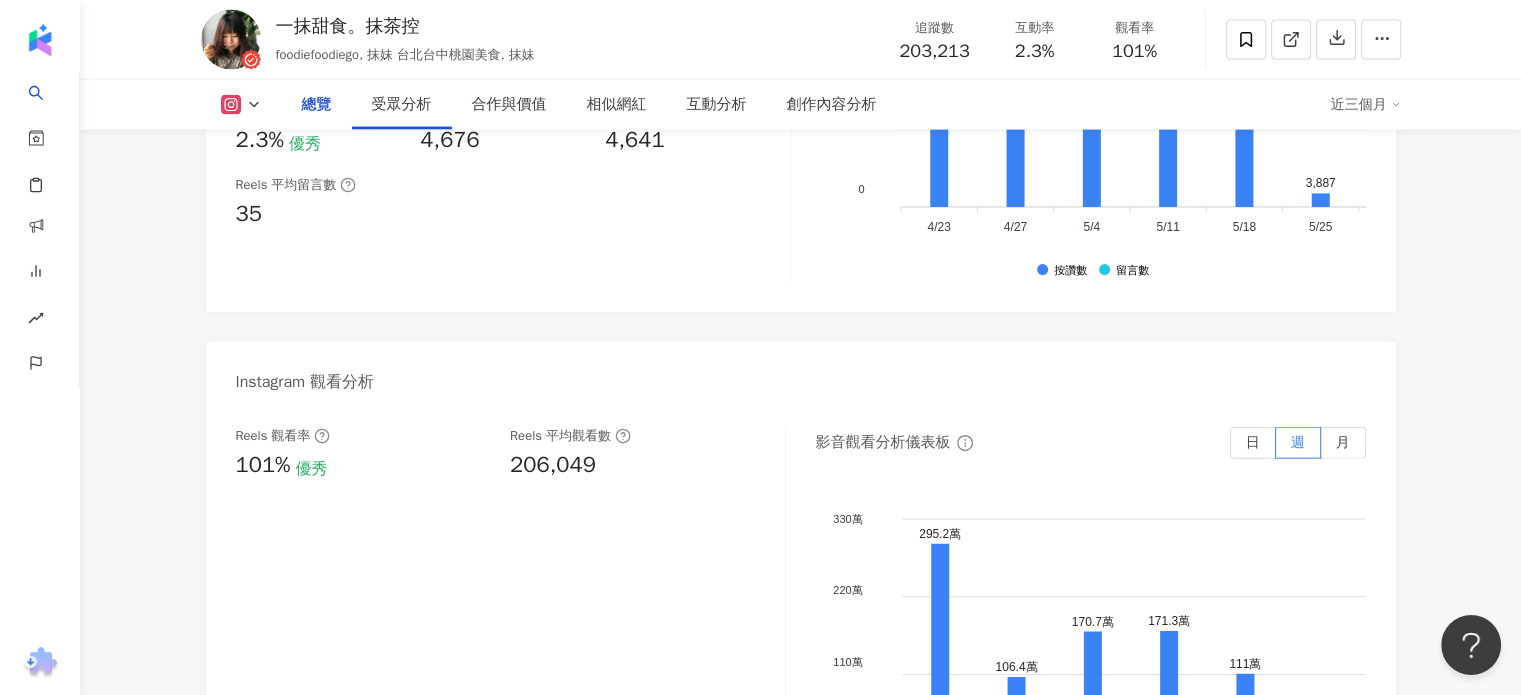 scroll, scrollTop: 0, scrollLeft: 0, axis: both 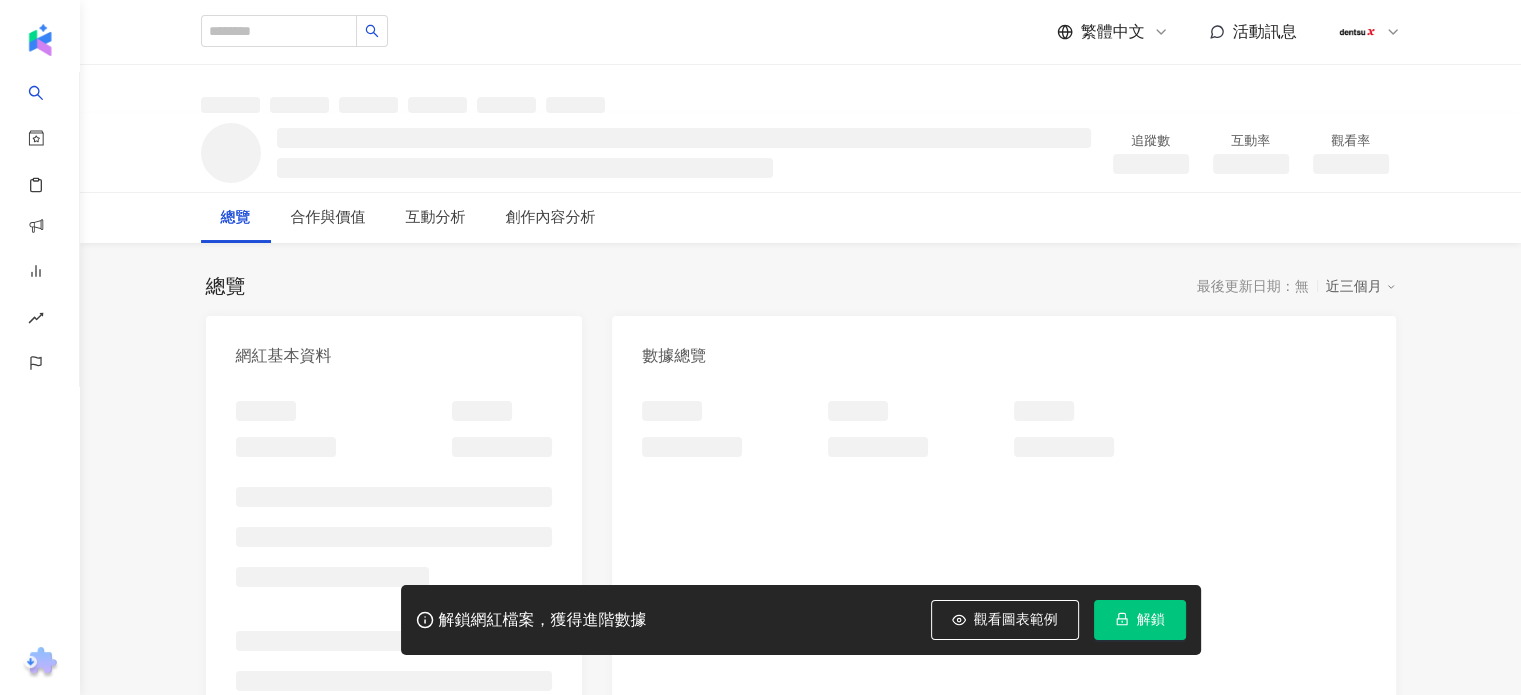 click on "解鎖" at bounding box center [1151, 620] 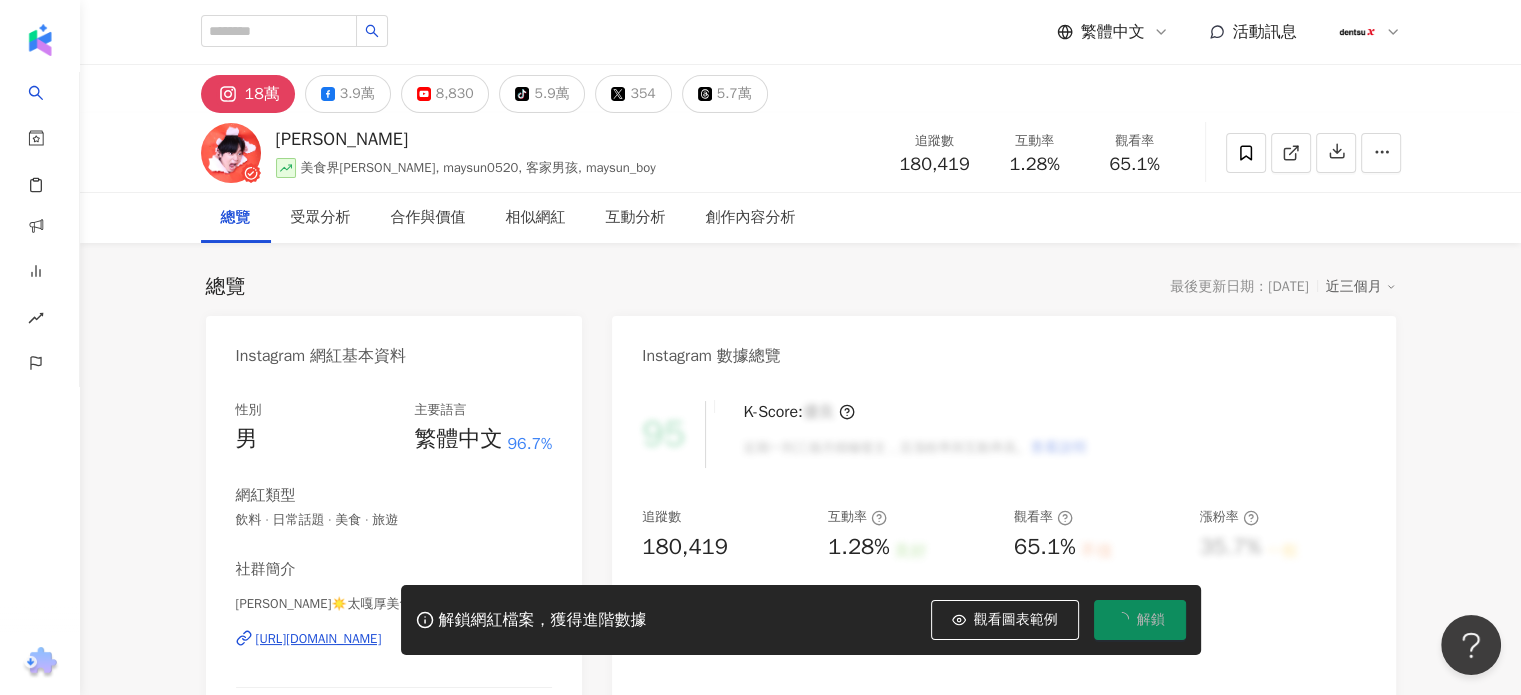 scroll, scrollTop: 0, scrollLeft: 0, axis: both 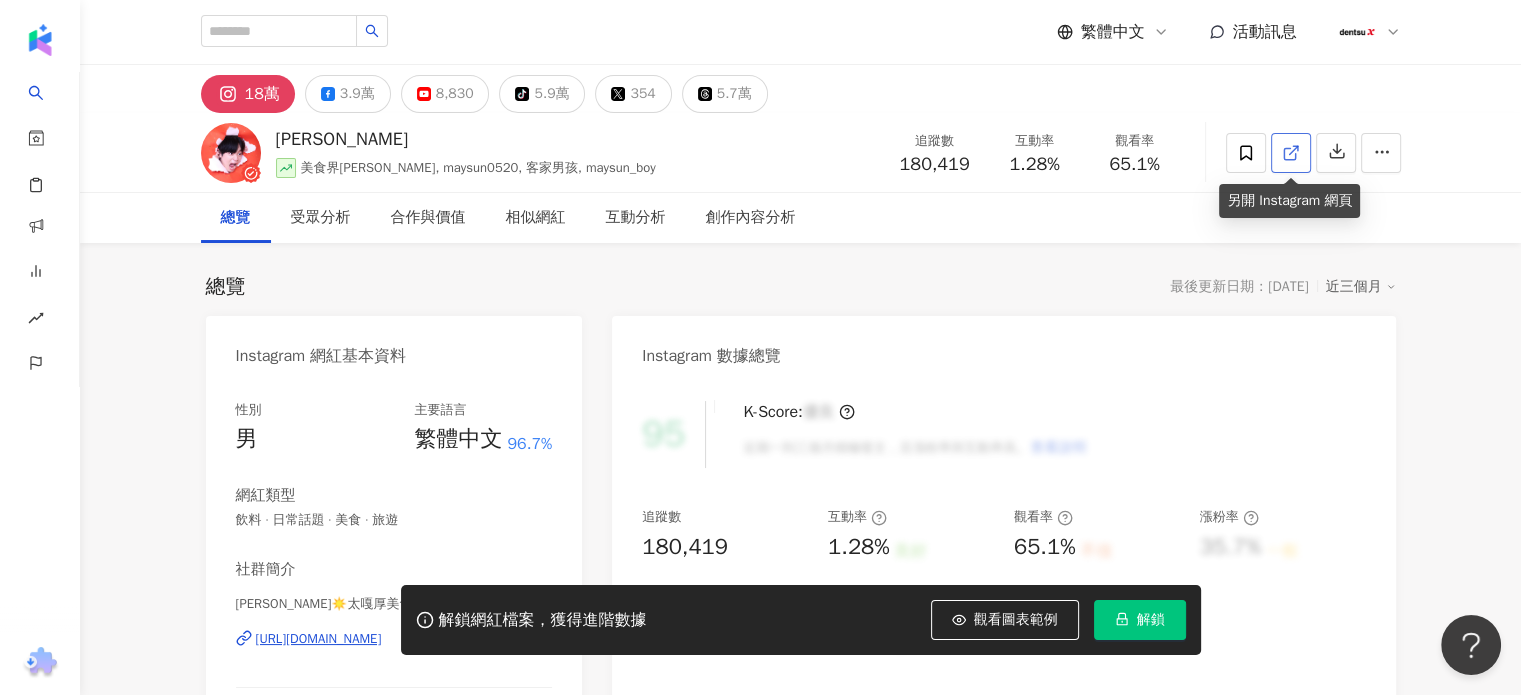 click 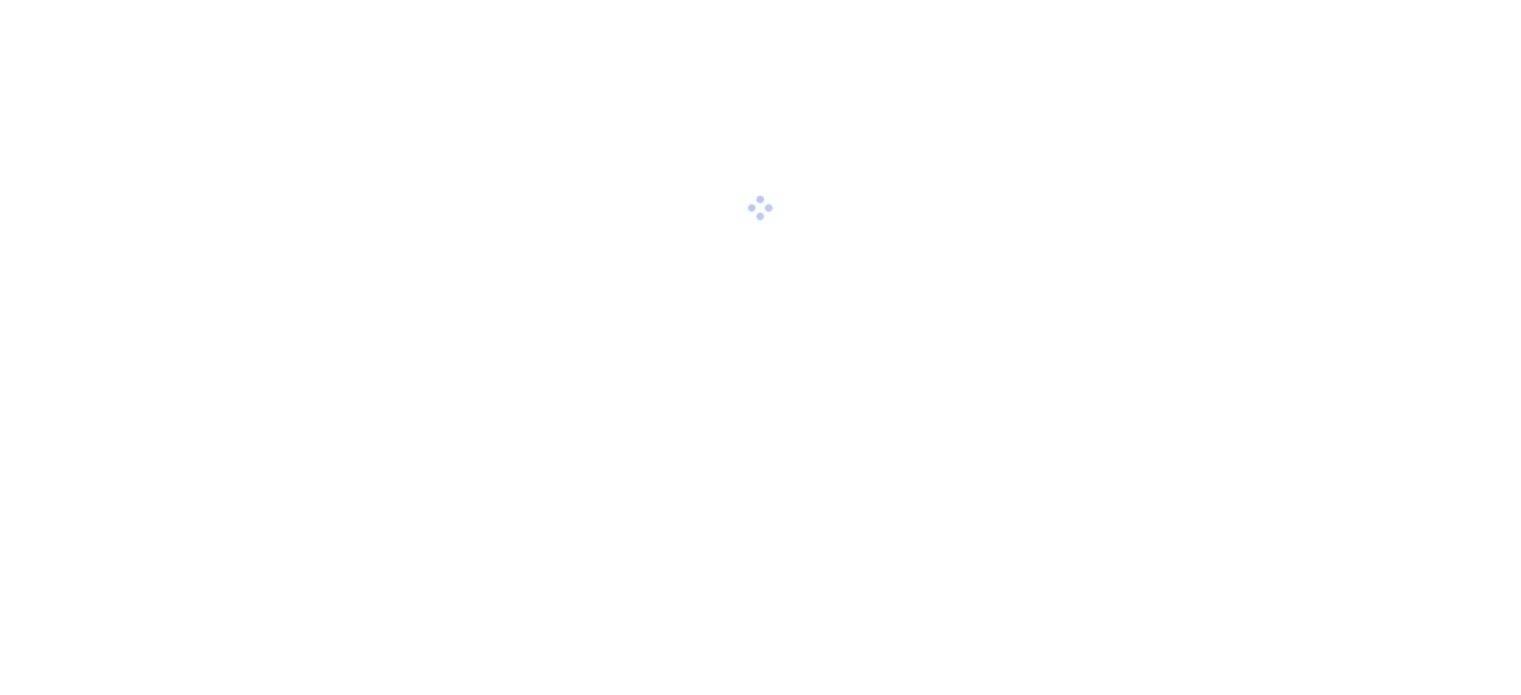 scroll, scrollTop: 0, scrollLeft: 0, axis: both 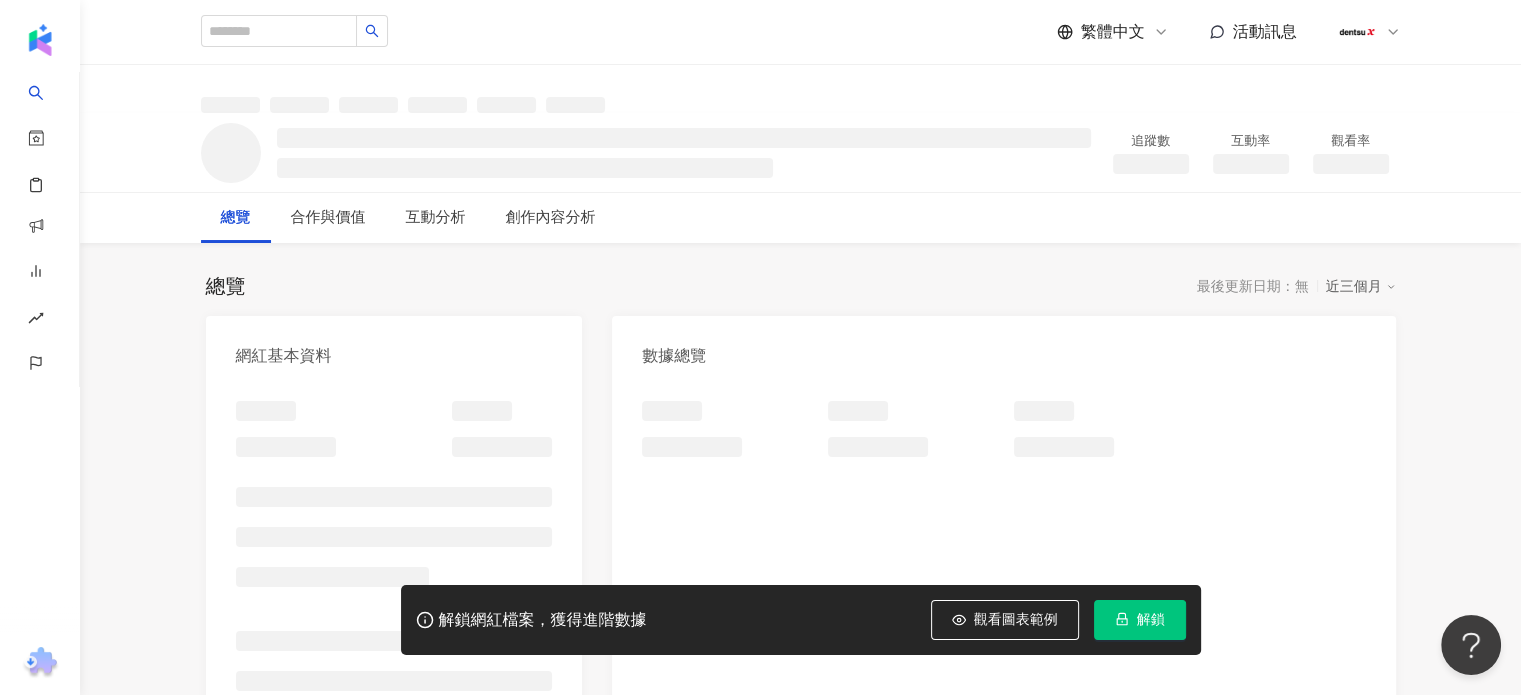 click on "解鎖" at bounding box center [1151, 620] 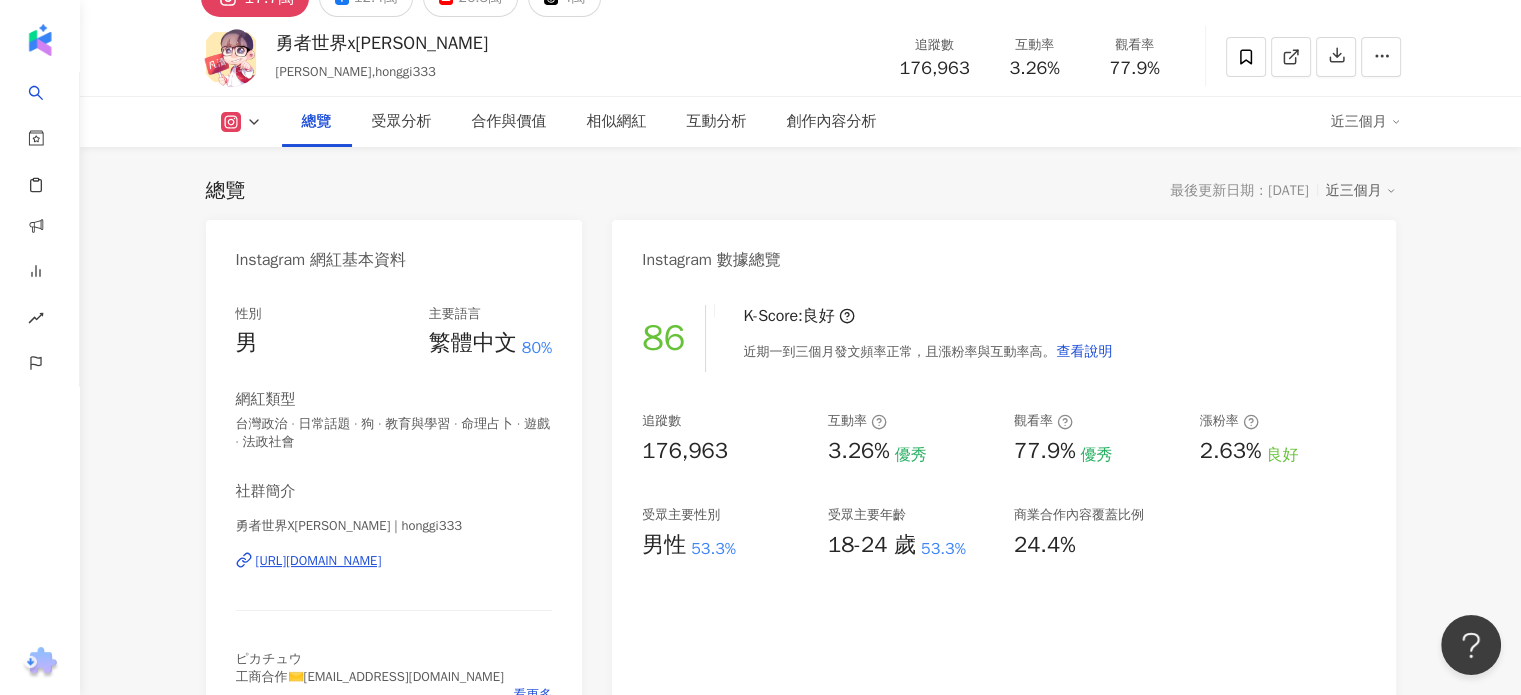scroll, scrollTop: 0, scrollLeft: 0, axis: both 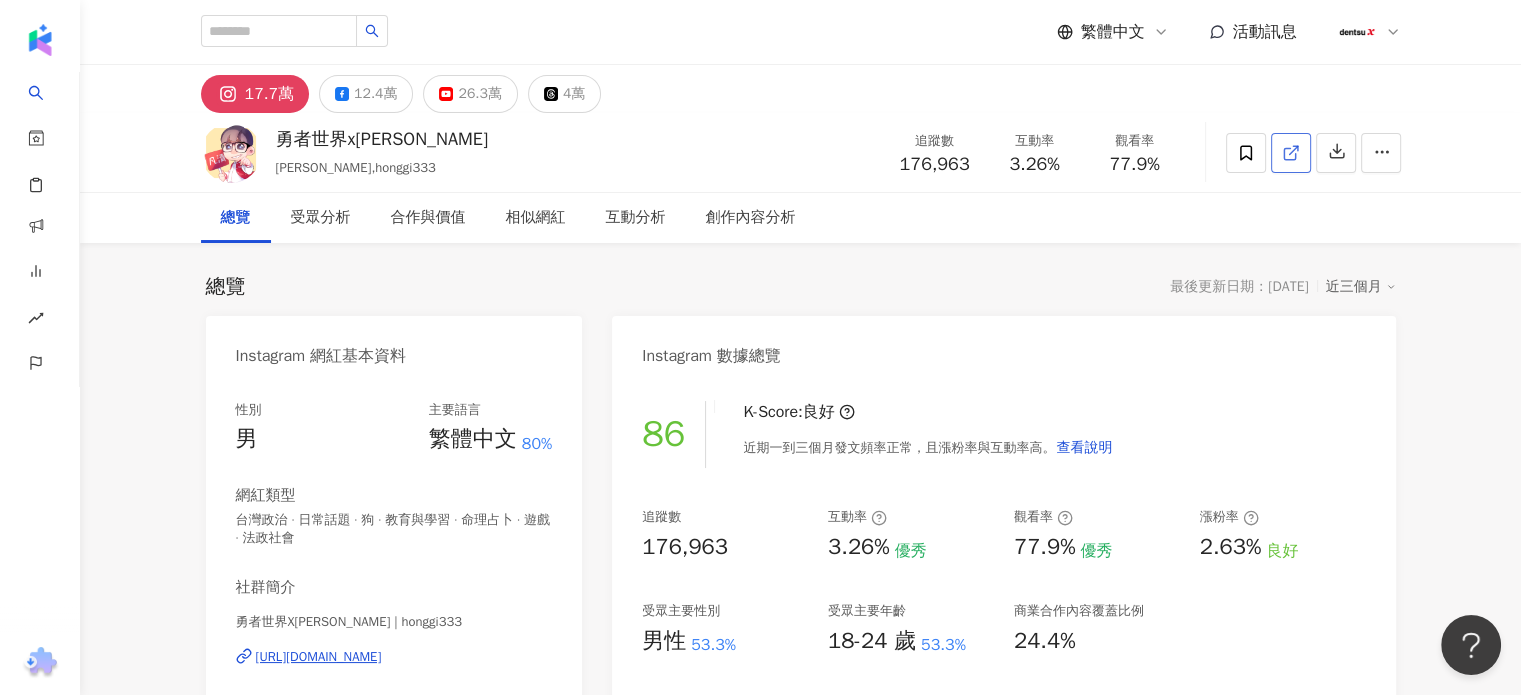 click 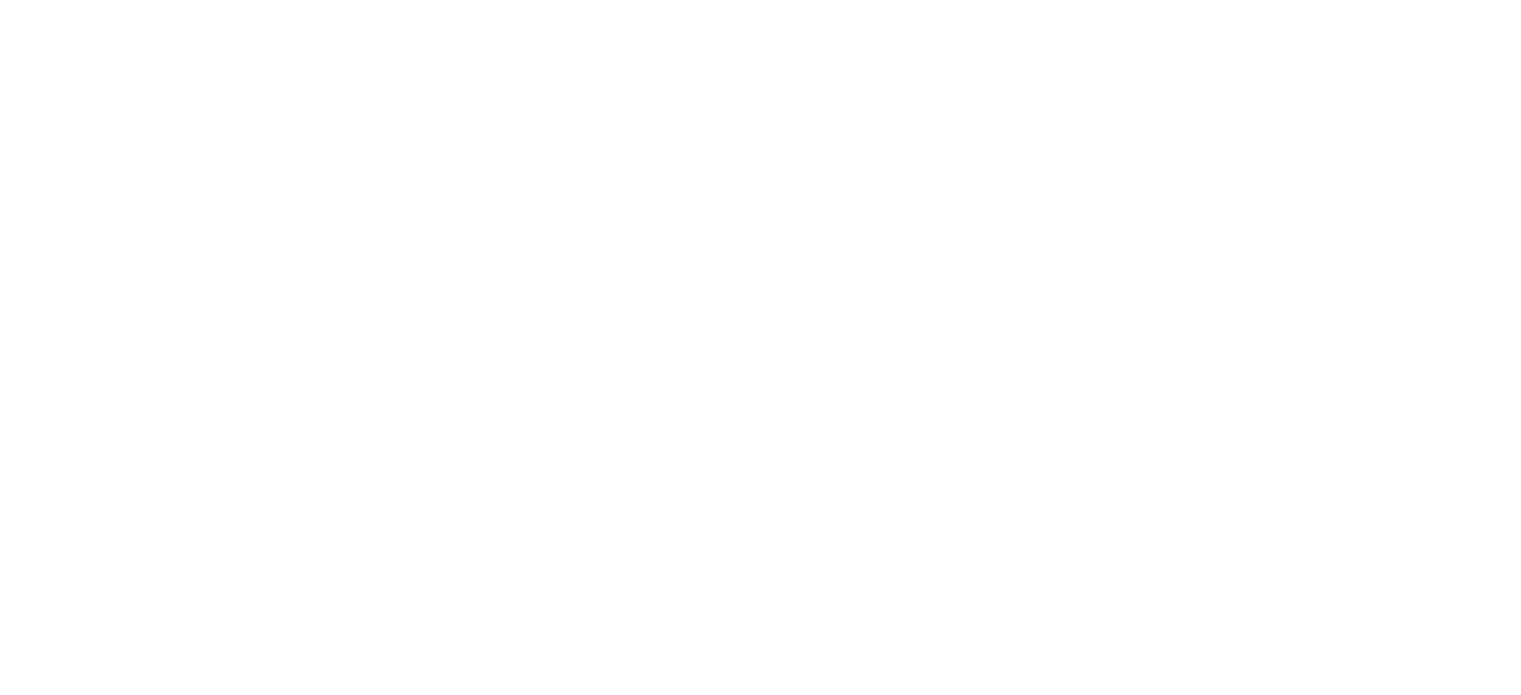 scroll, scrollTop: 0, scrollLeft: 0, axis: both 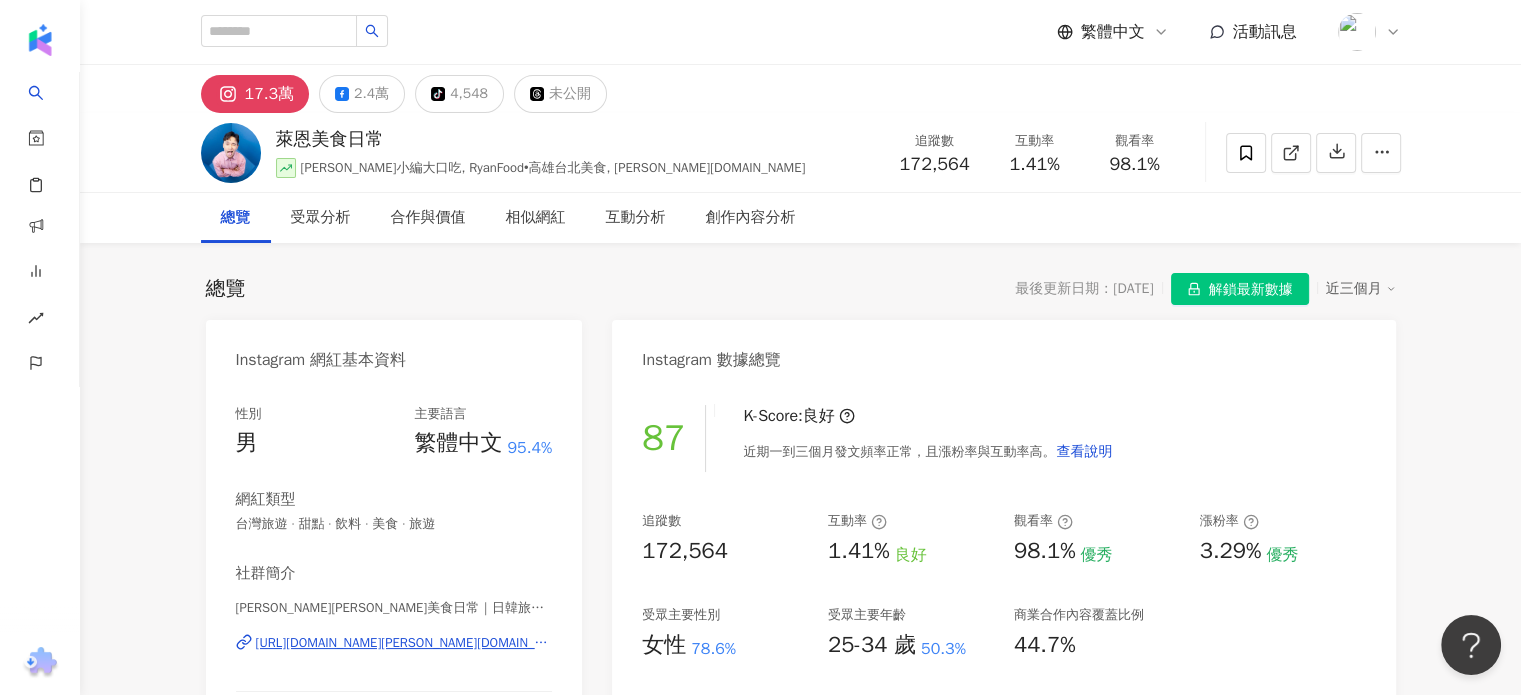 click on "17.3萬 2.4萬 tiktok-icon 4,548 未公開" at bounding box center (801, 89) 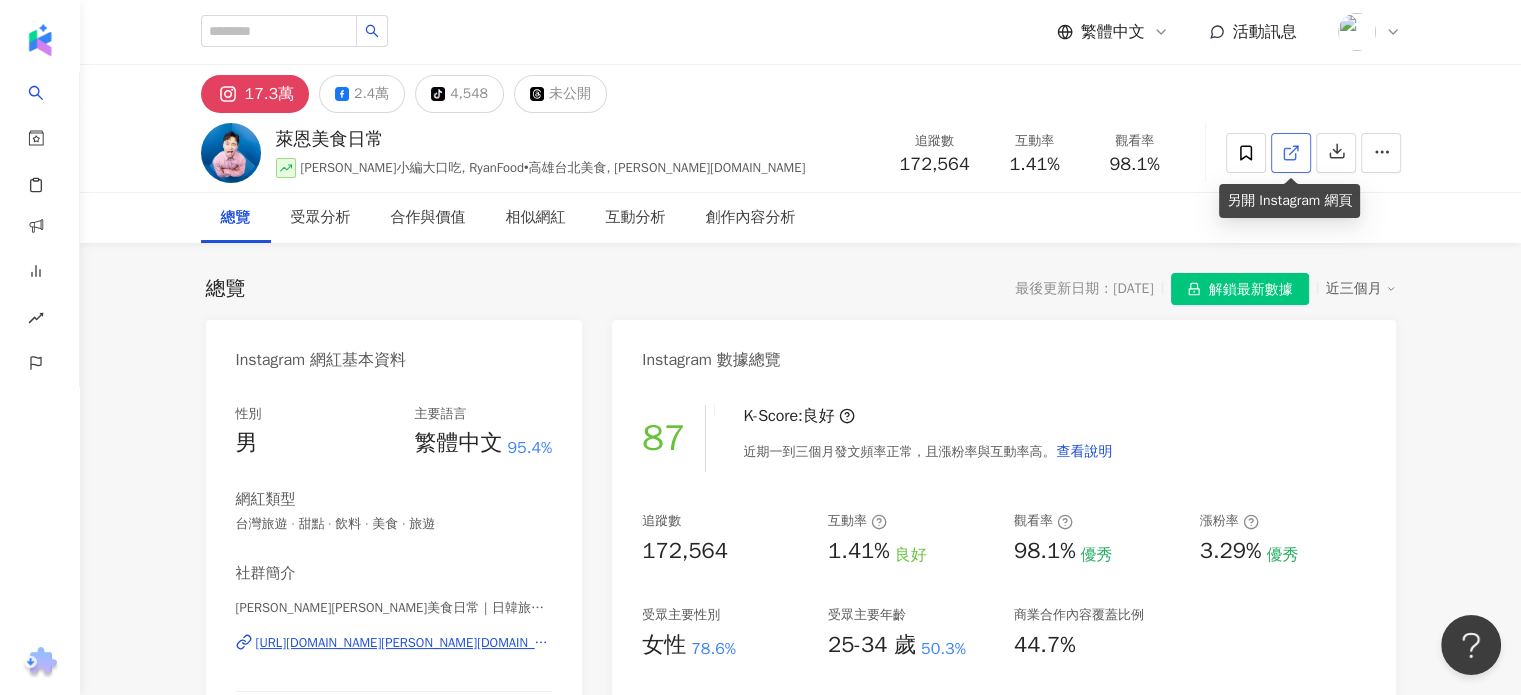 click 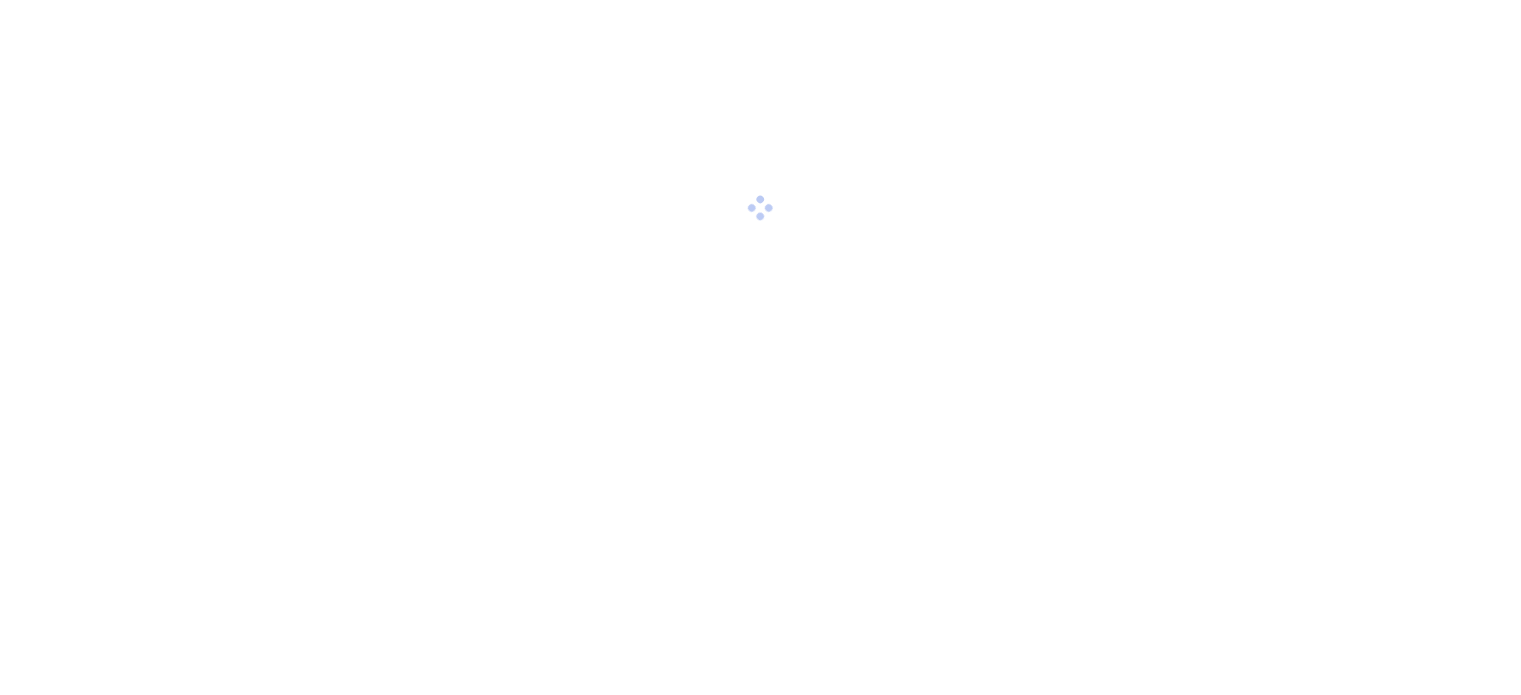 scroll, scrollTop: 0, scrollLeft: 0, axis: both 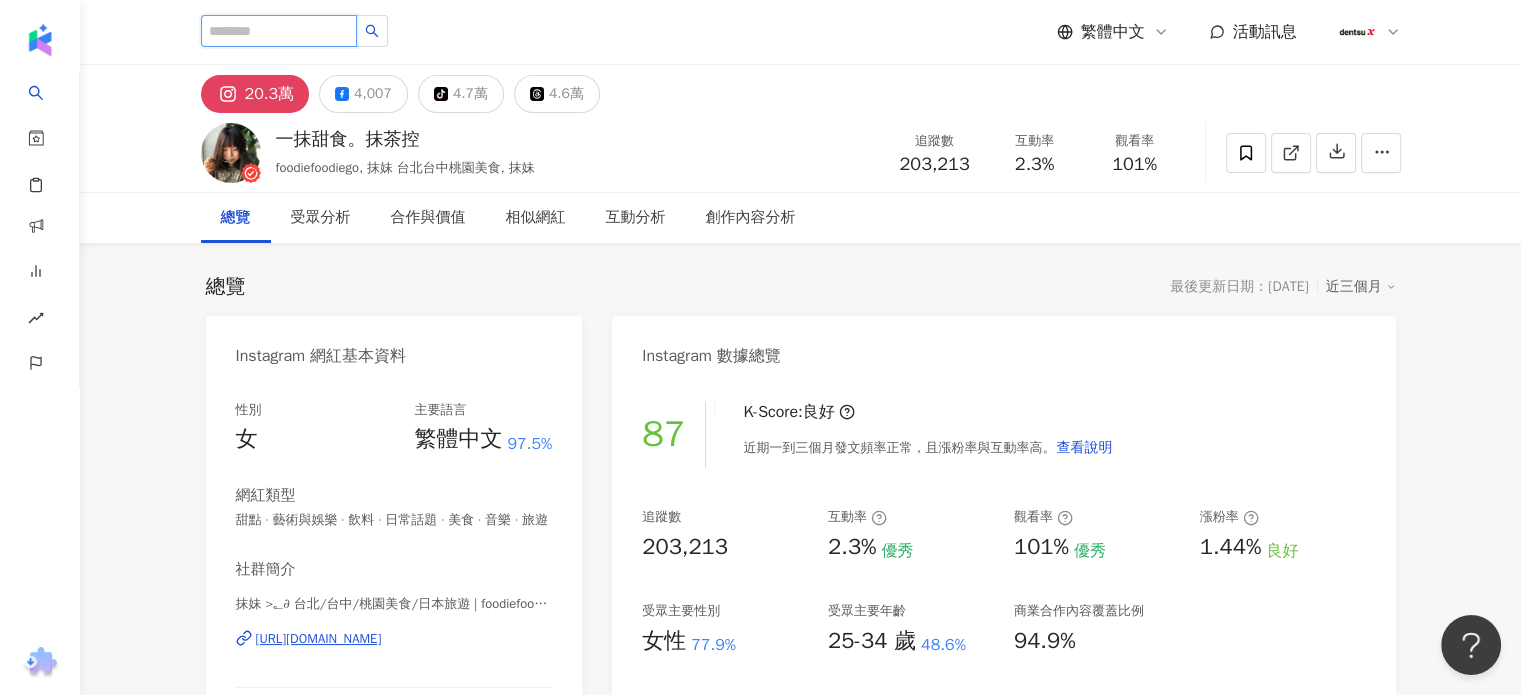 click at bounding box center (279, 31) 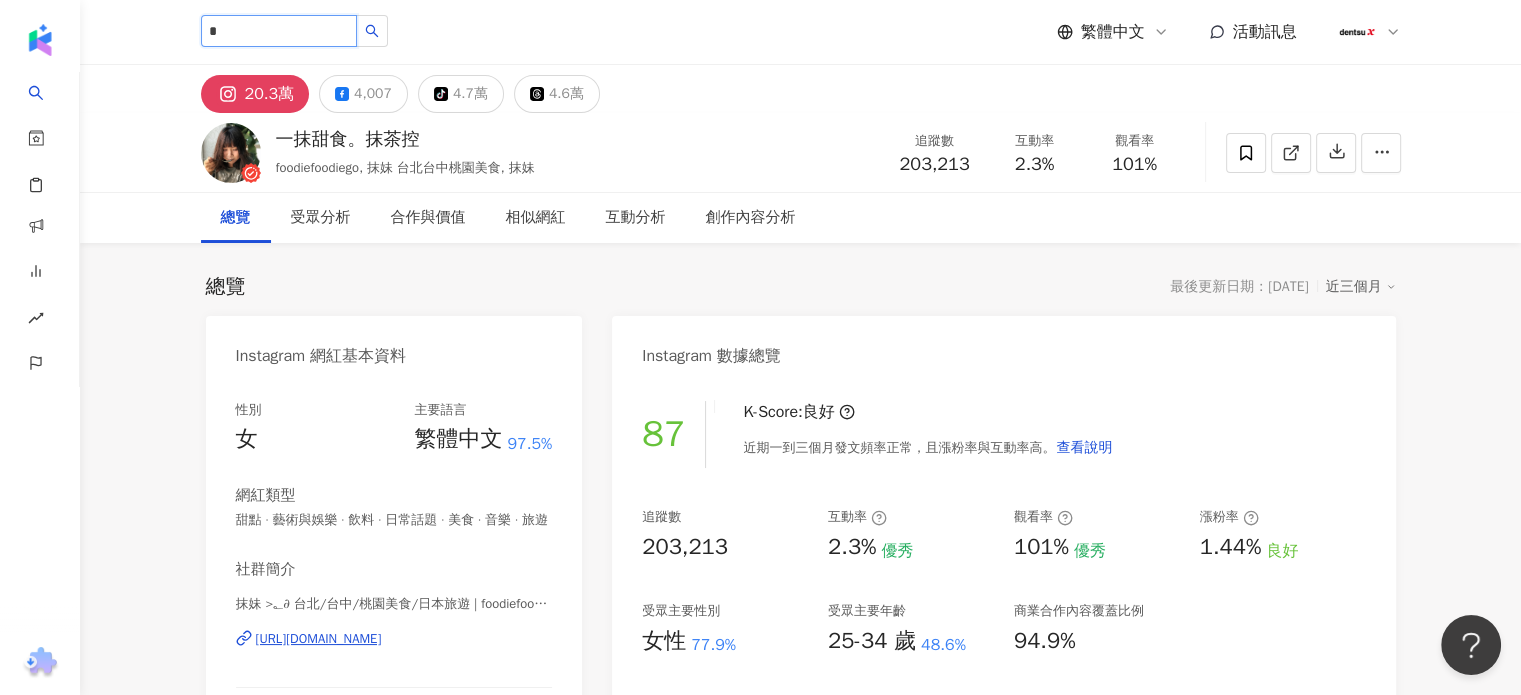 type on "**" 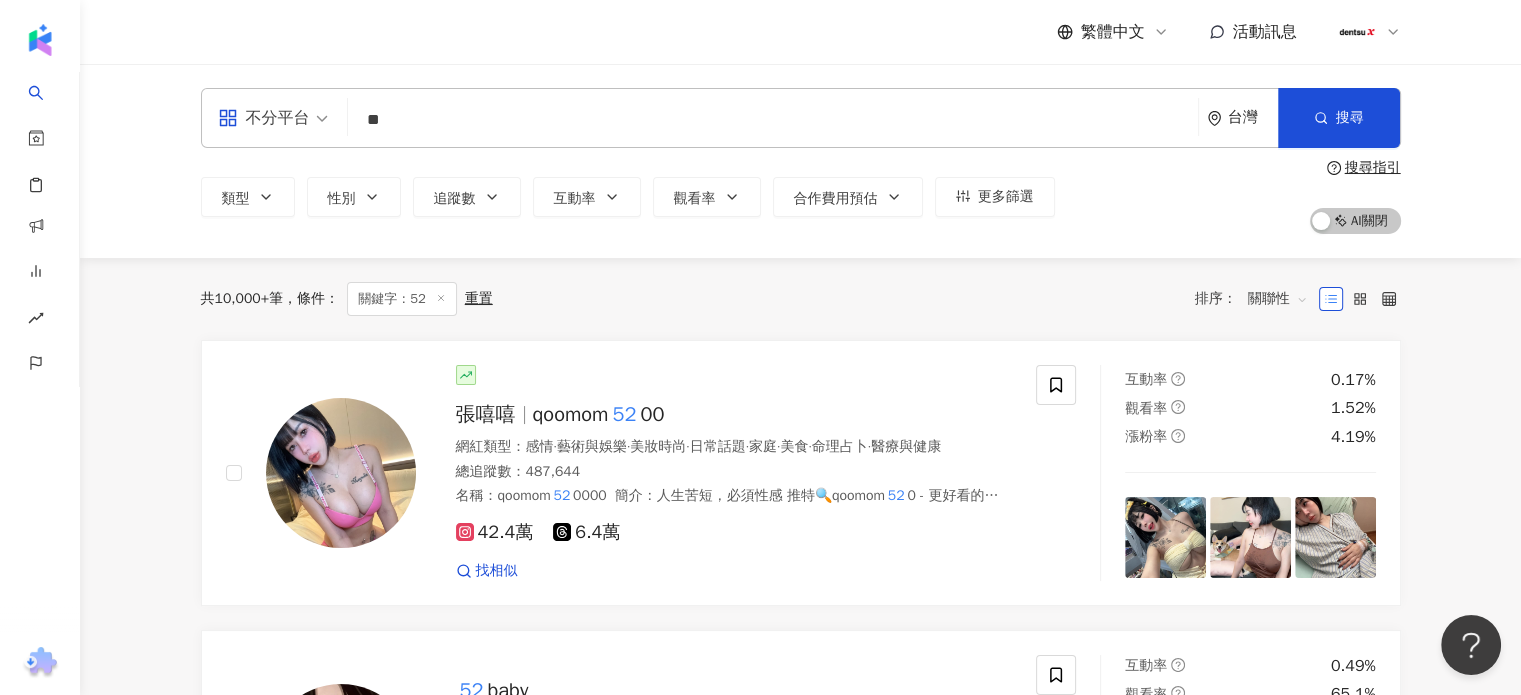 click on "**" at bounding box center [773, 120] 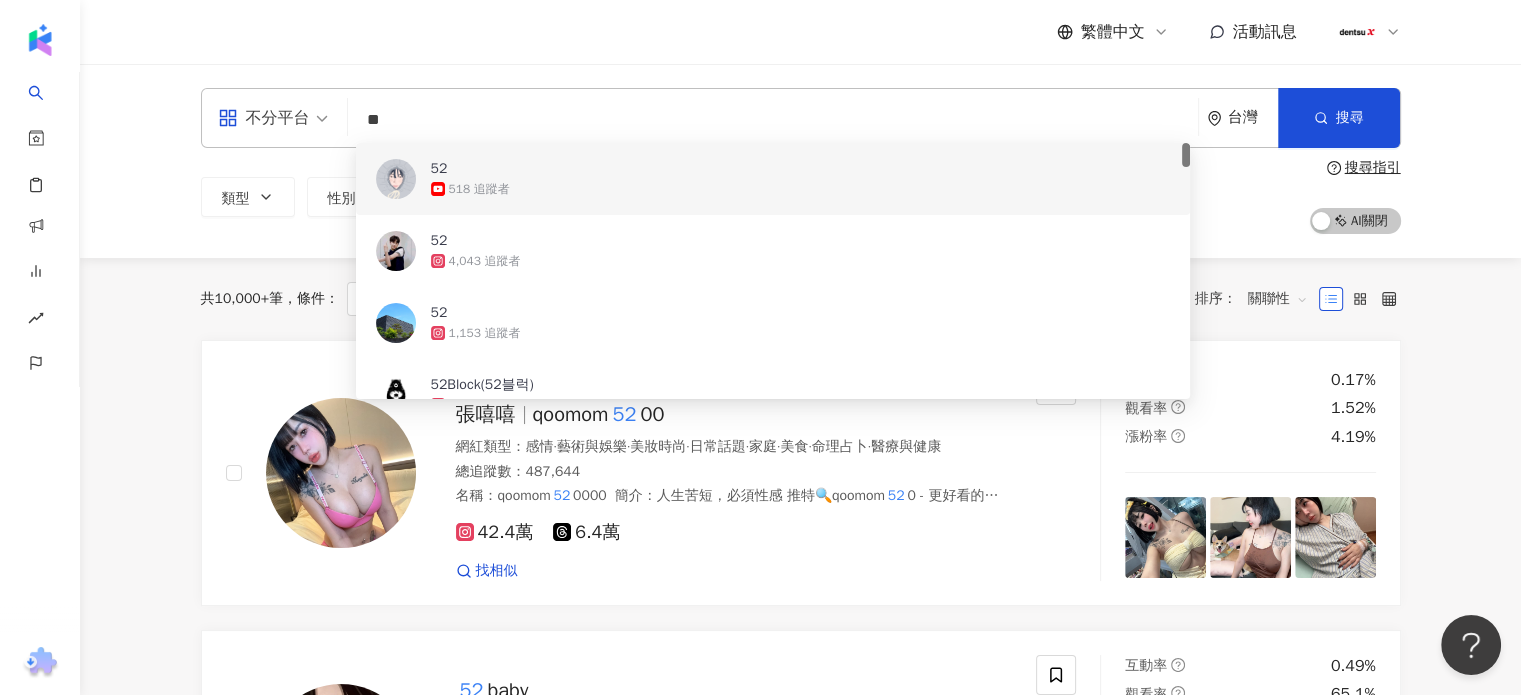 drag, startPoint x: 421, startPoint y: 112, endPoint x: 255, endPoint y: 137, distance: 167.87198 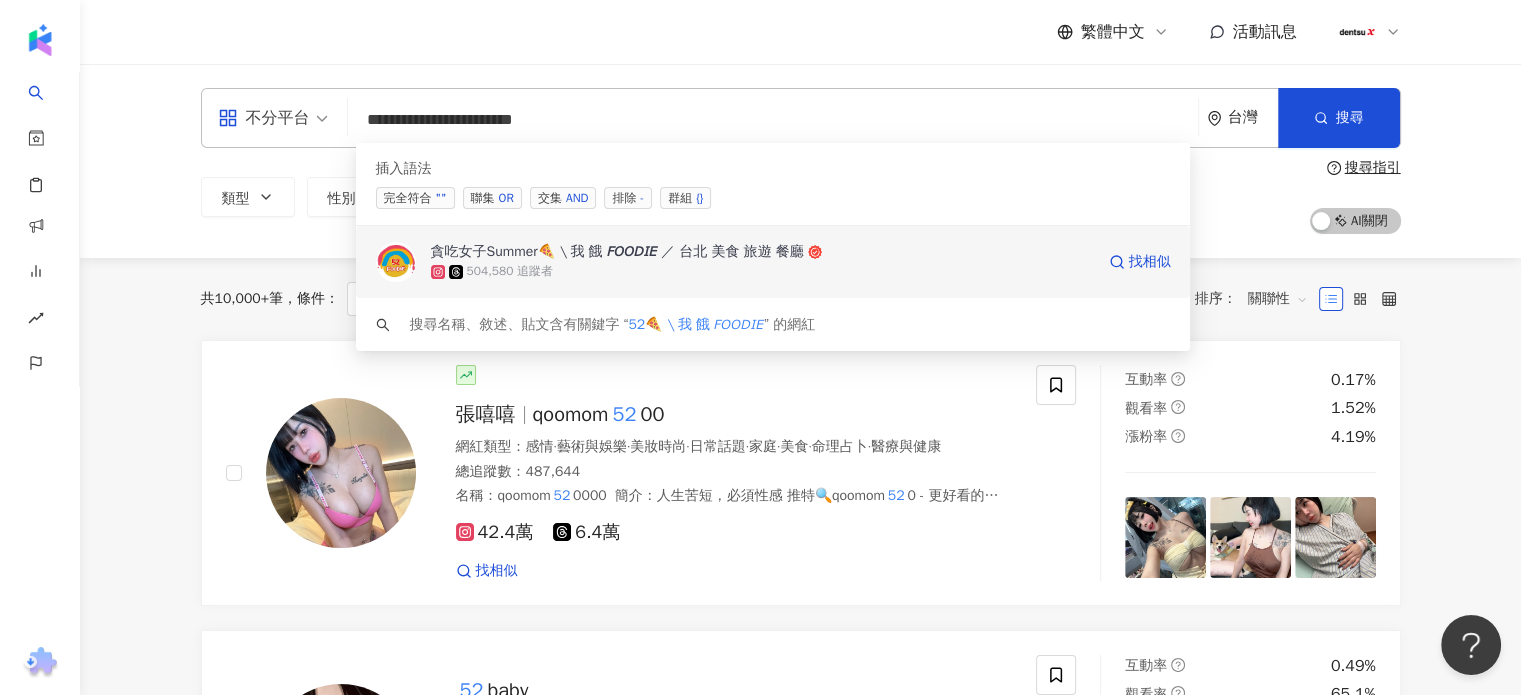 click on "貪吃女子Summer🍕 \  我 餓 𝘍𝘖𝘖𝘋𝘐𝘌 ／ 台北 美食 旅遊 餐廳" at bounding box center (617, 252) 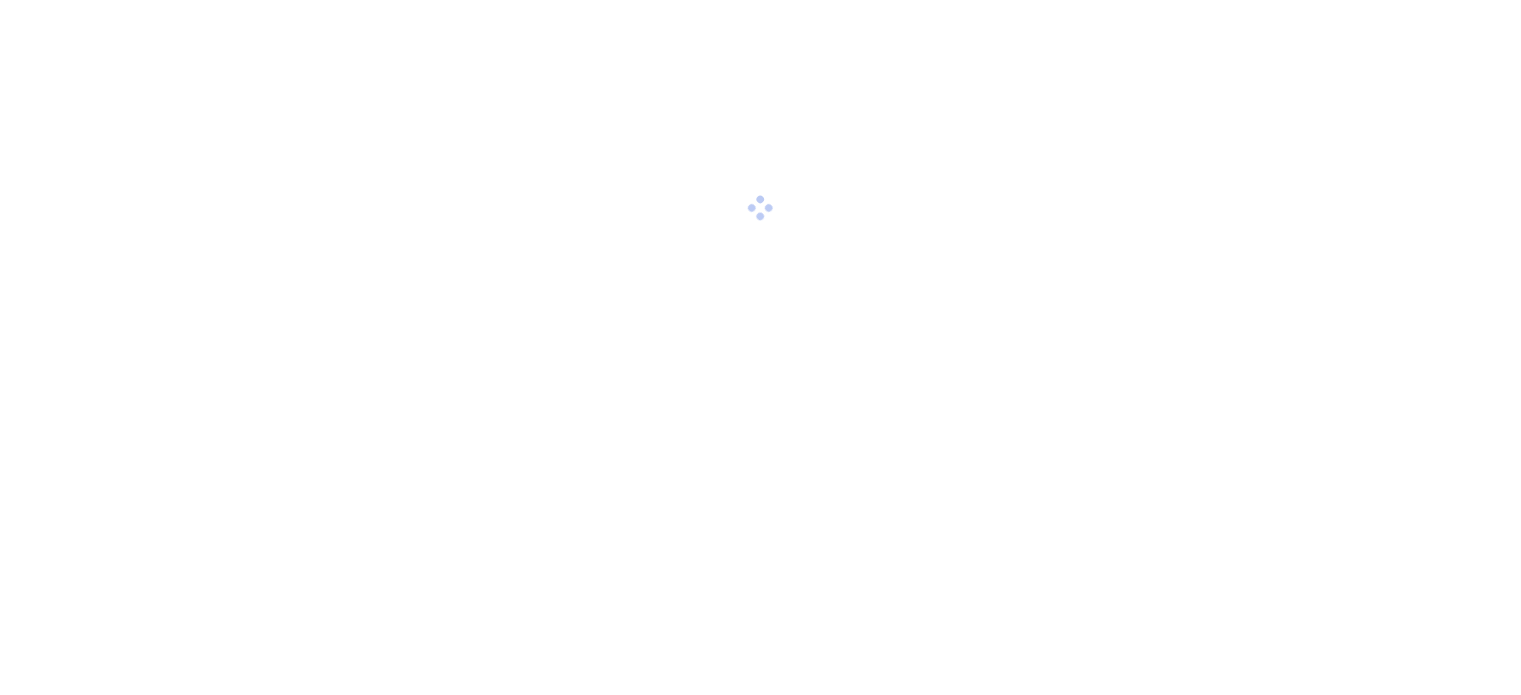 scroll, scrollTop: 0, scrollLeft: 0, axis: both 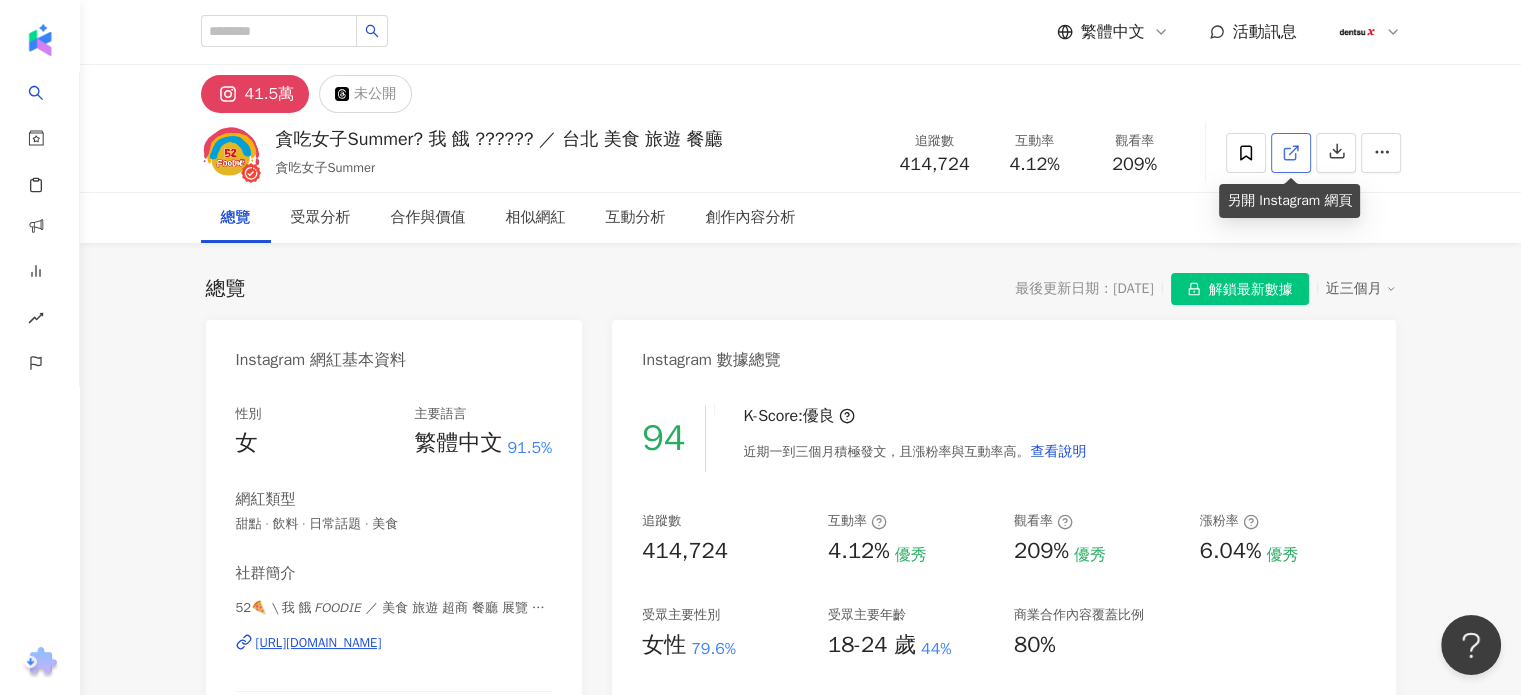 click at bounding box center (1291, 153) 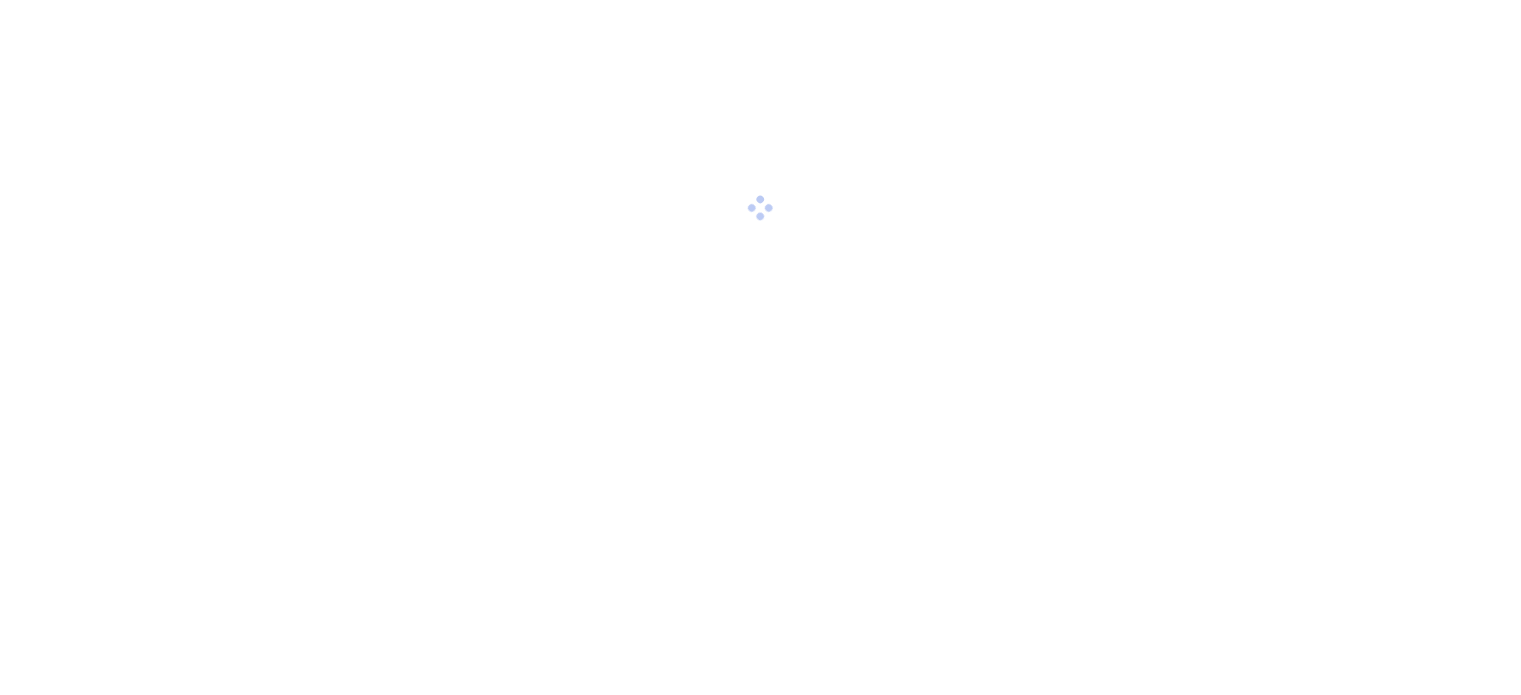 scroll, scrollTop: 0, scrollLeft: 0, axis: both 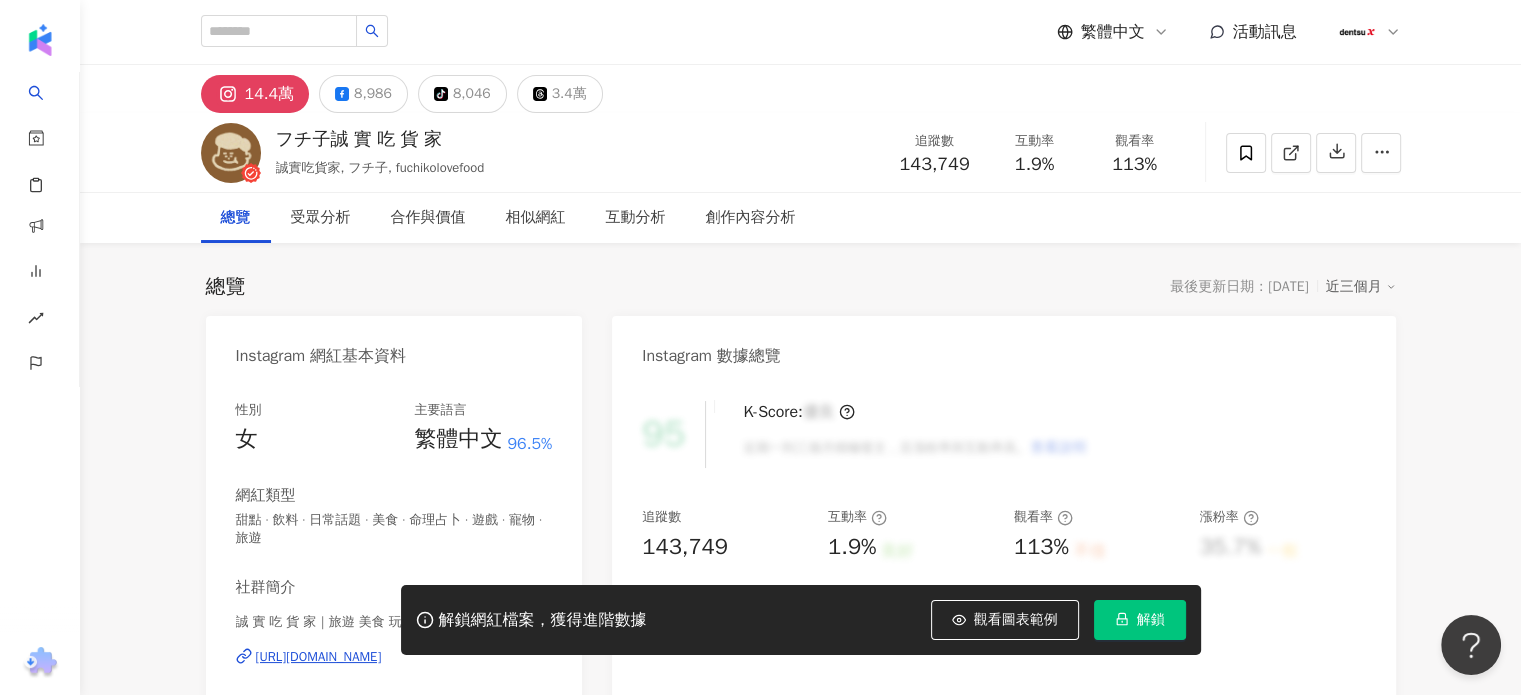 click on "解鎖" at bounding box center [1140, 620] 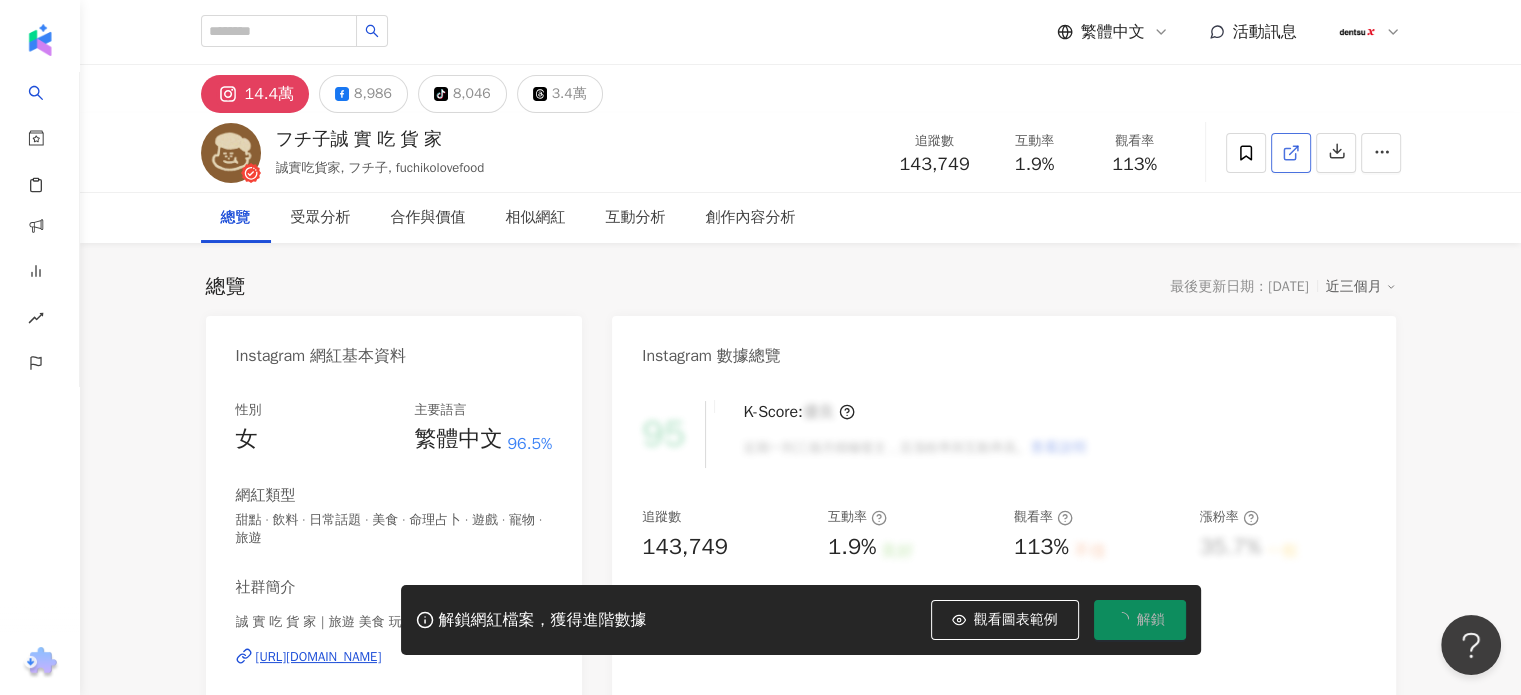 click 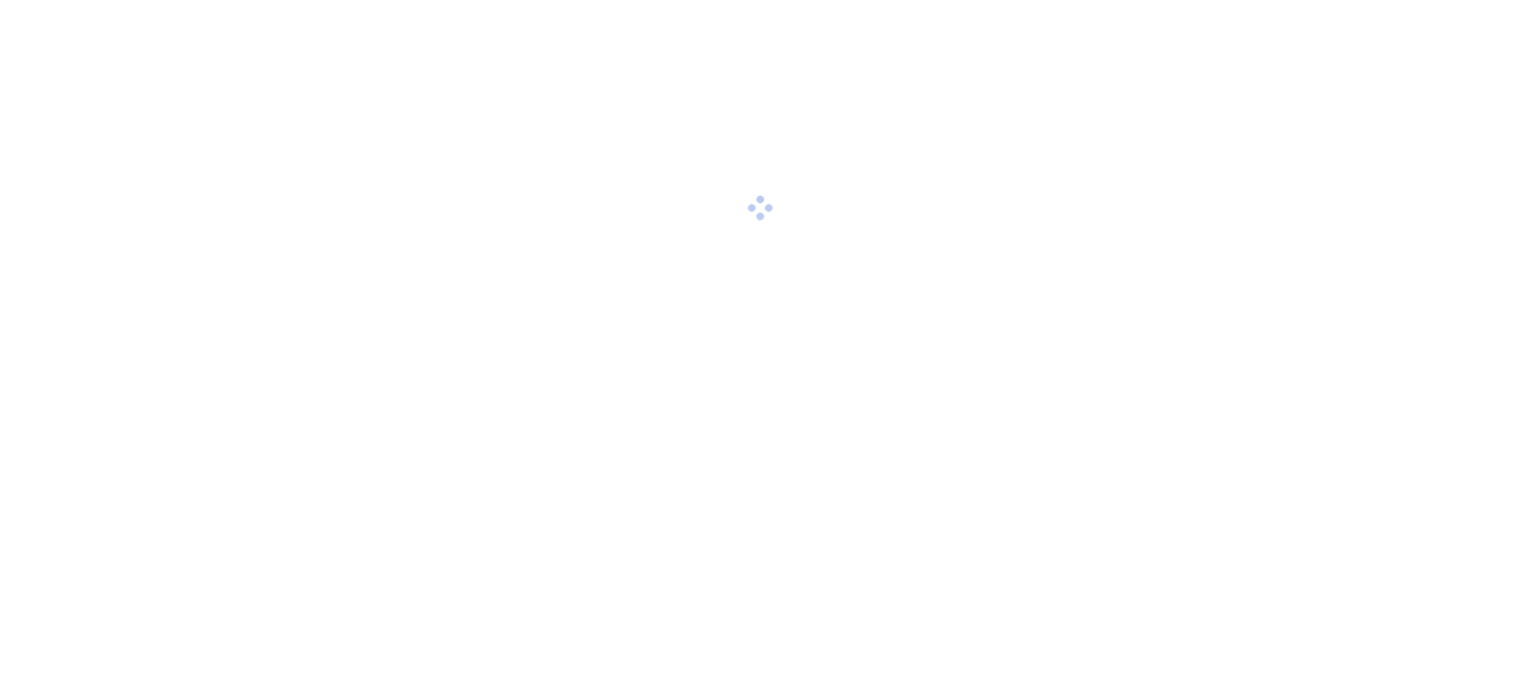 scroll, scrollTop: 0, scrollLeft: 0, axis: both 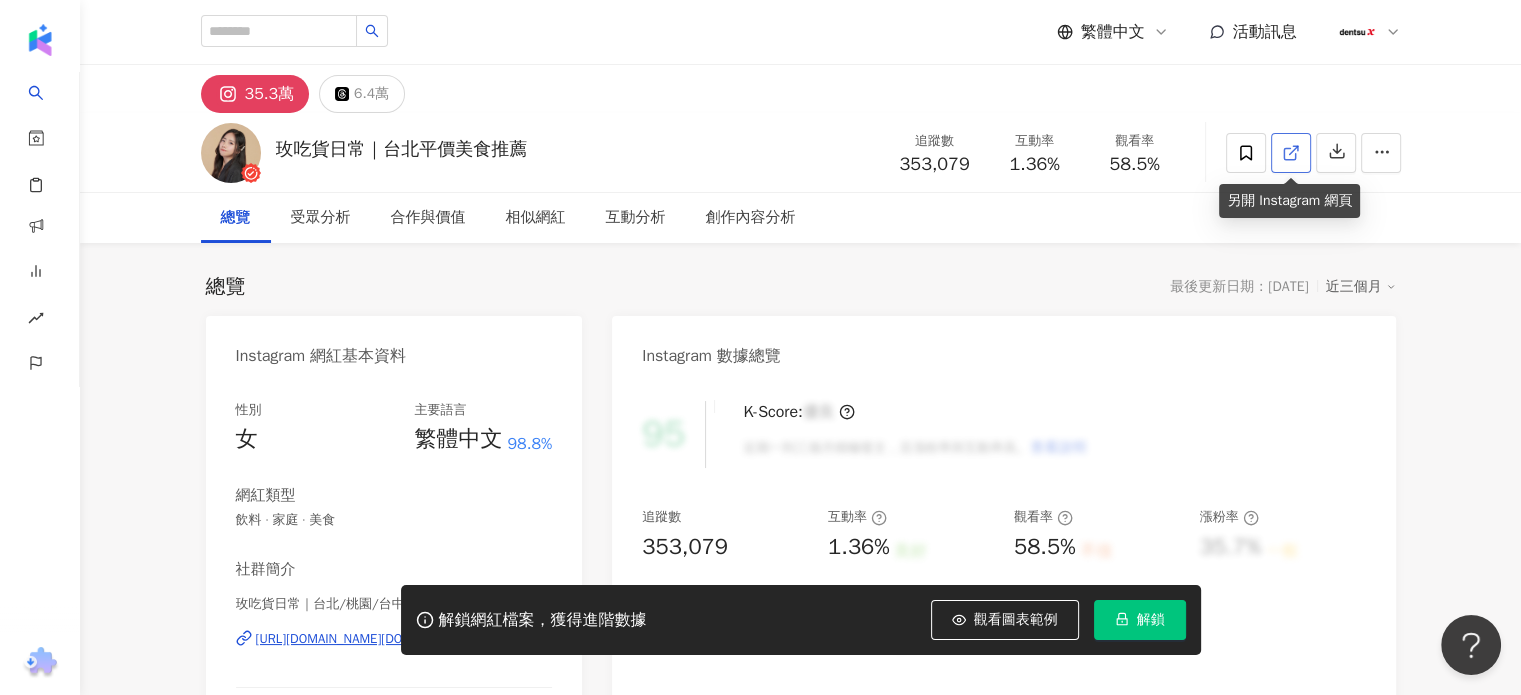 click 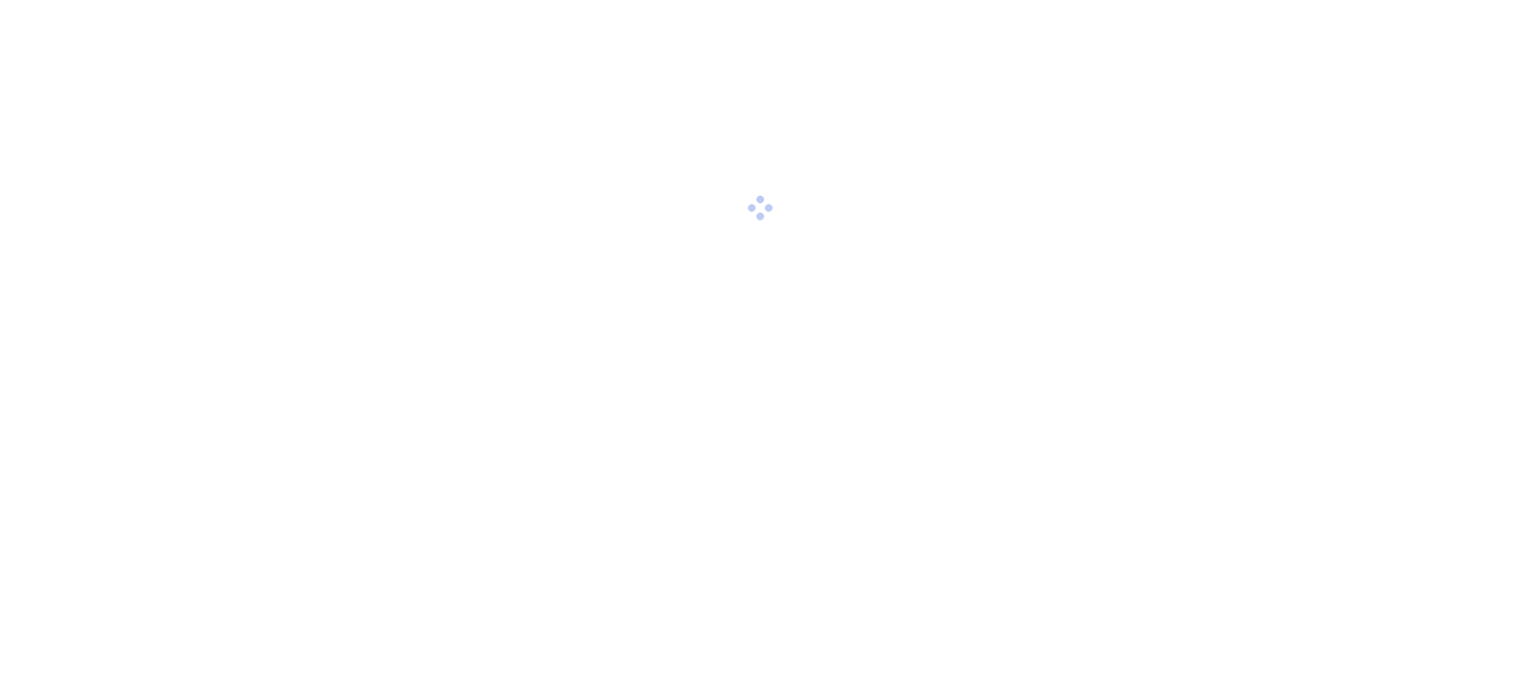 scroll, scrollTop: 0, scrollLeft: 0, axis: both 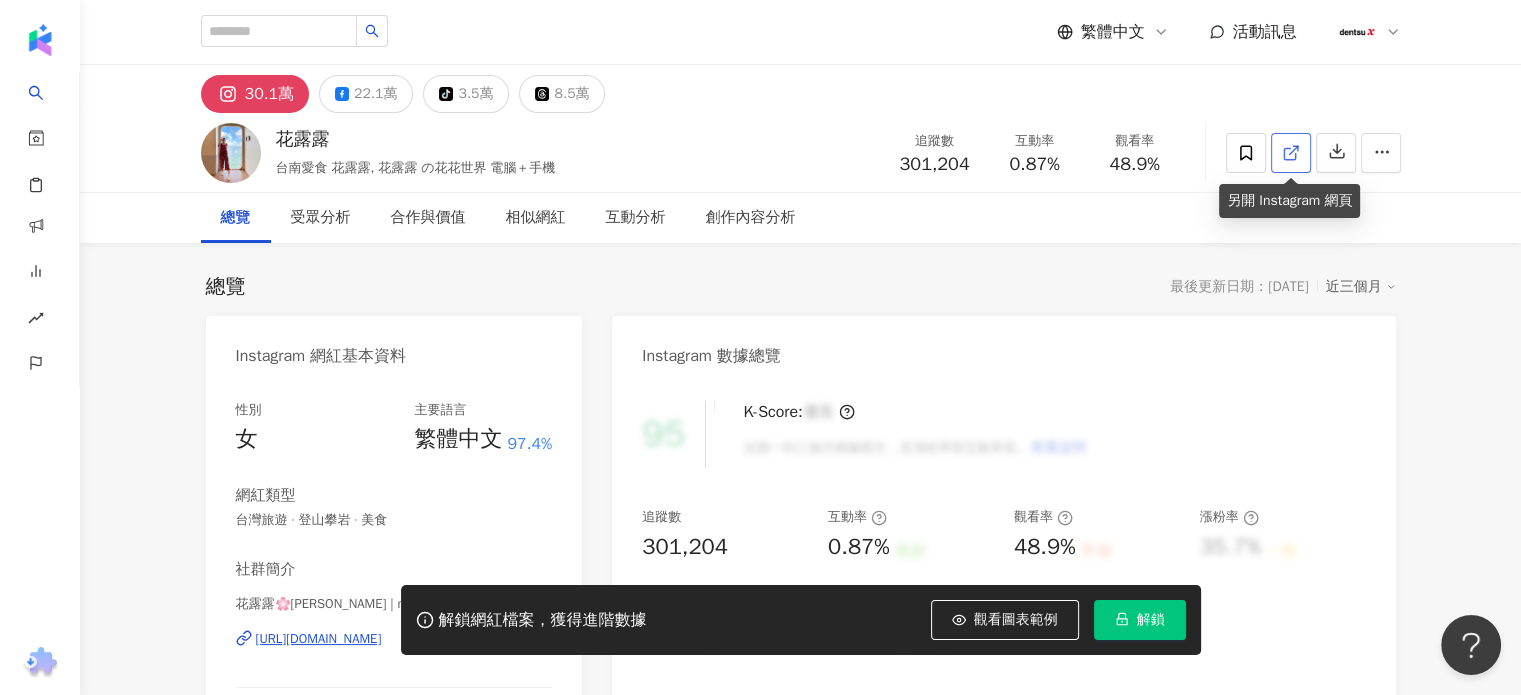 click 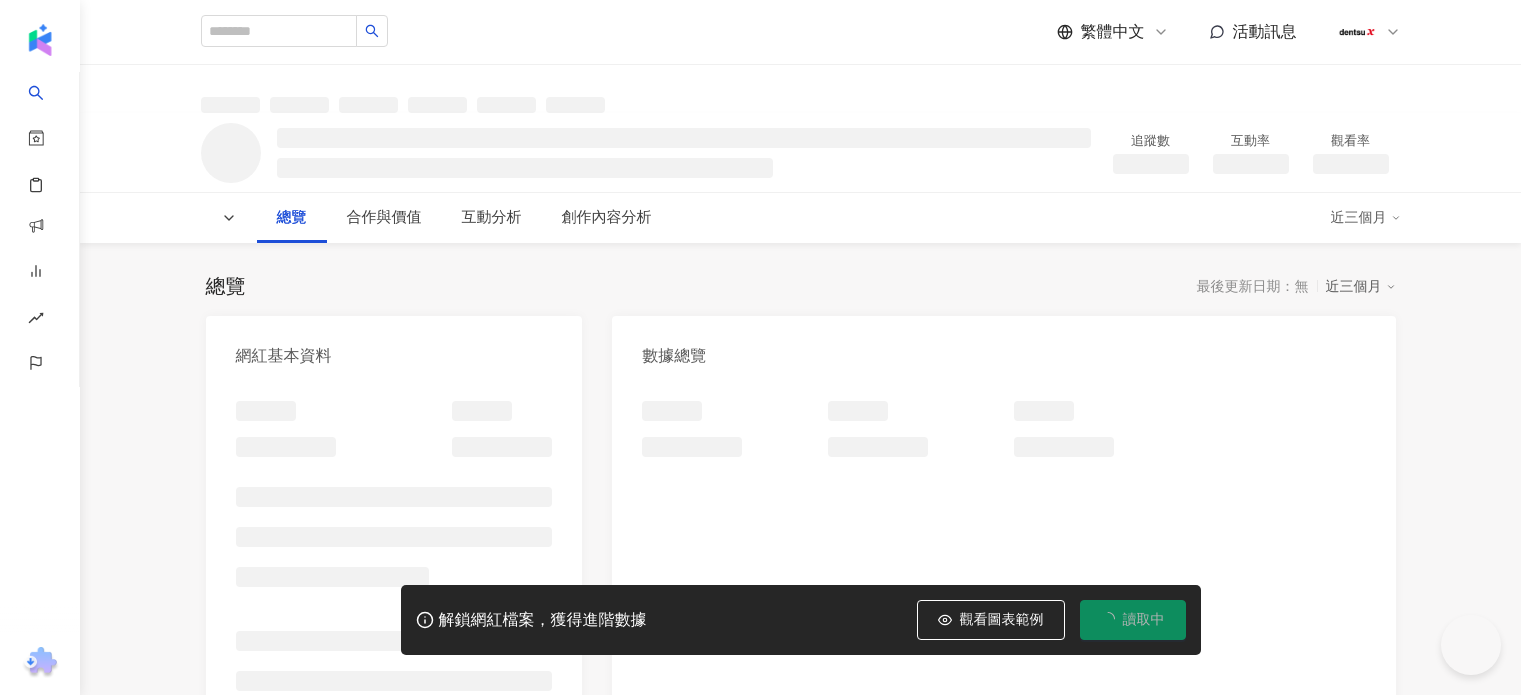 scroll, scrollTop: 0, scrollLeft: 0, axis: both 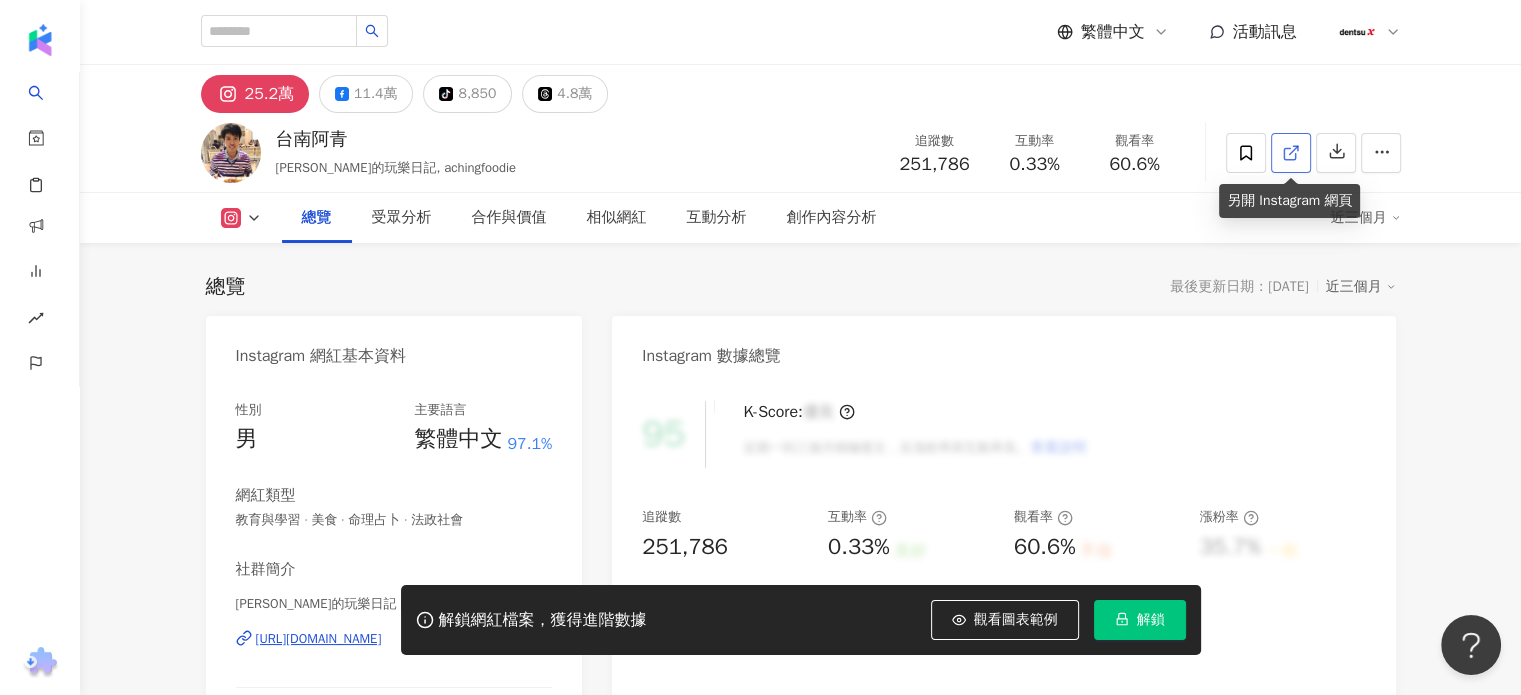 click 